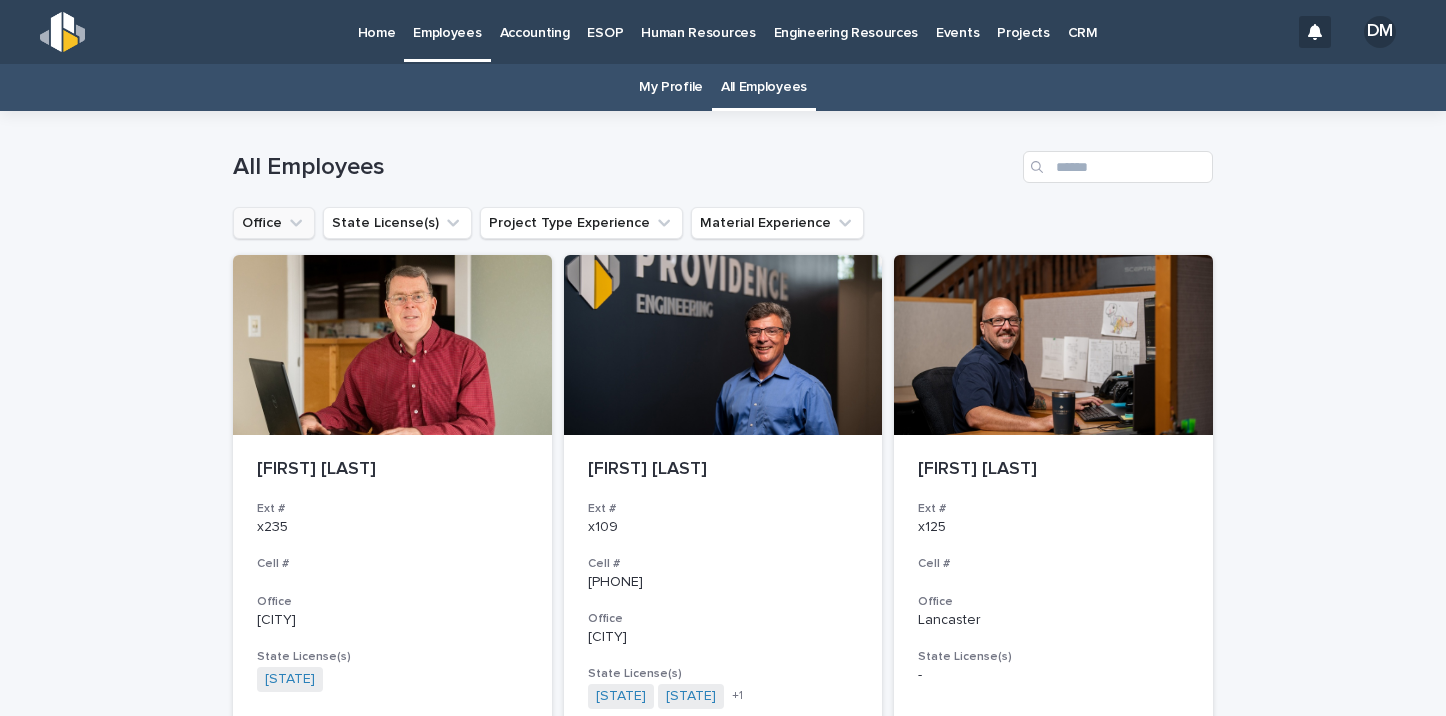 scroll, scrollTop: 0, scrollLeft: 0, axis: both 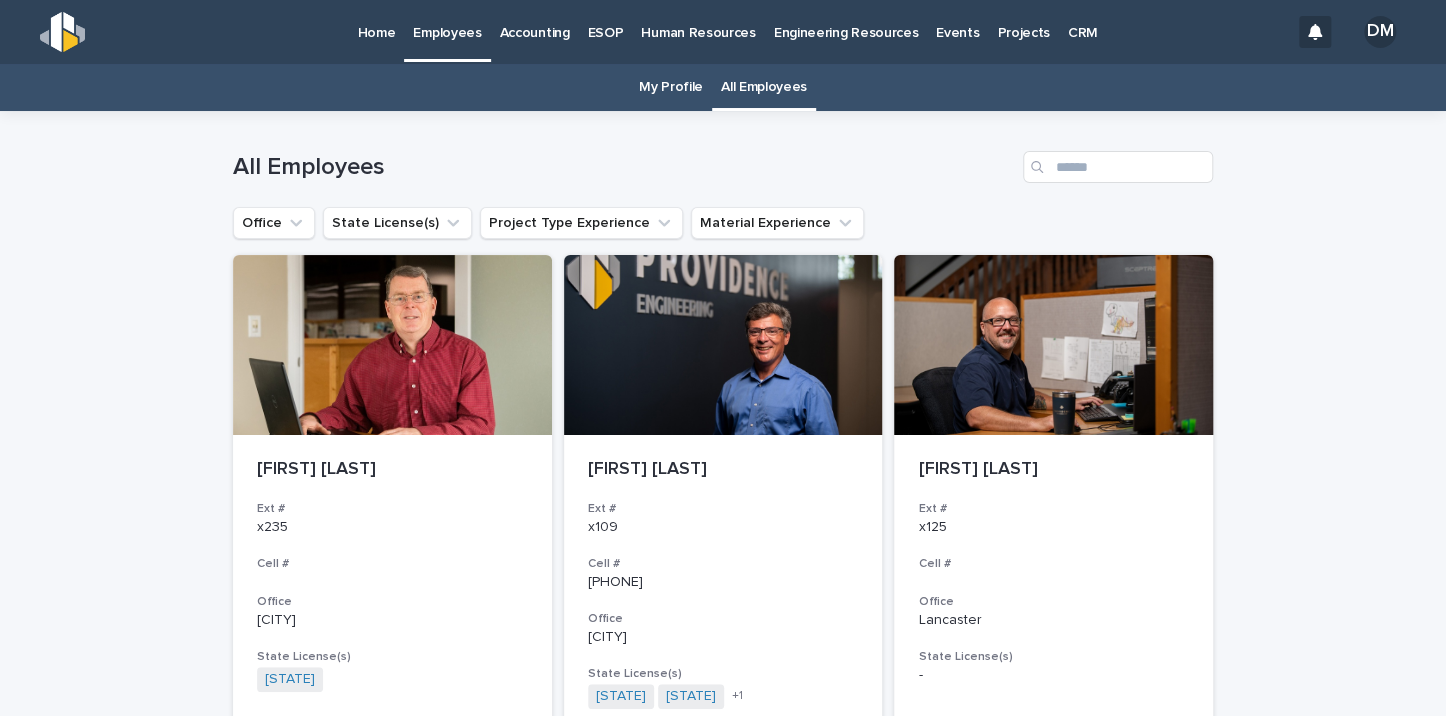 click on "Human Resources" at bounding box center [698, 21] 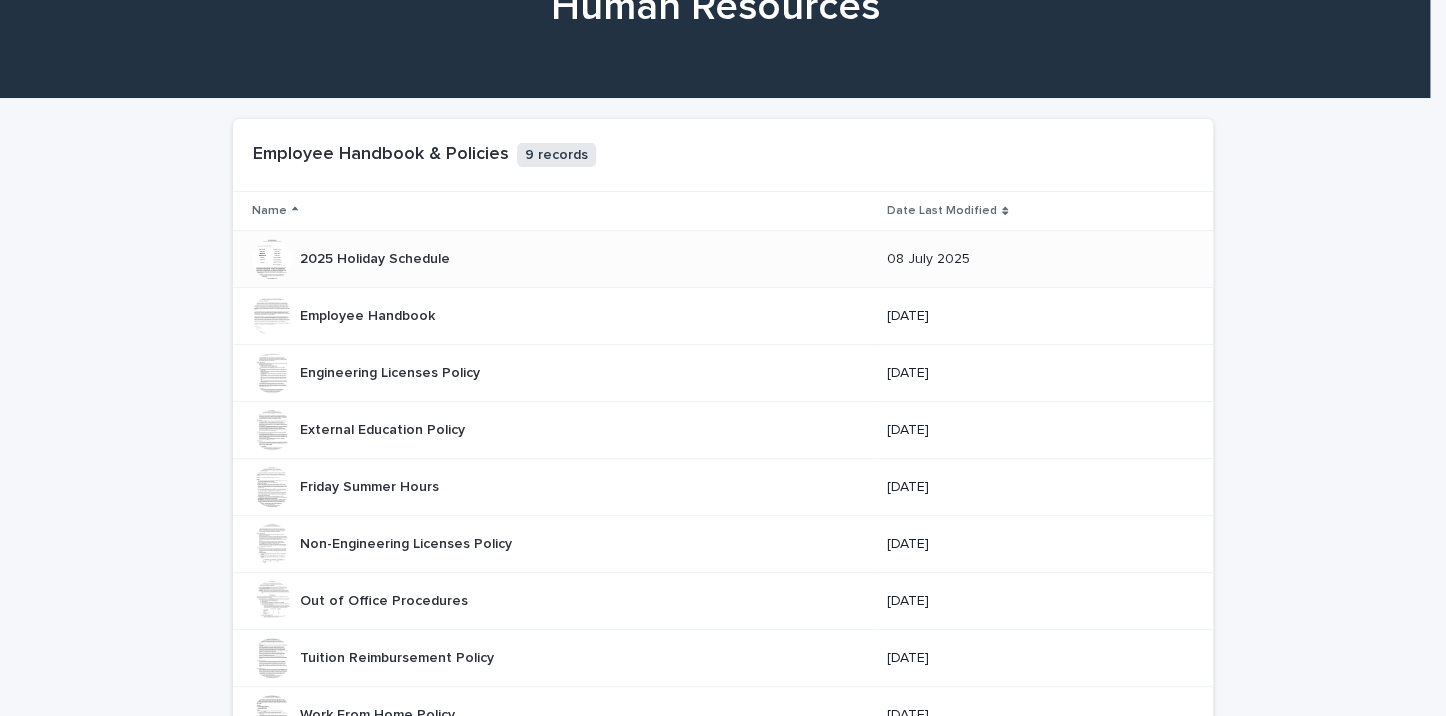 scroll, scrollTop: 200, scrollLeft: 0, axis: vertical 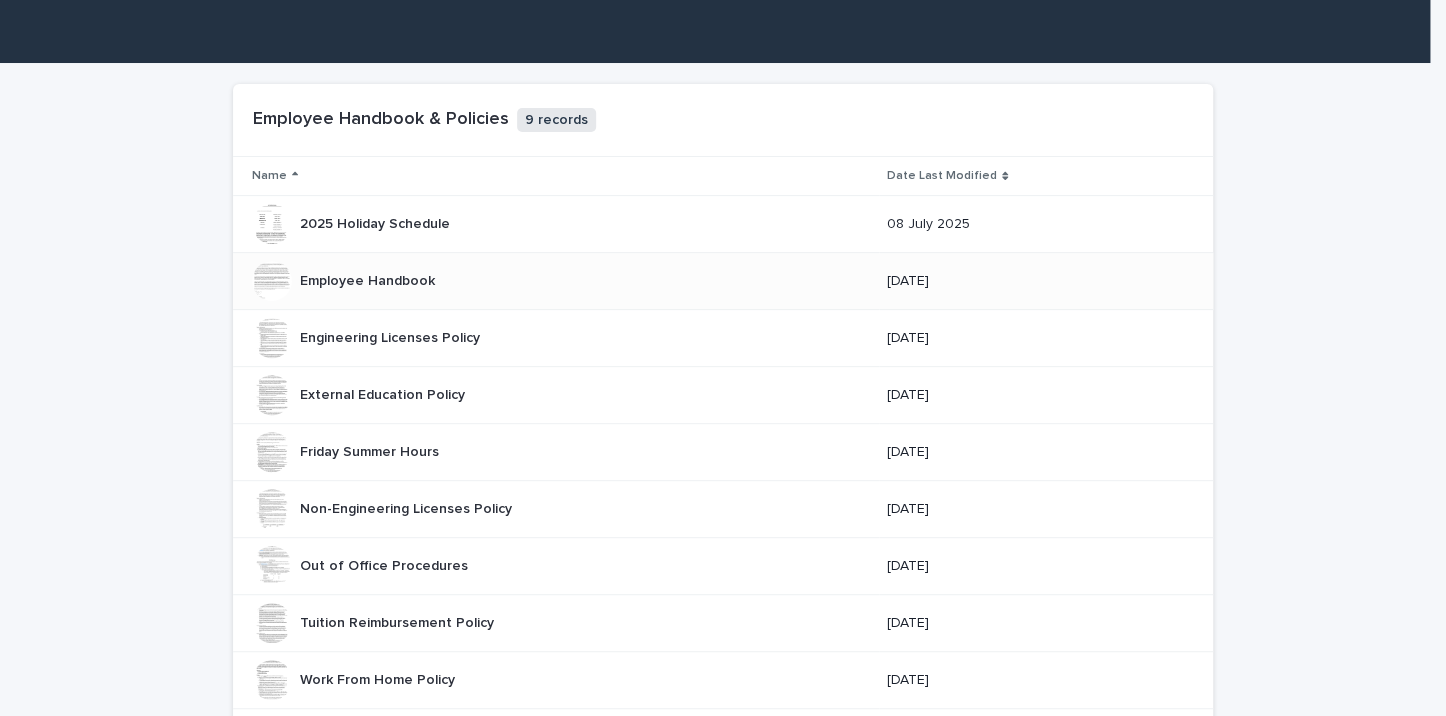 click on "Employee Handbook" at bounding box center [369, 279] 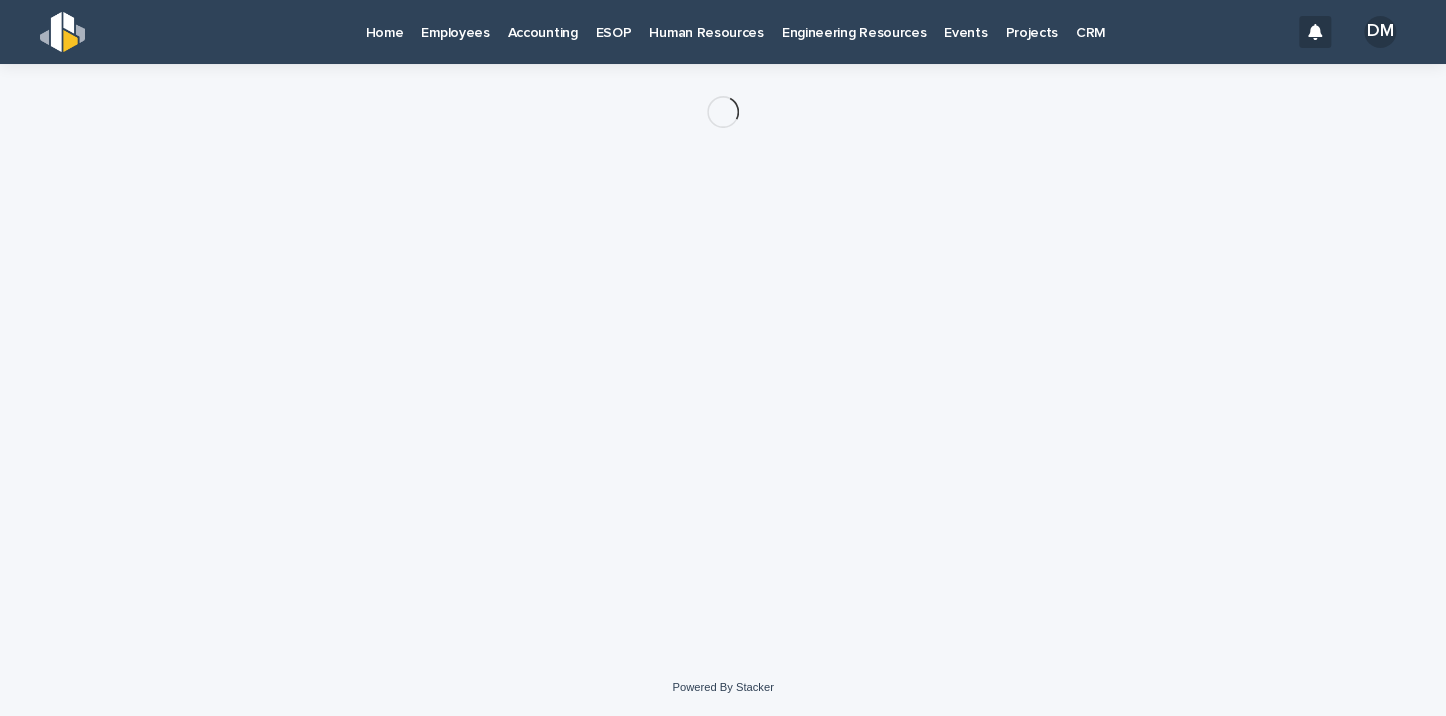 scroll, scrollTop: 0, scrollLeft: 0, axis: both 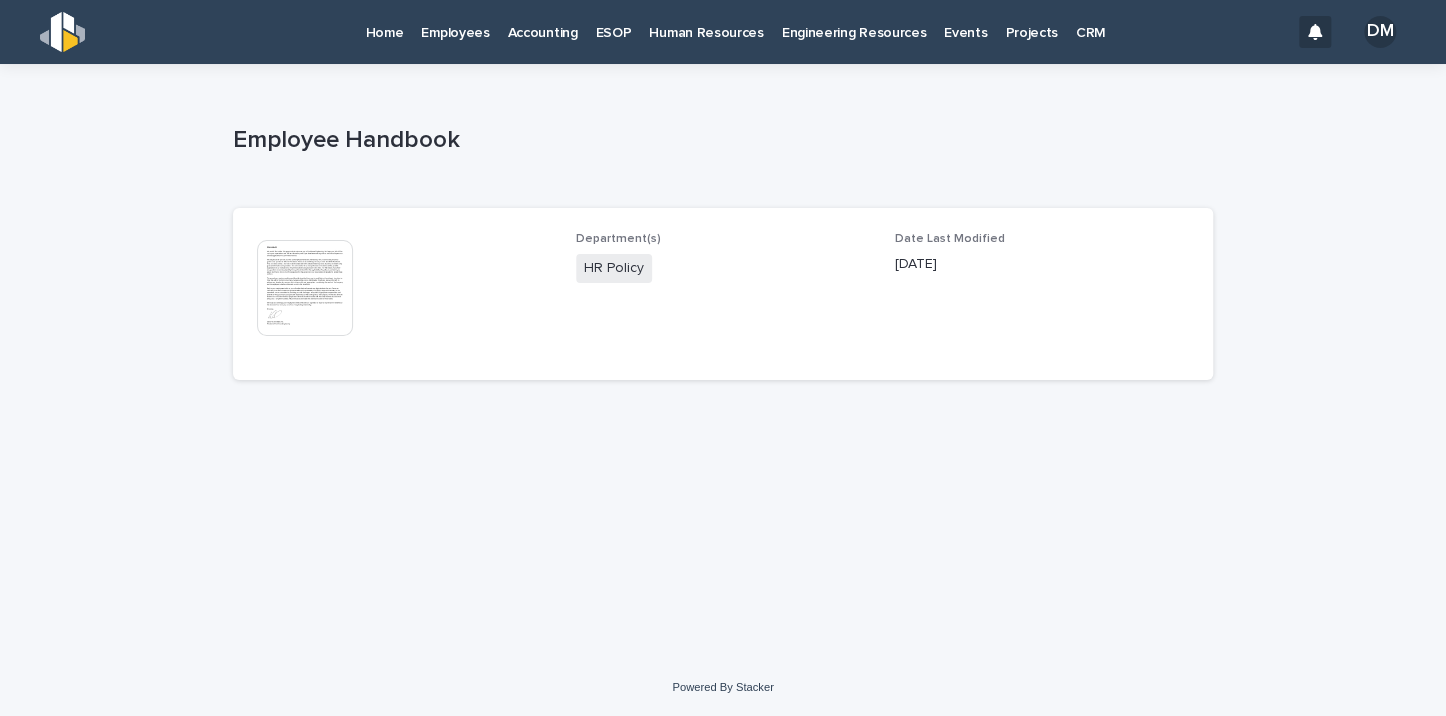 click at bounding box center [305, 288] 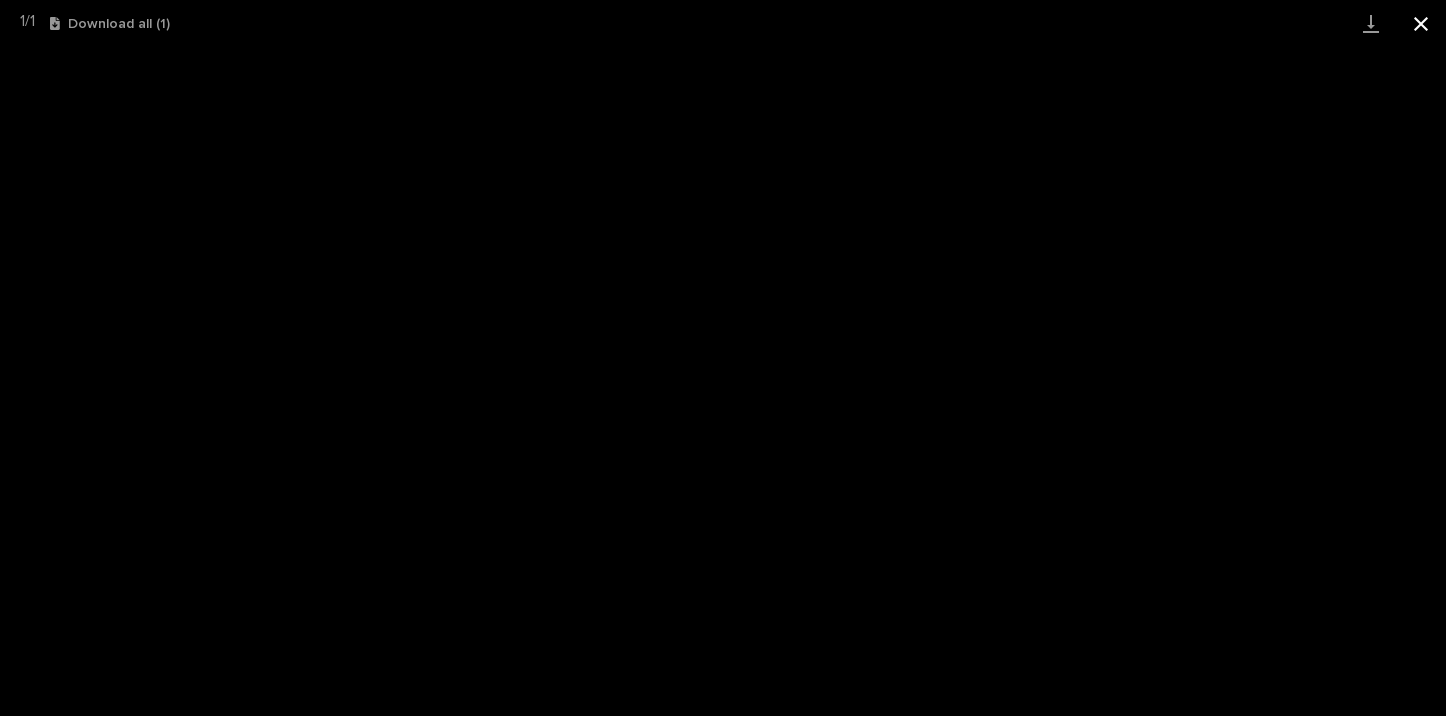 click at bounding box center (1421, 23) 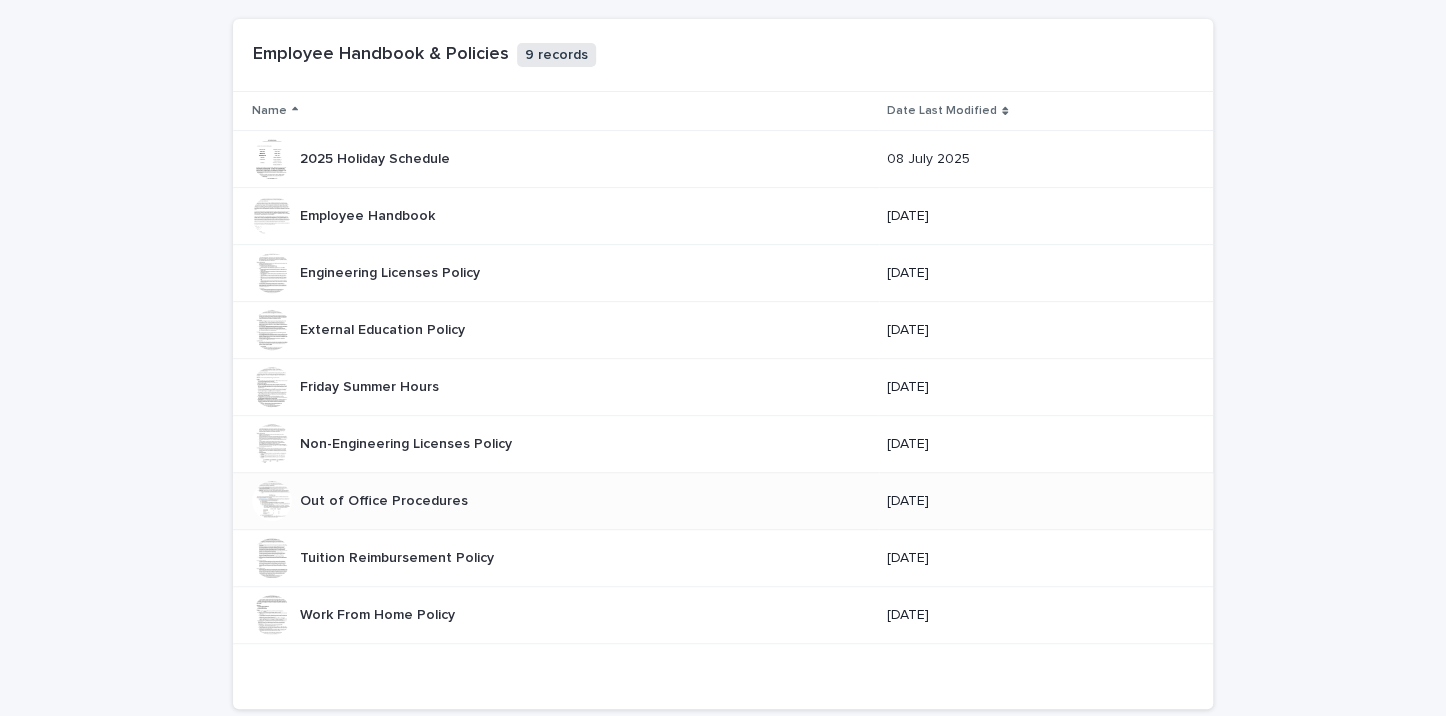 scroll, scrollTop: 300, scrollLeft: 0, axis: vertical 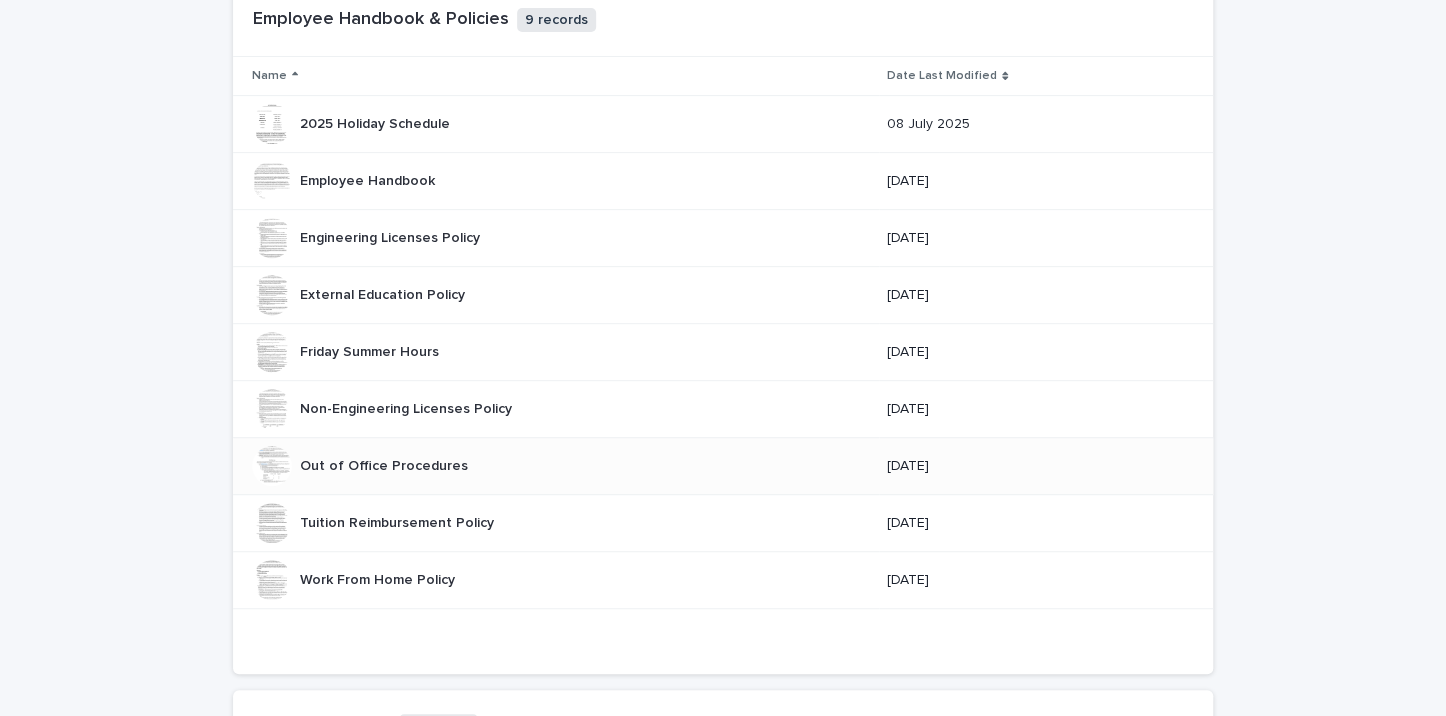 click on "Out of Office Procedures" at bounding box center [386, 464] 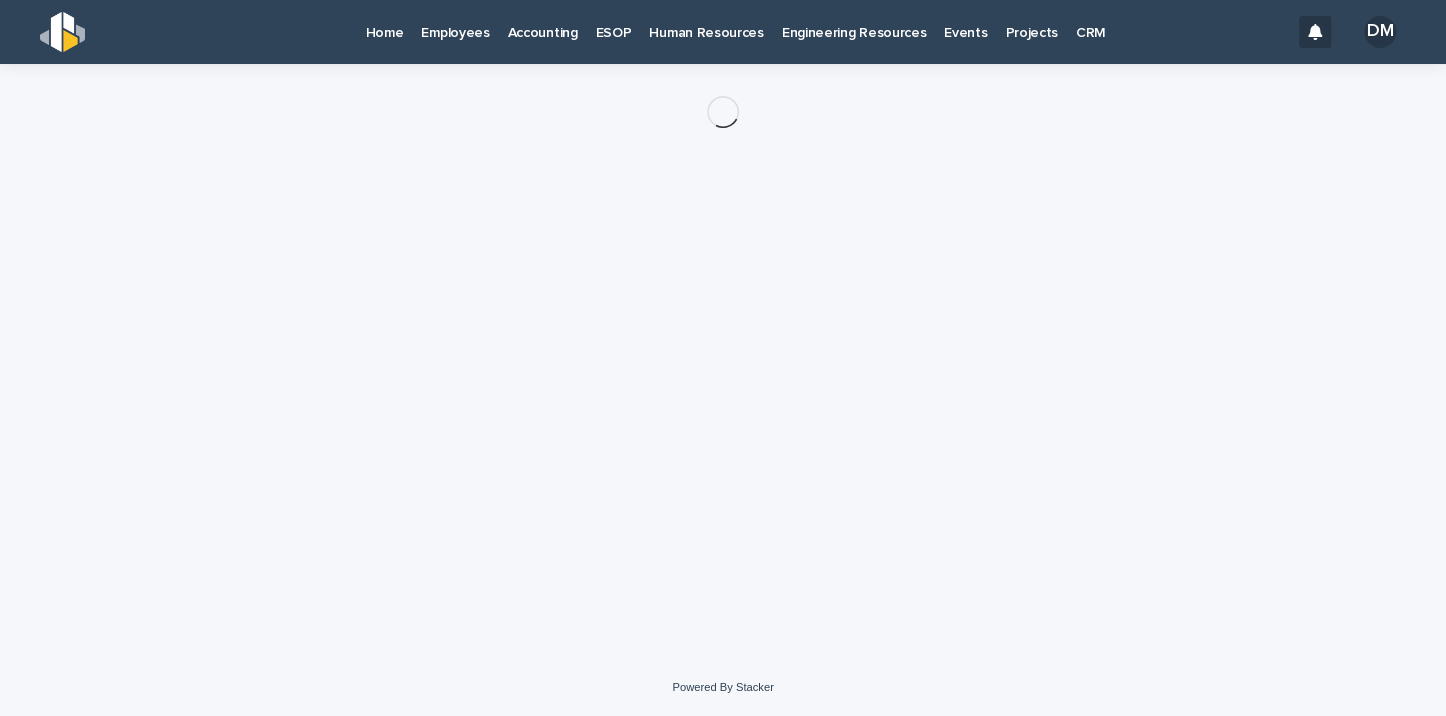 scroll, scrollTop: 0, scrollLeft: 0, axis: both 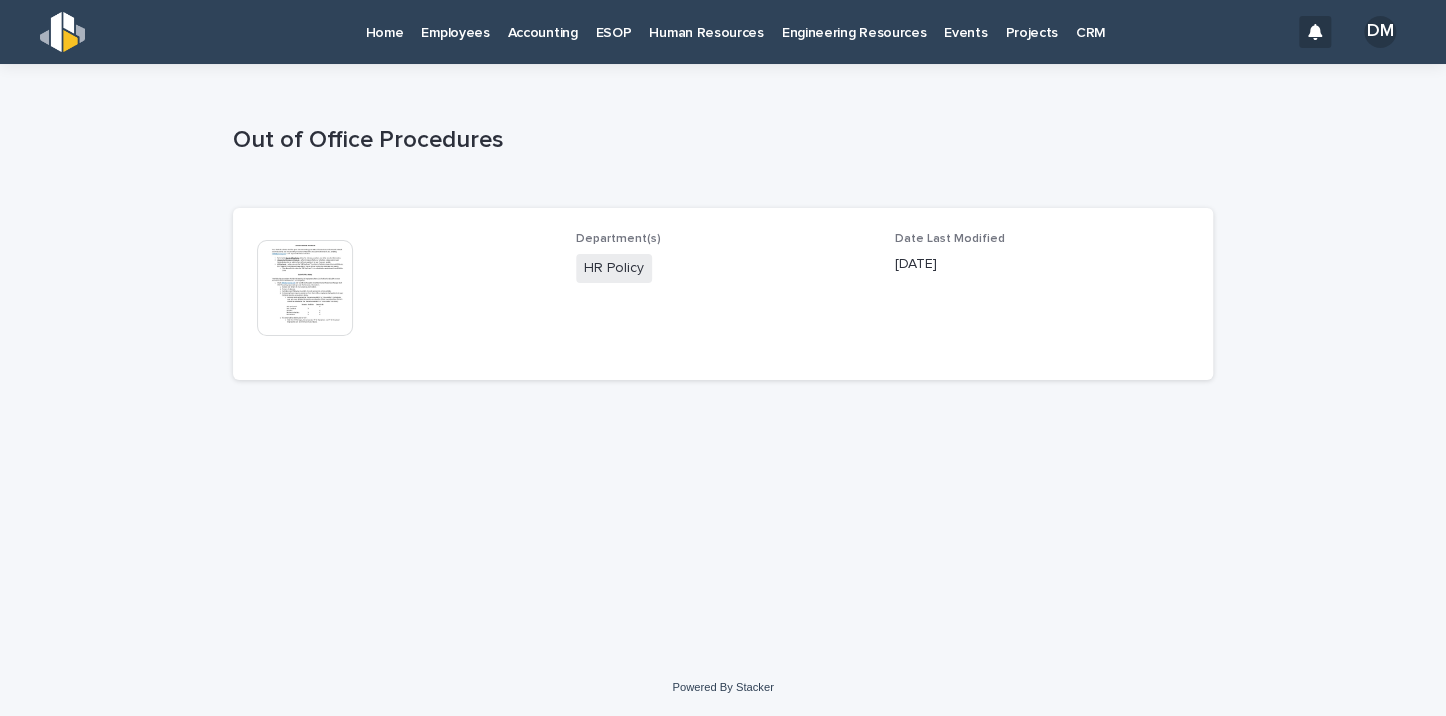 click at bounding box center (305, 288) 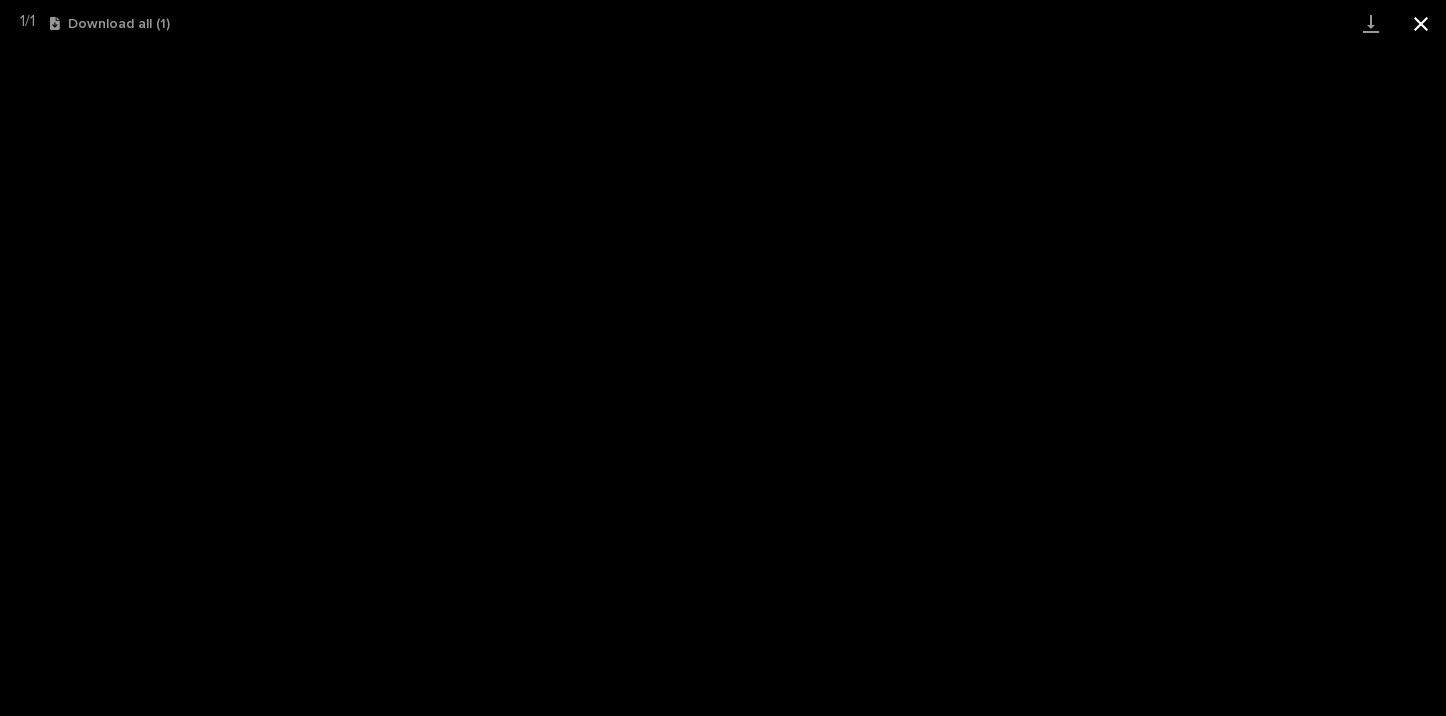 click at bounding box center [1421, 23] 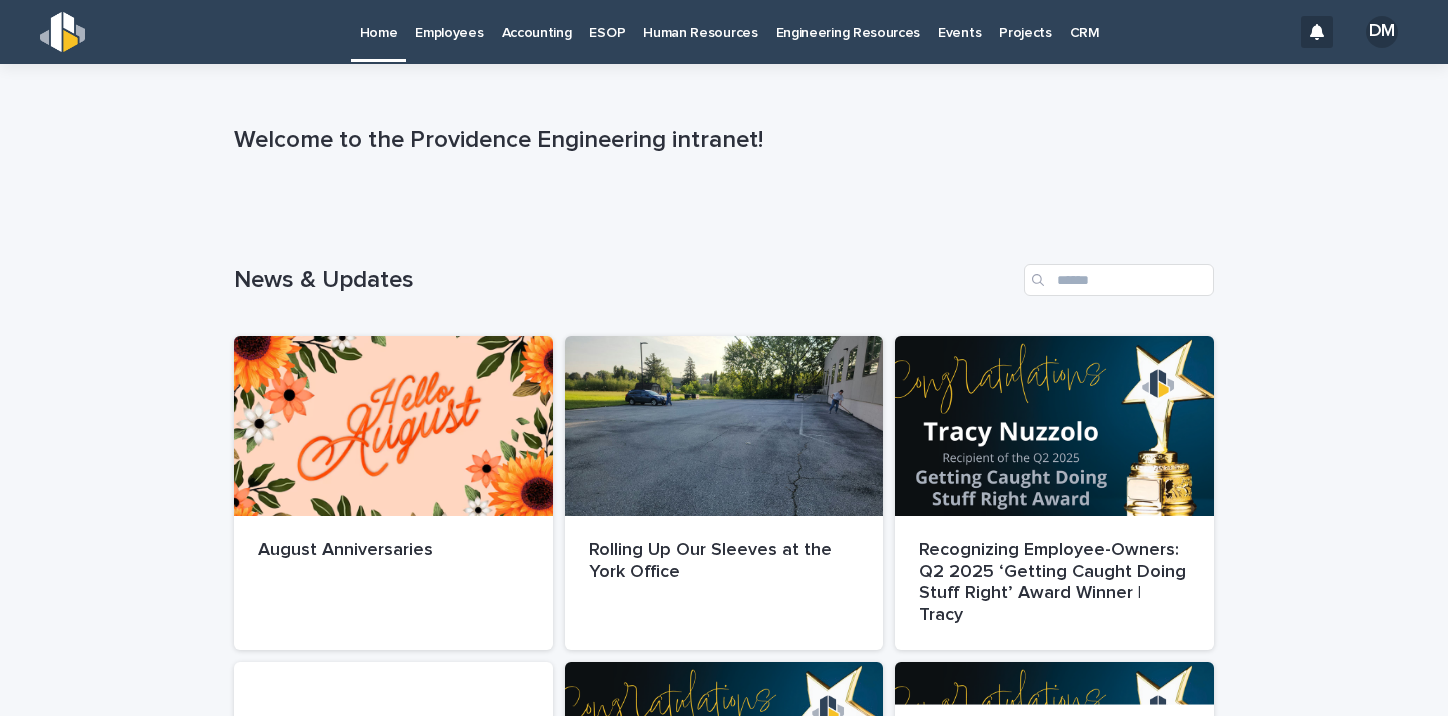 scroll, scrollTop: 0, scrollLeft: 0, axis: both 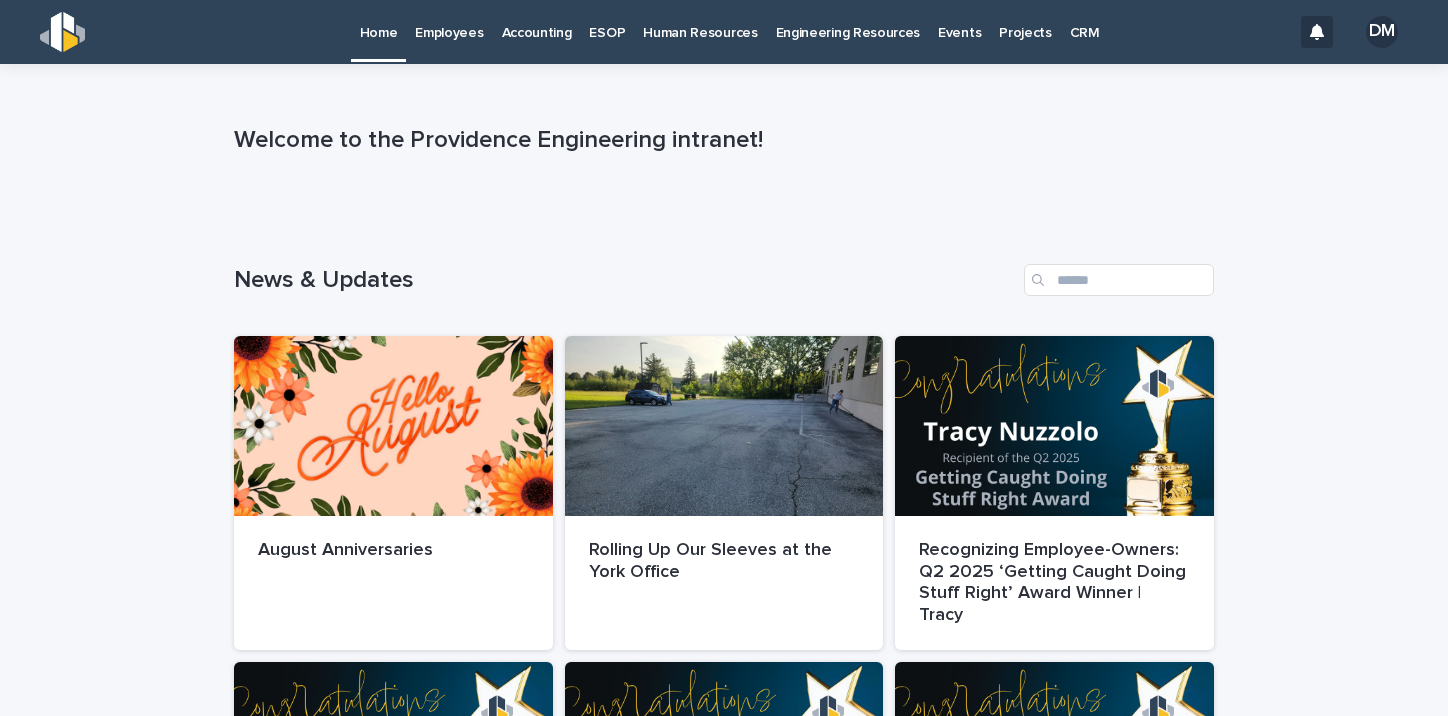 click on "Employees" at bounding box center (449, 21) 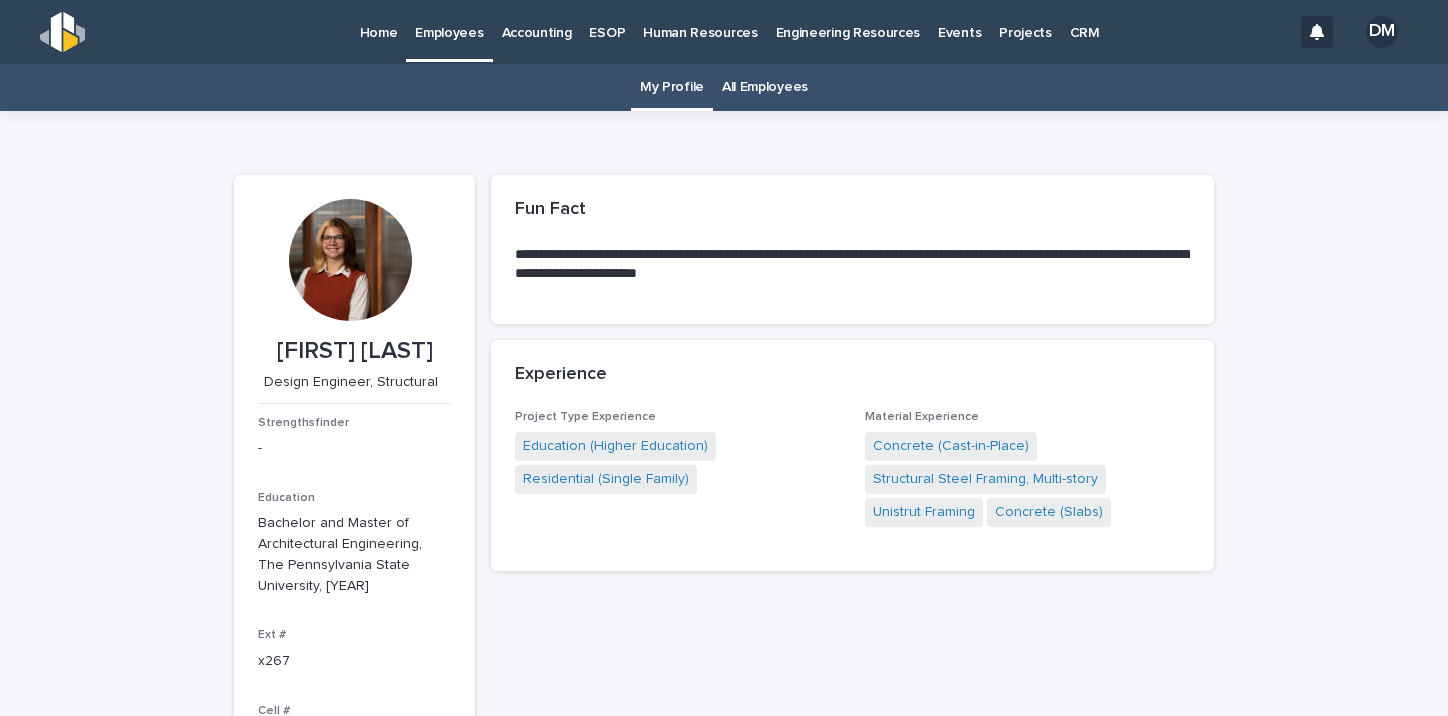 click on "All Employees" at bounding box center [765, 87] 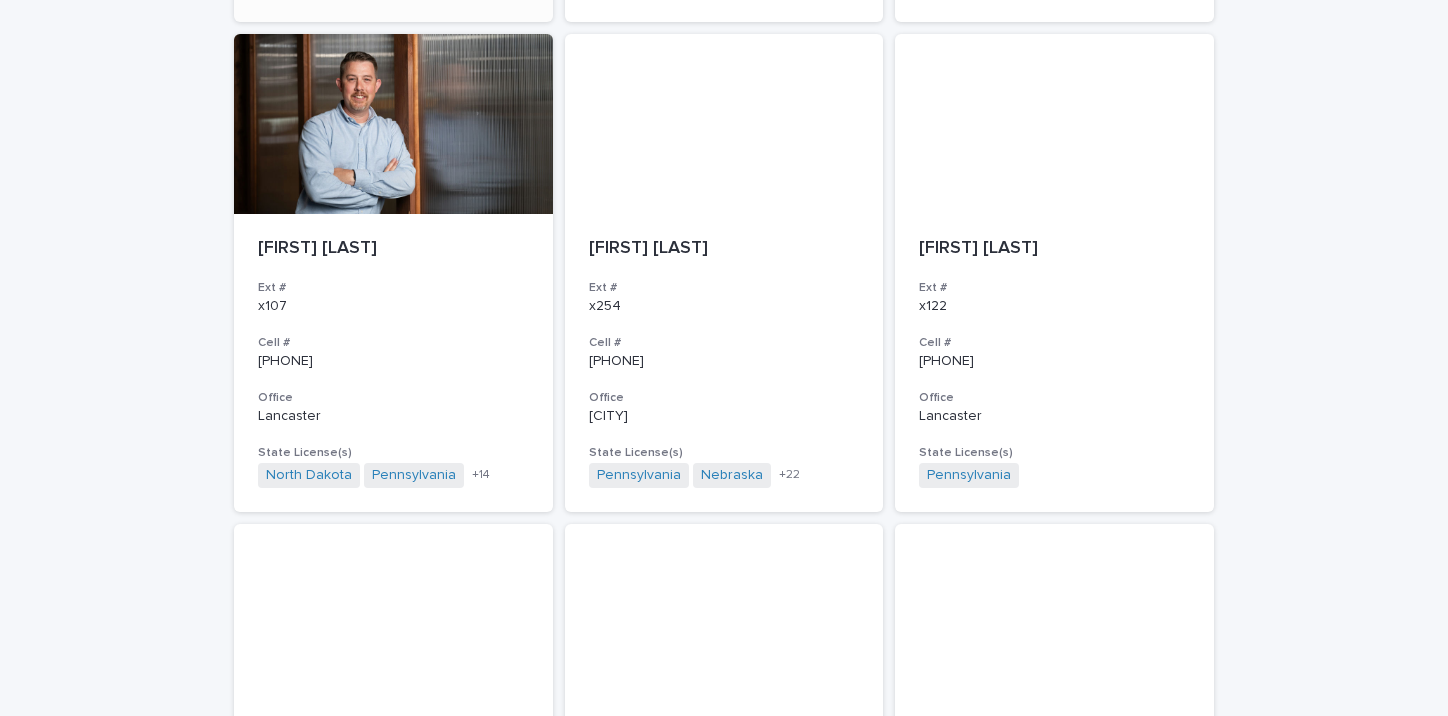 scroll, scrollTop: 1800, scrollLeft: 0, axis: vertical 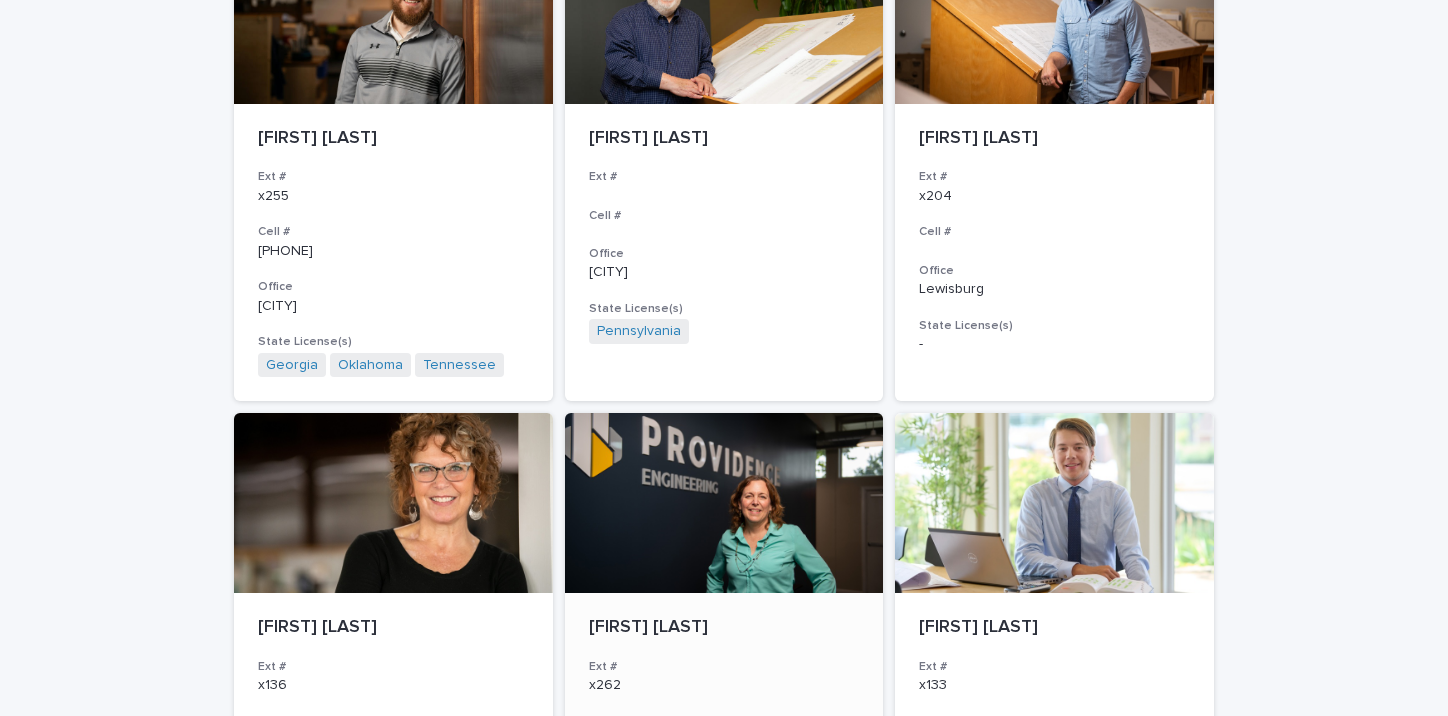 click at bounding box center [724, 503] 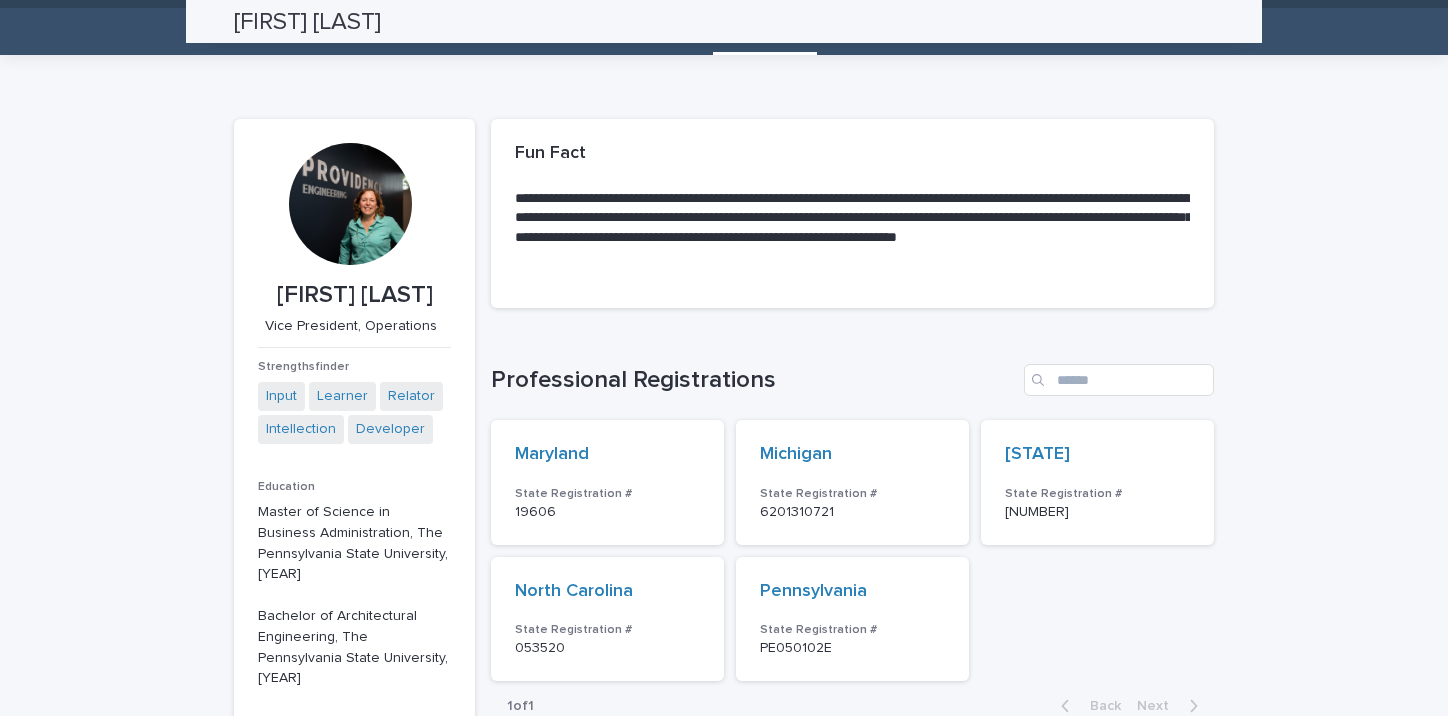 scroll, scrollTop: 0, scrollLeft: 0, axis: both 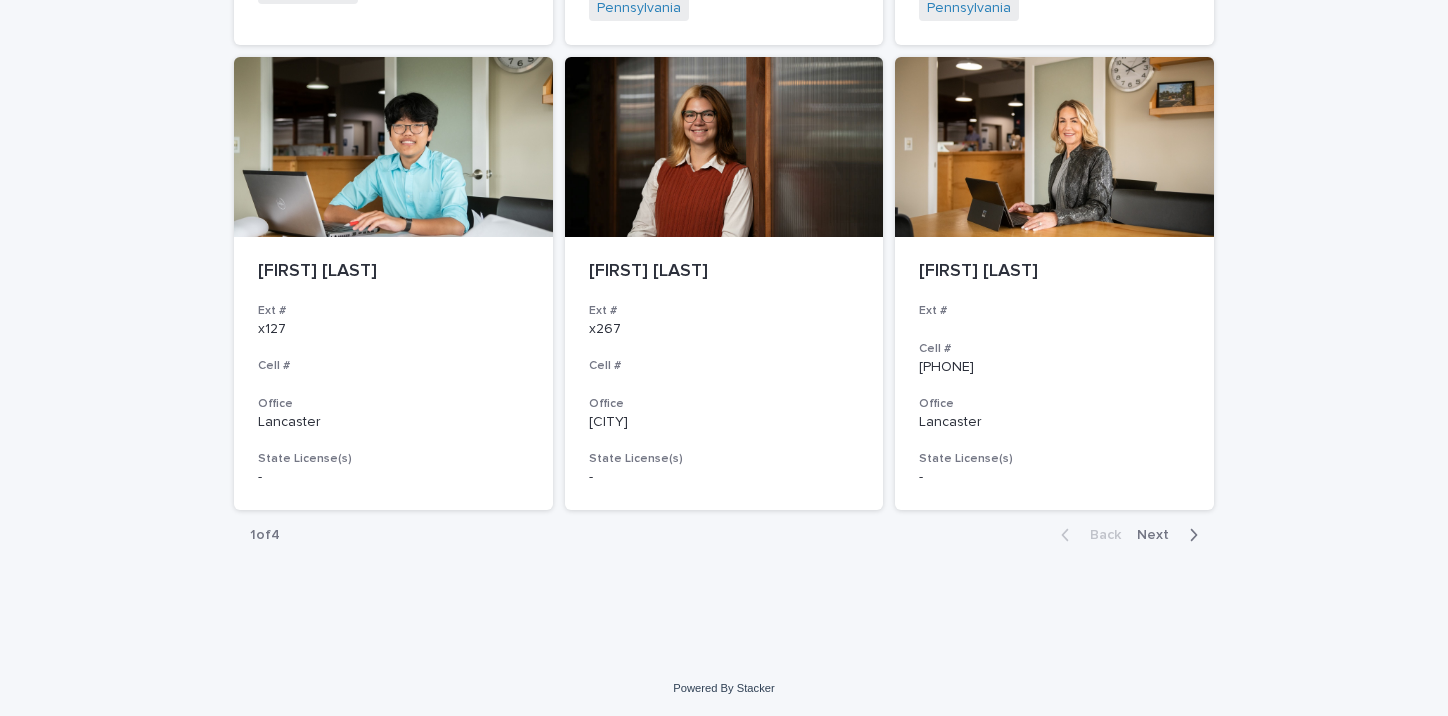 click 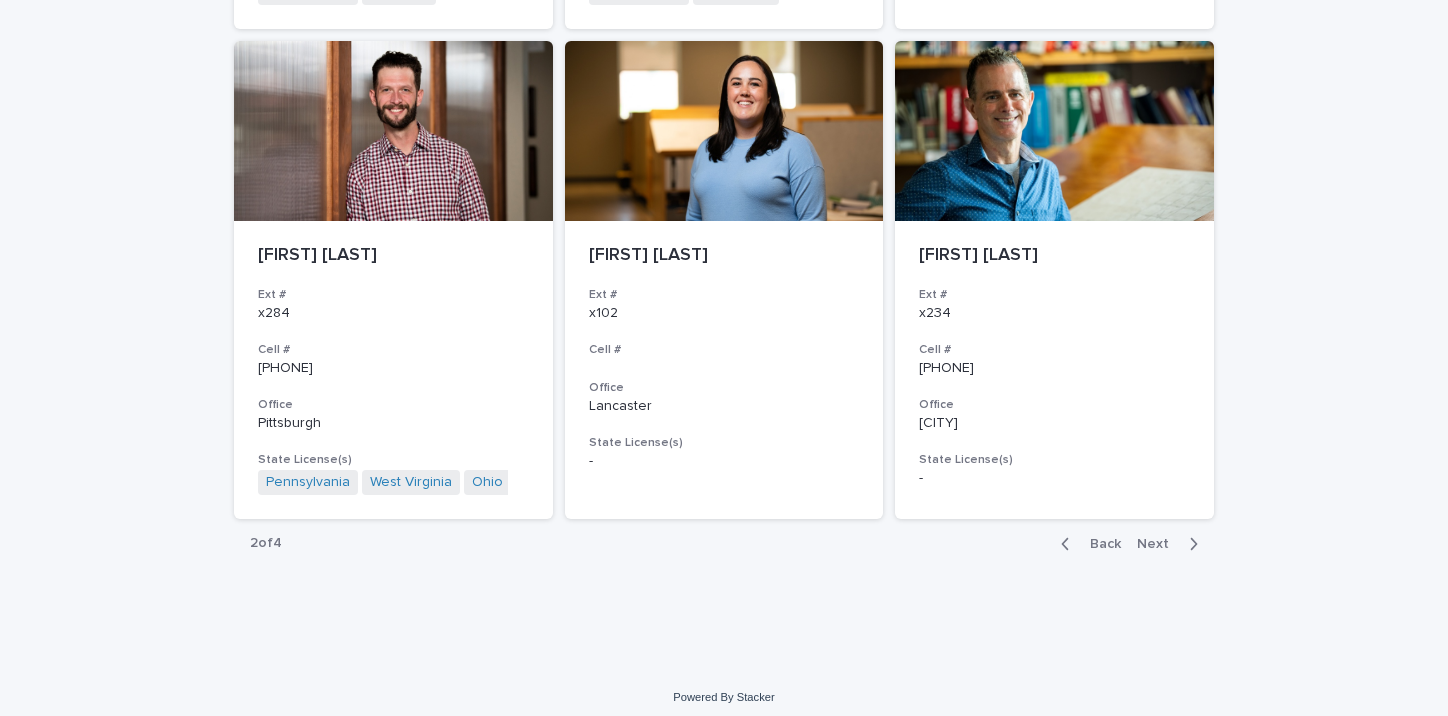 click 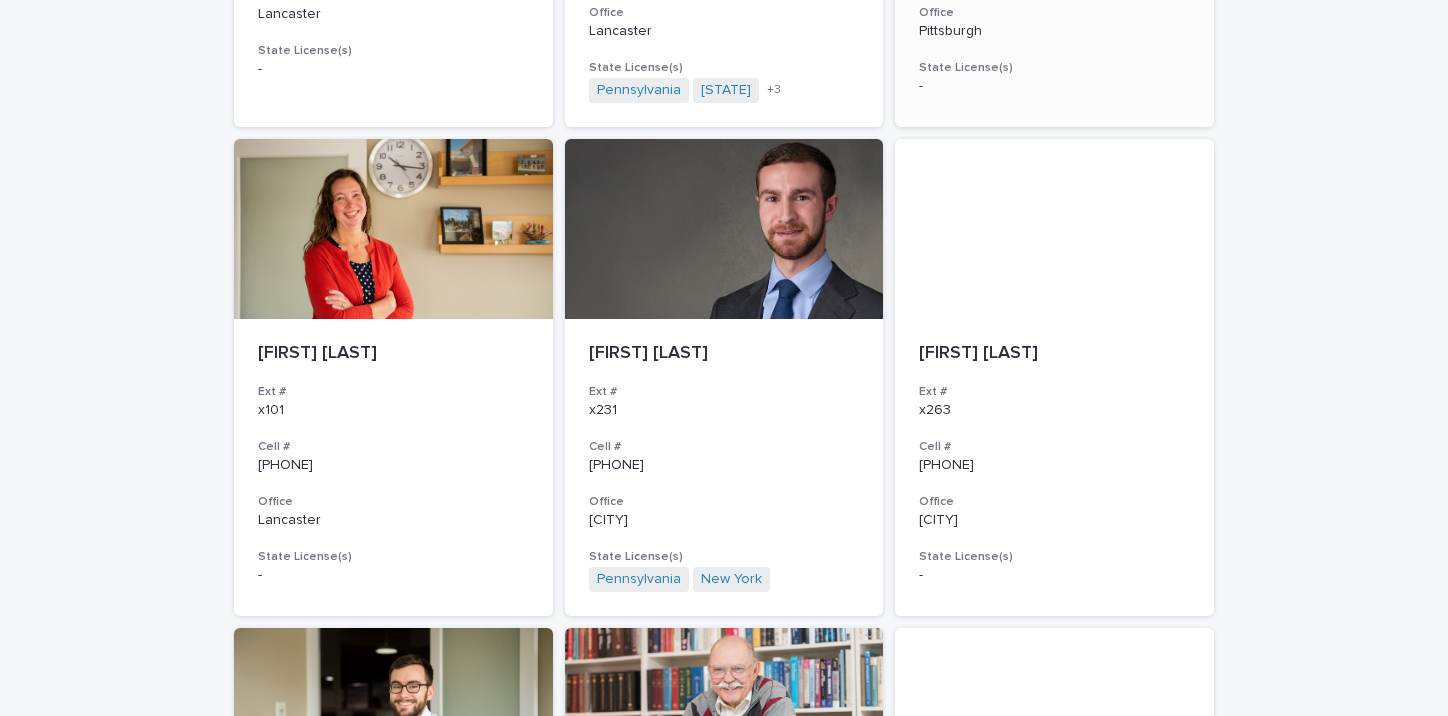 scroll, scrollTop: 617, scrollLeft: 0, axis: vertical 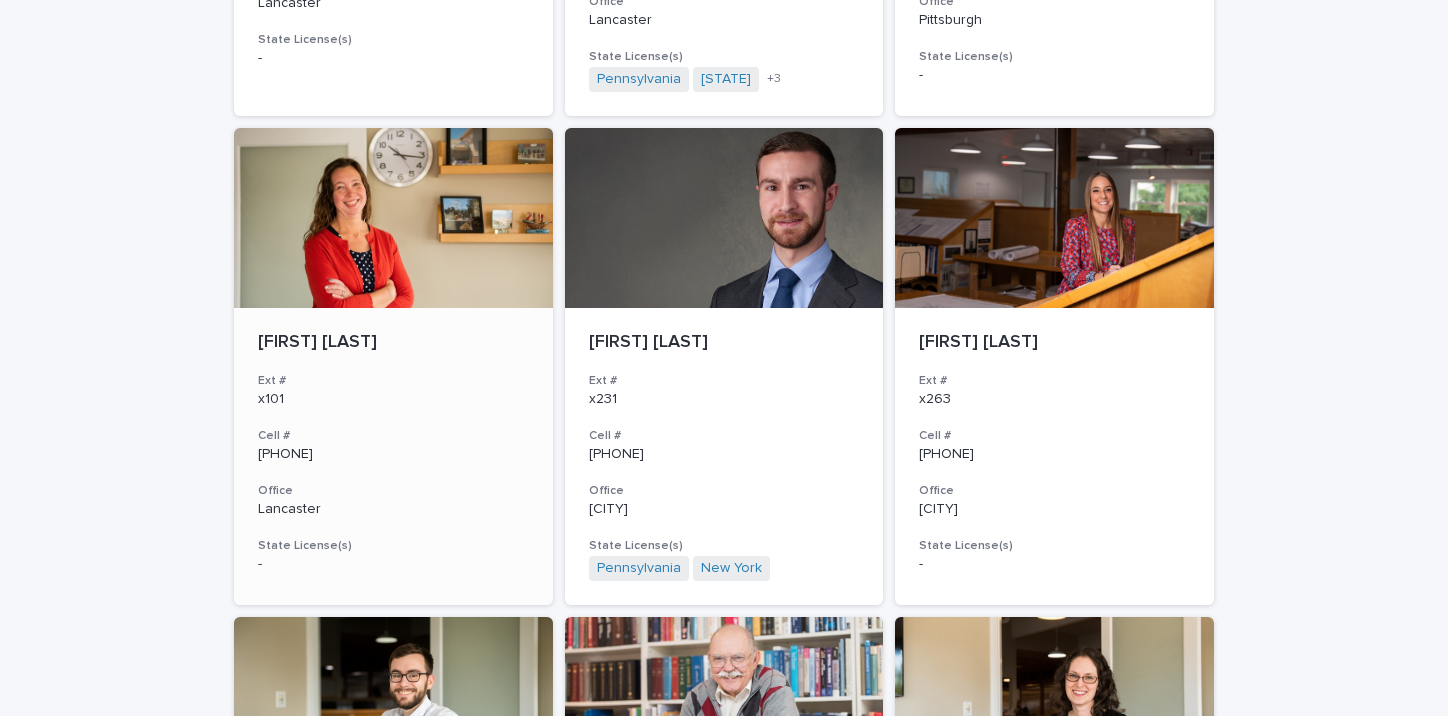 click at bounding box center (393, 218) 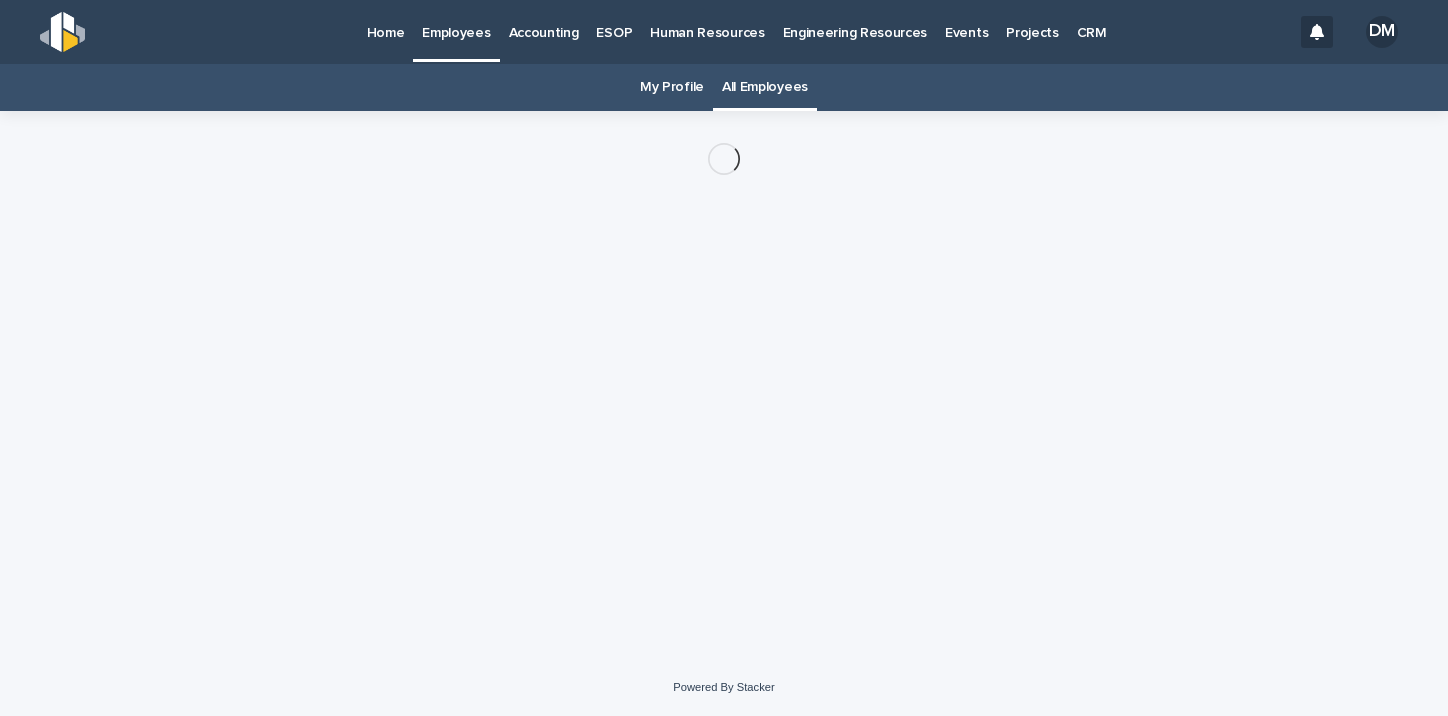 scroll, scrollTop: 0, scrollLeft: 0, axis: both 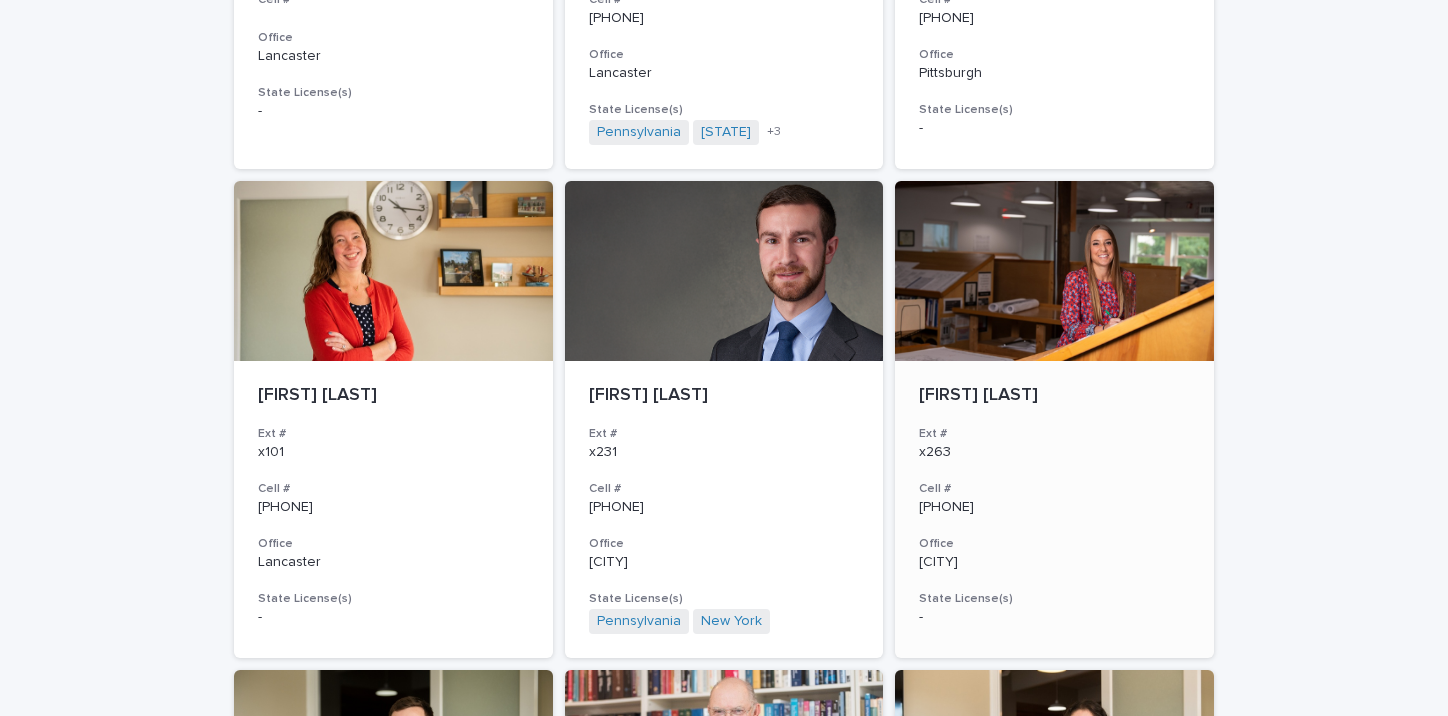 click on "Leslie Friedman Ext # x263 Cell # 717-891-9722 Office York State License(s) -" at bounding box center (1054, 506) 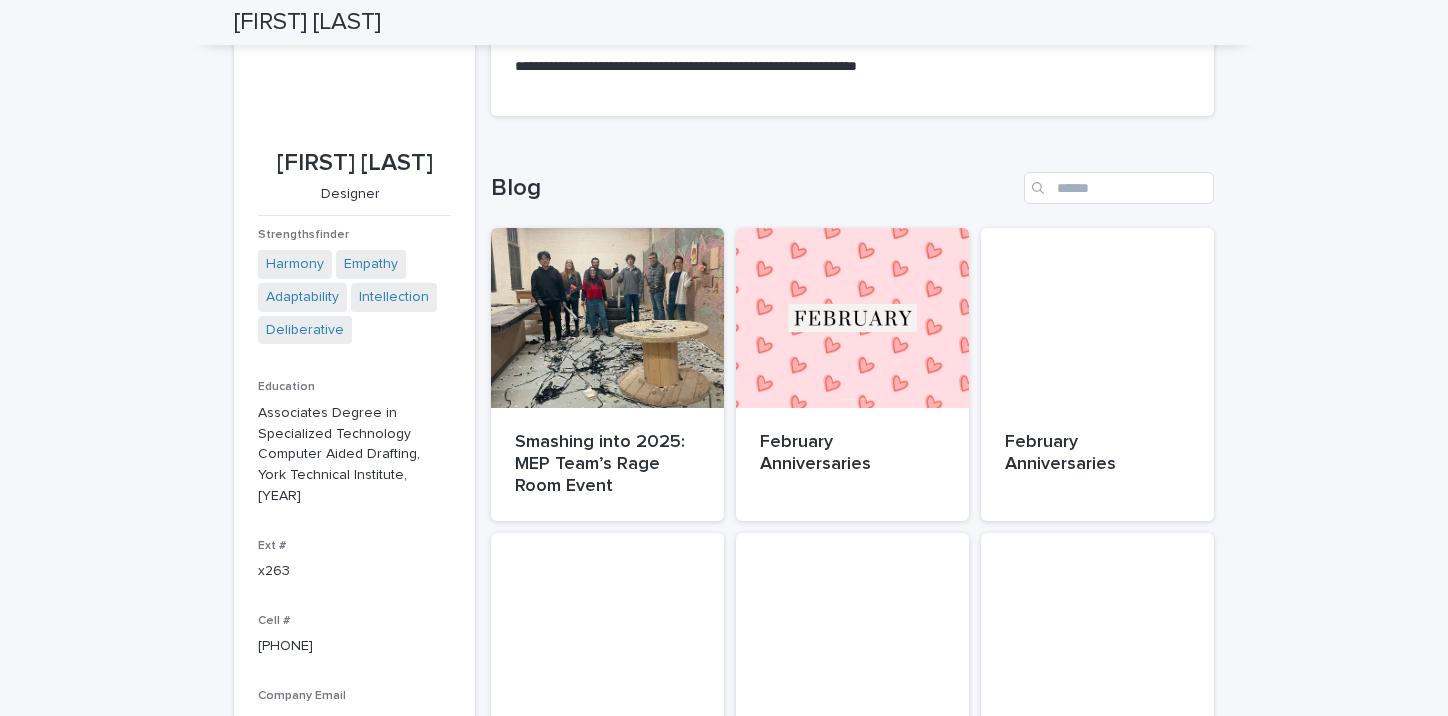 scroll, scrollTop: 0, scrollLeft: 0, axis: both 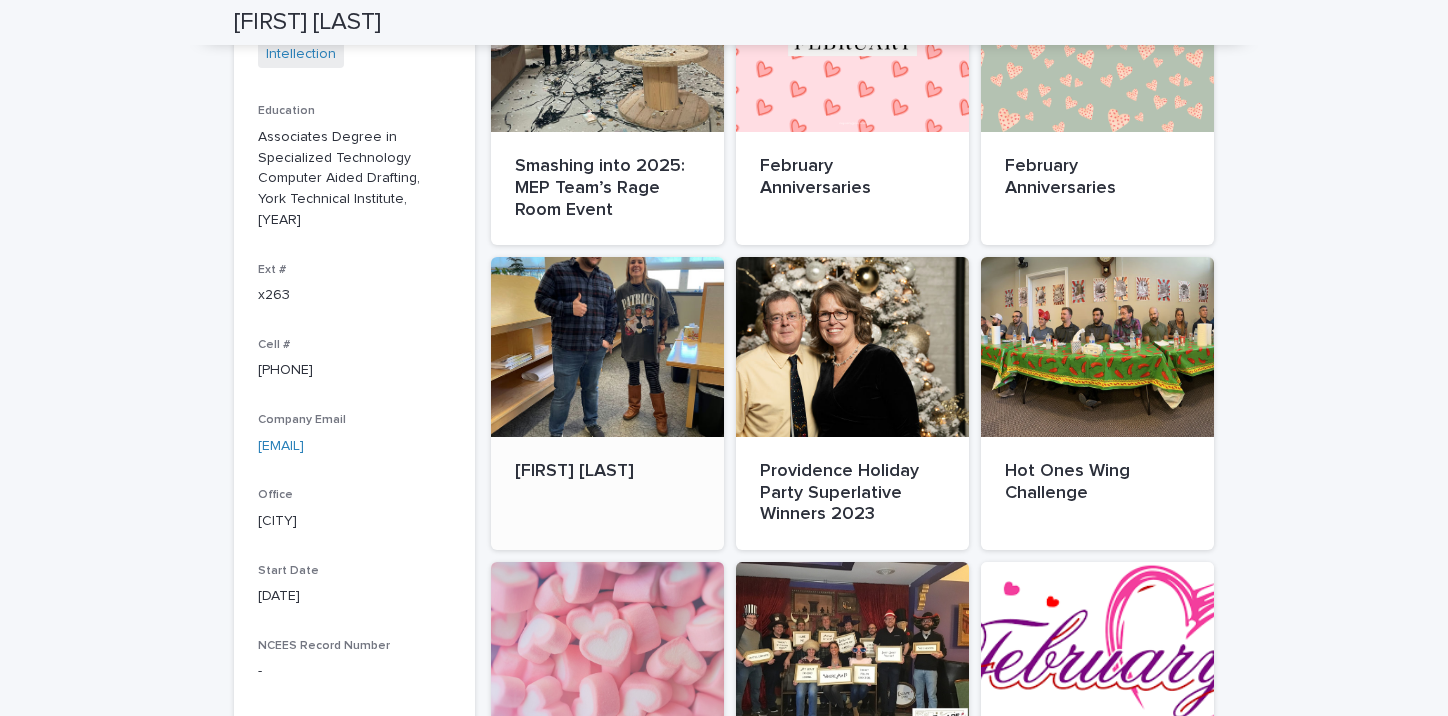 click at bounding box center (607, 347) 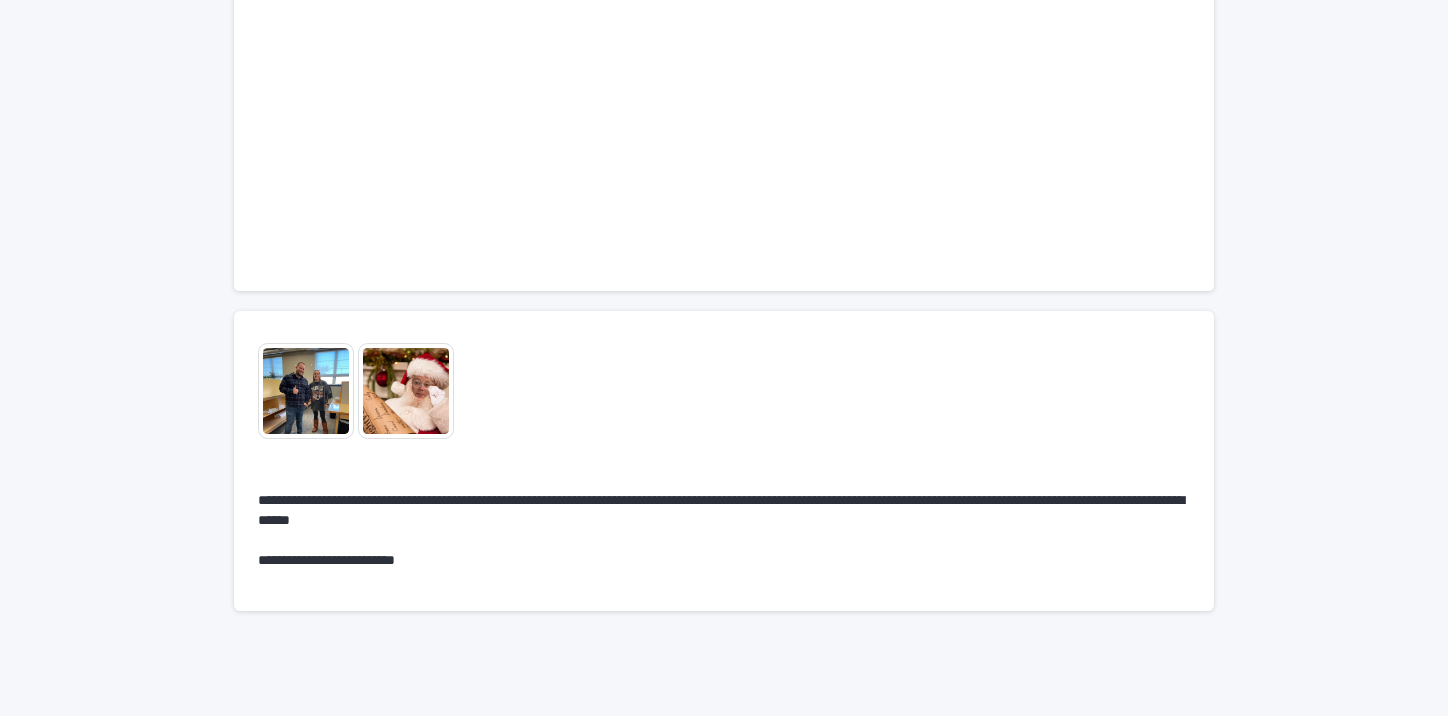 scroll, scrollTop: 300, scrollLeft: 0, axis: vertical 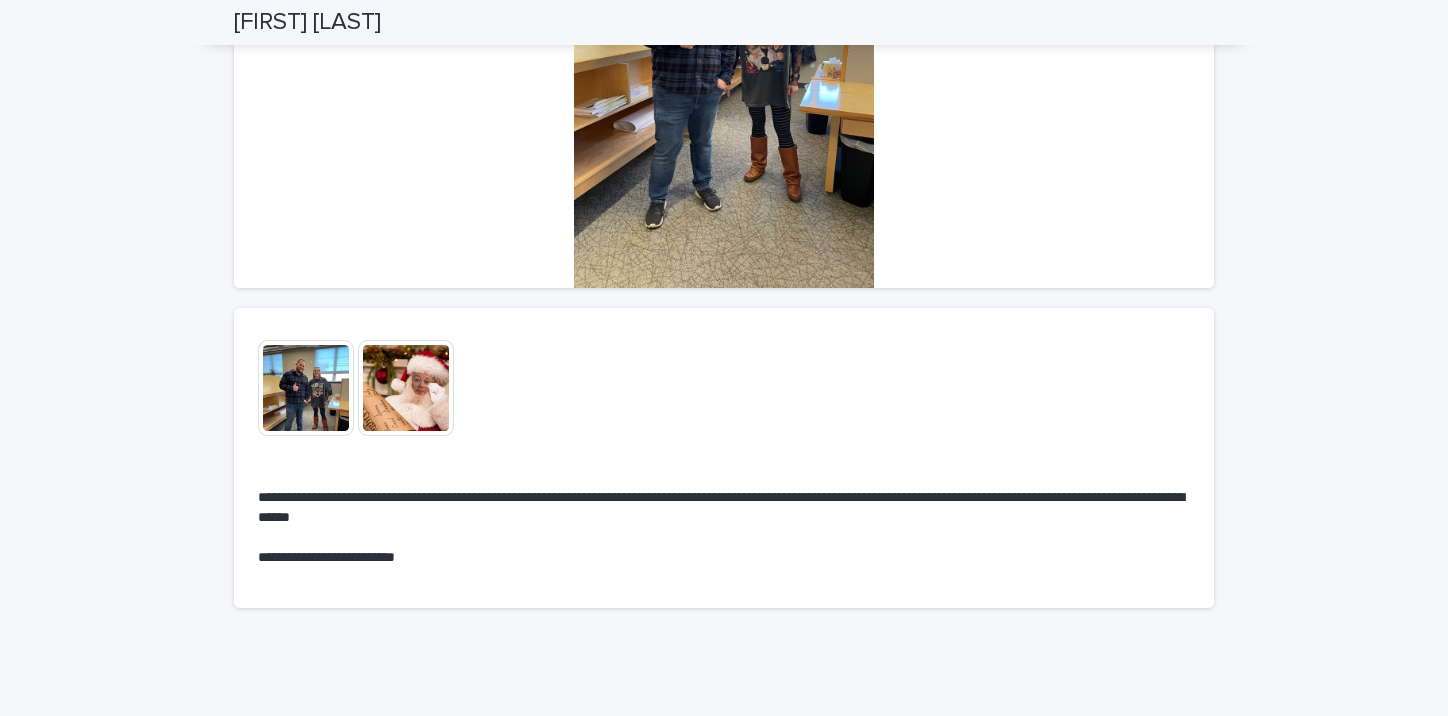 click at bounding box center [406, 388] 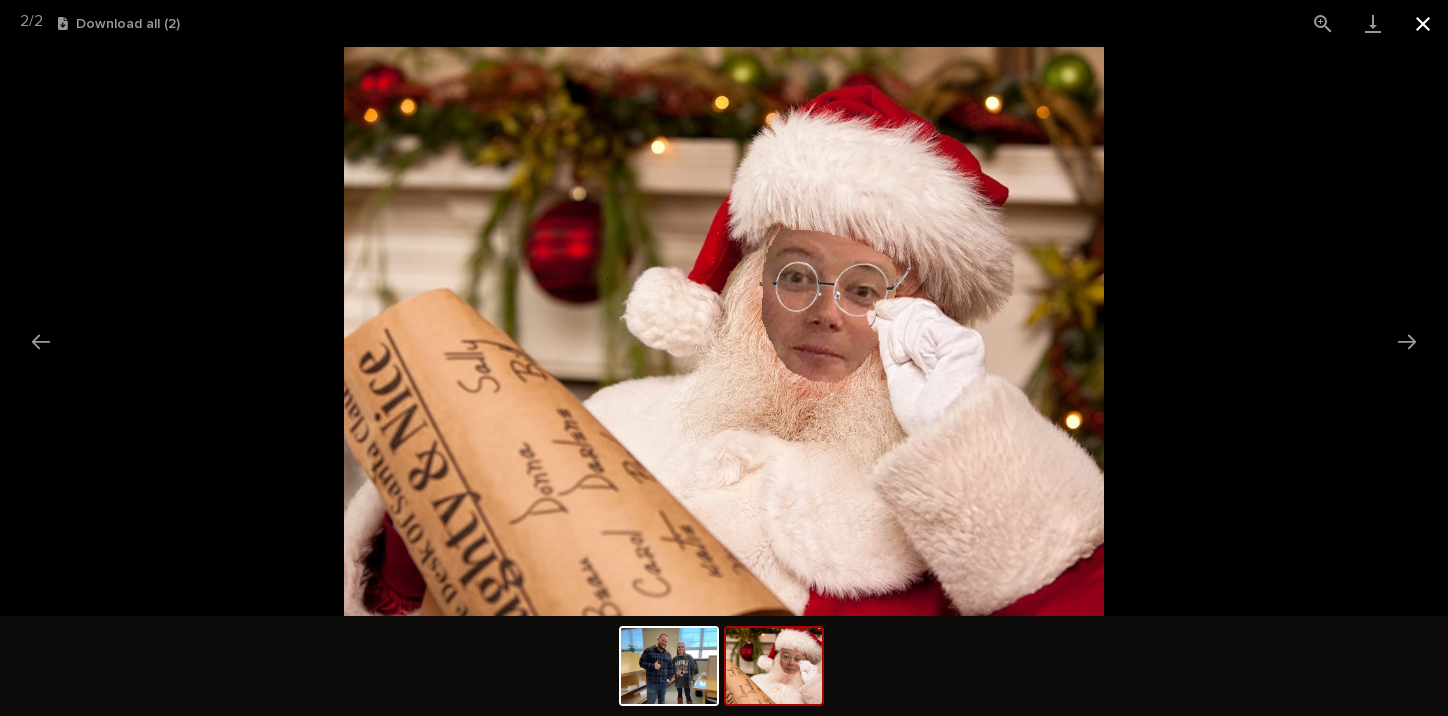 click at bounding box center [1423, 23] 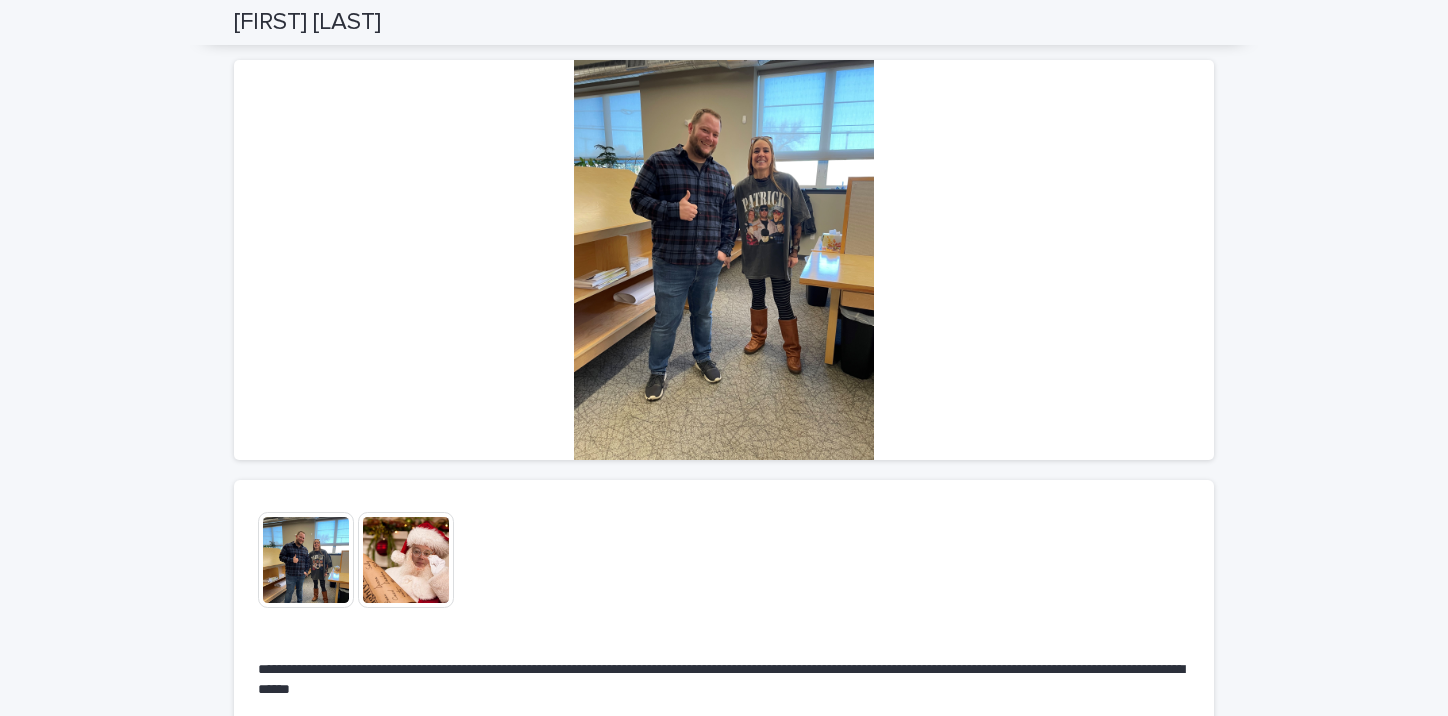 scroll, scrollTop: 0, scrollLeft: 0, axis: both 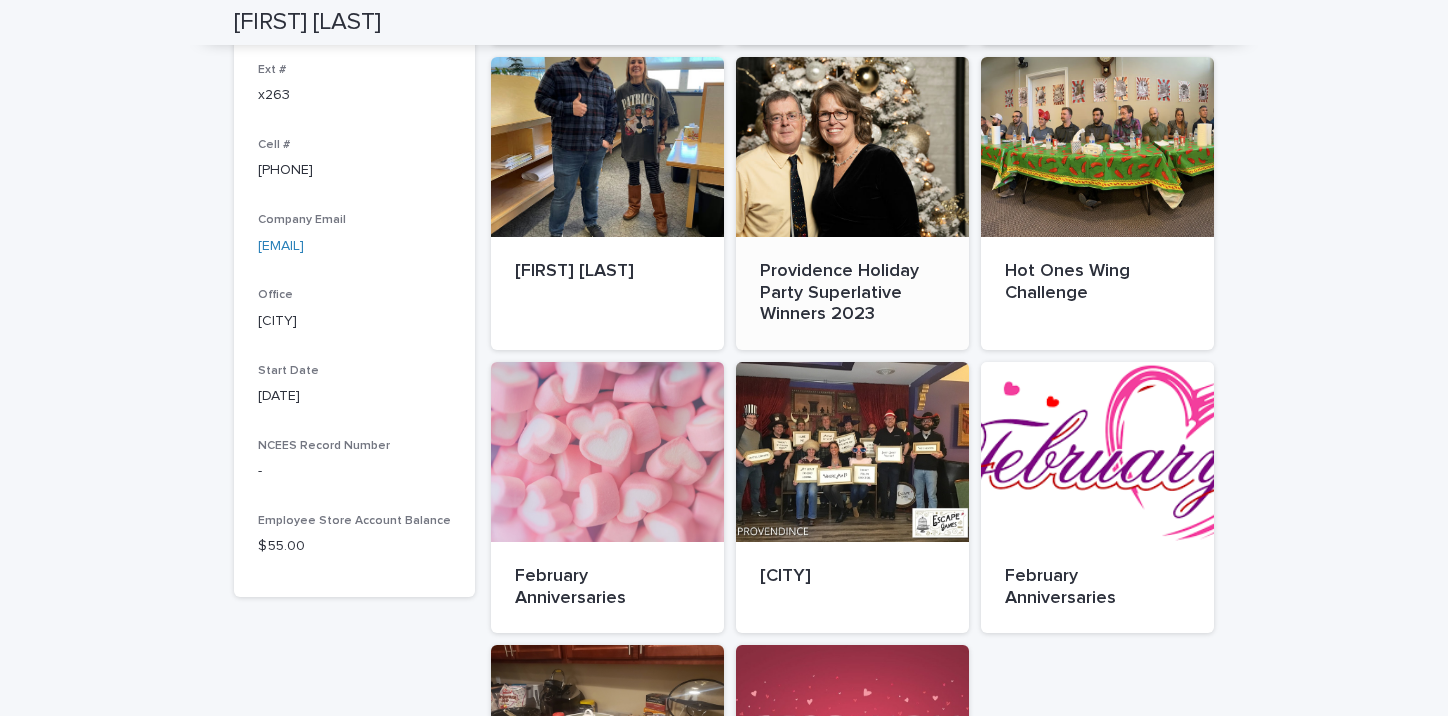 click at bounding box center [852, 147] 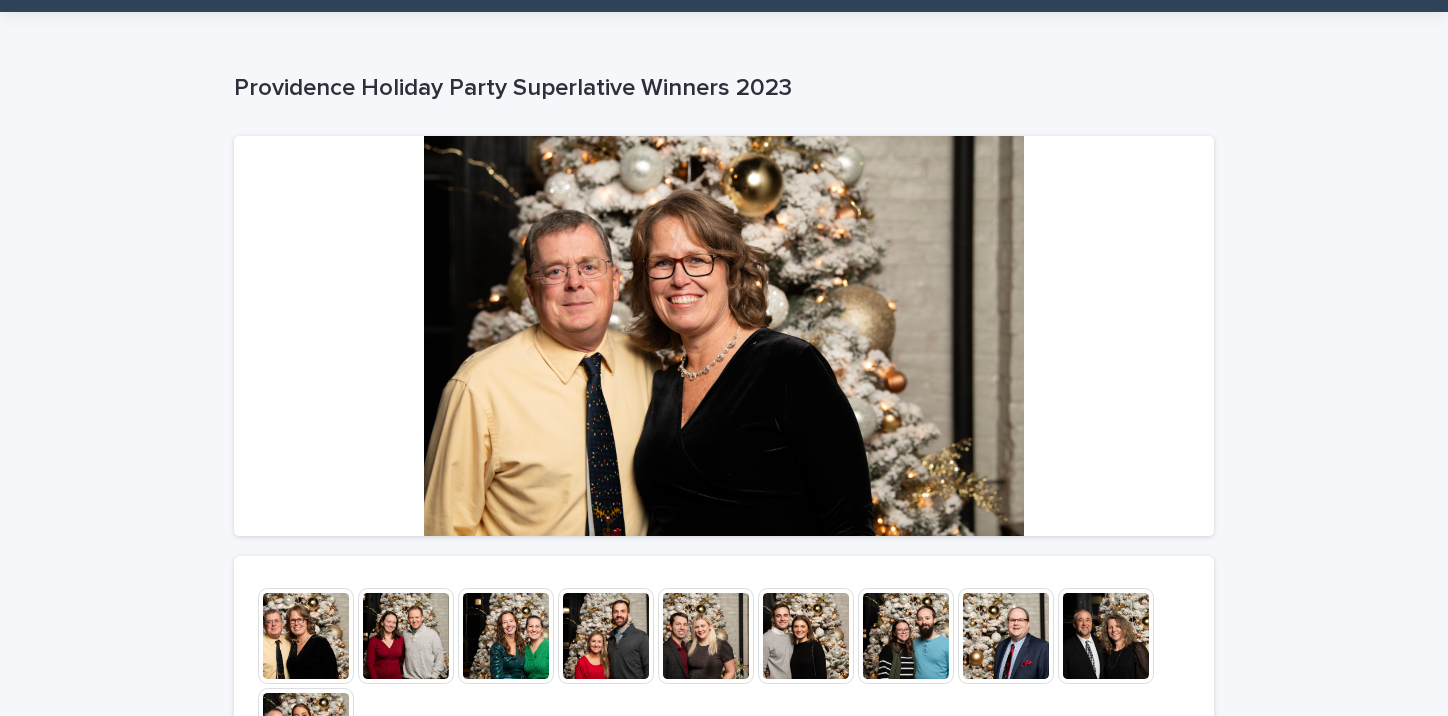 scroll, scrollTop: 100, scrollLeft: 0, axis: vertical 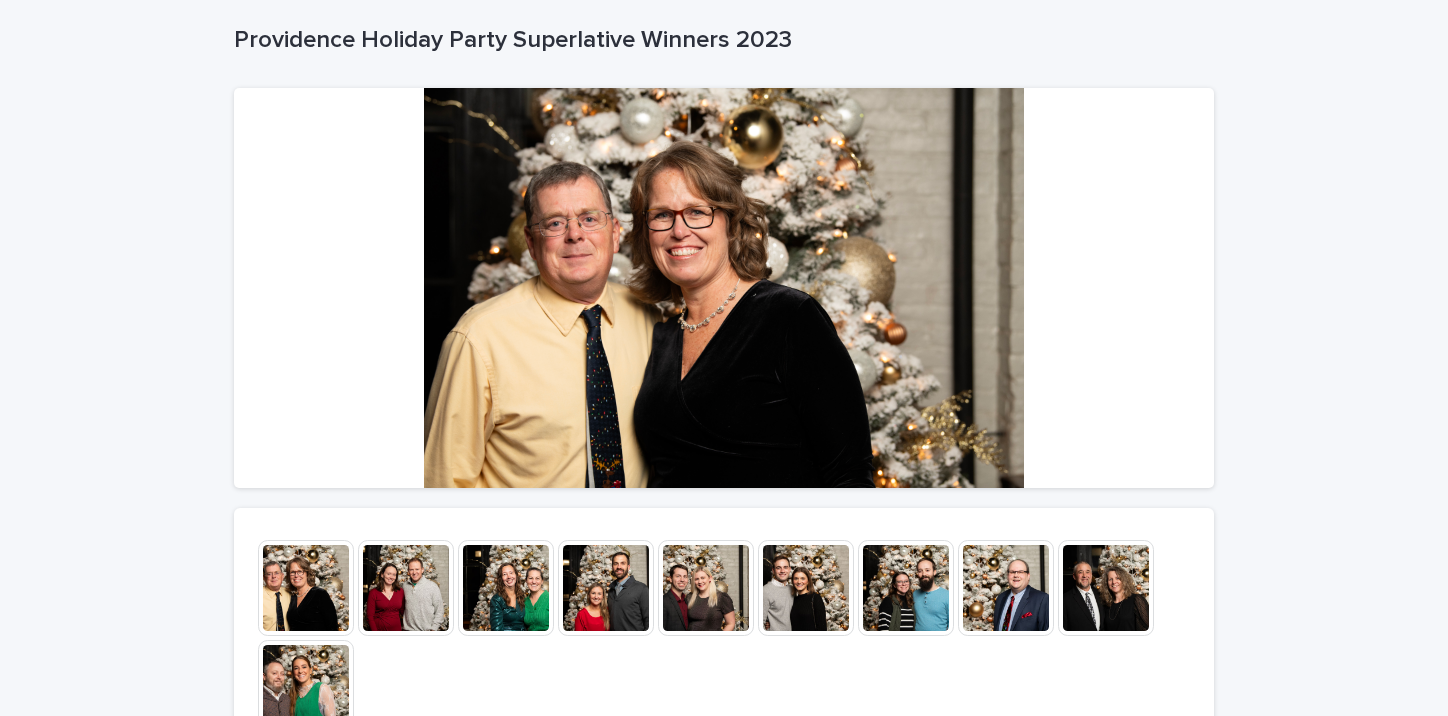 click at bounding box center (406, 588) 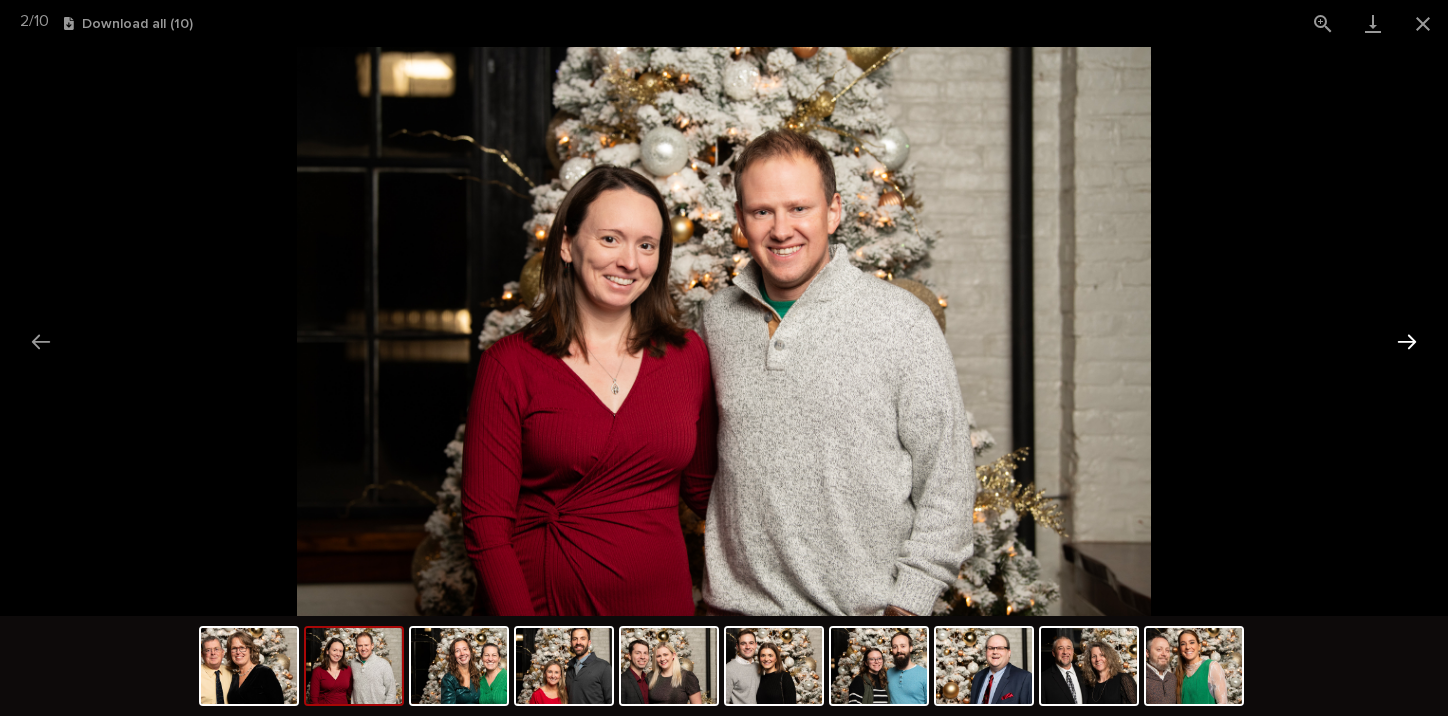 click at bounding box center (1407, 341) 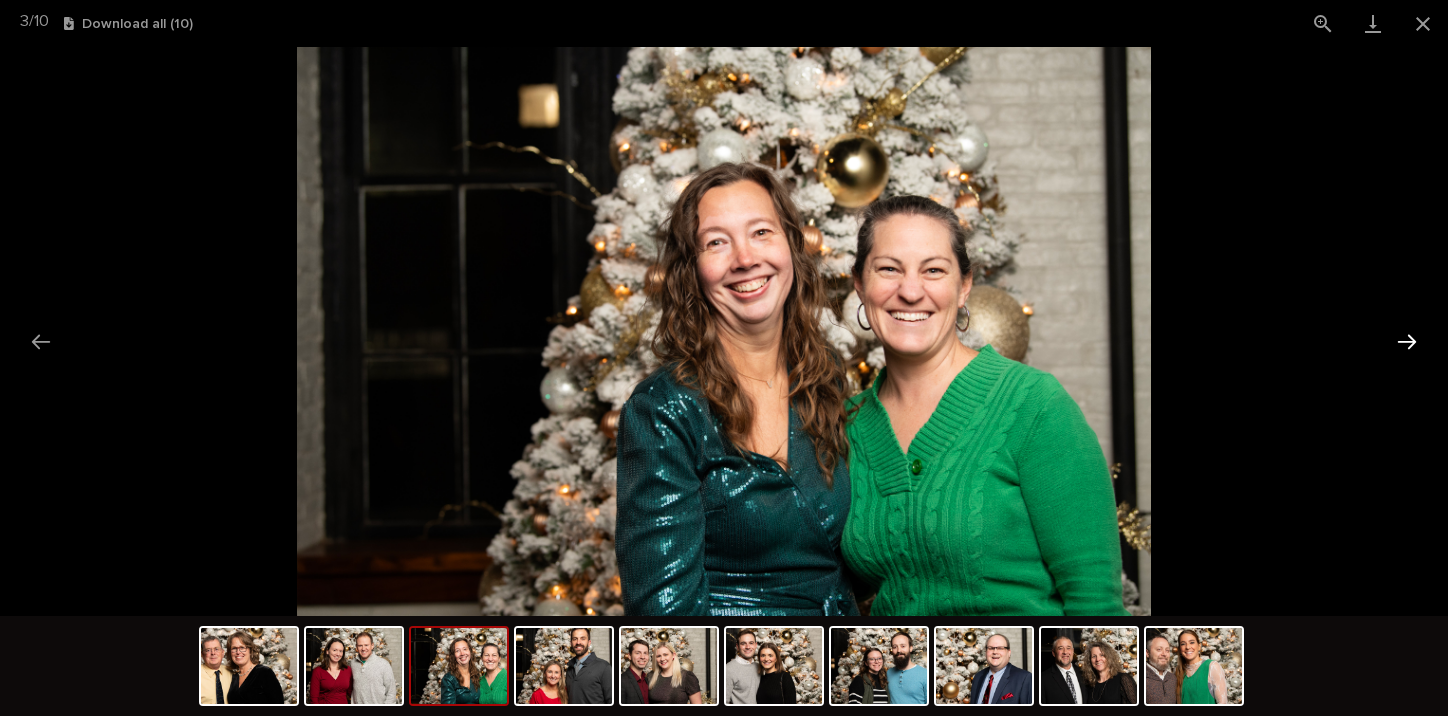 click at bounding box center (1407, 341) 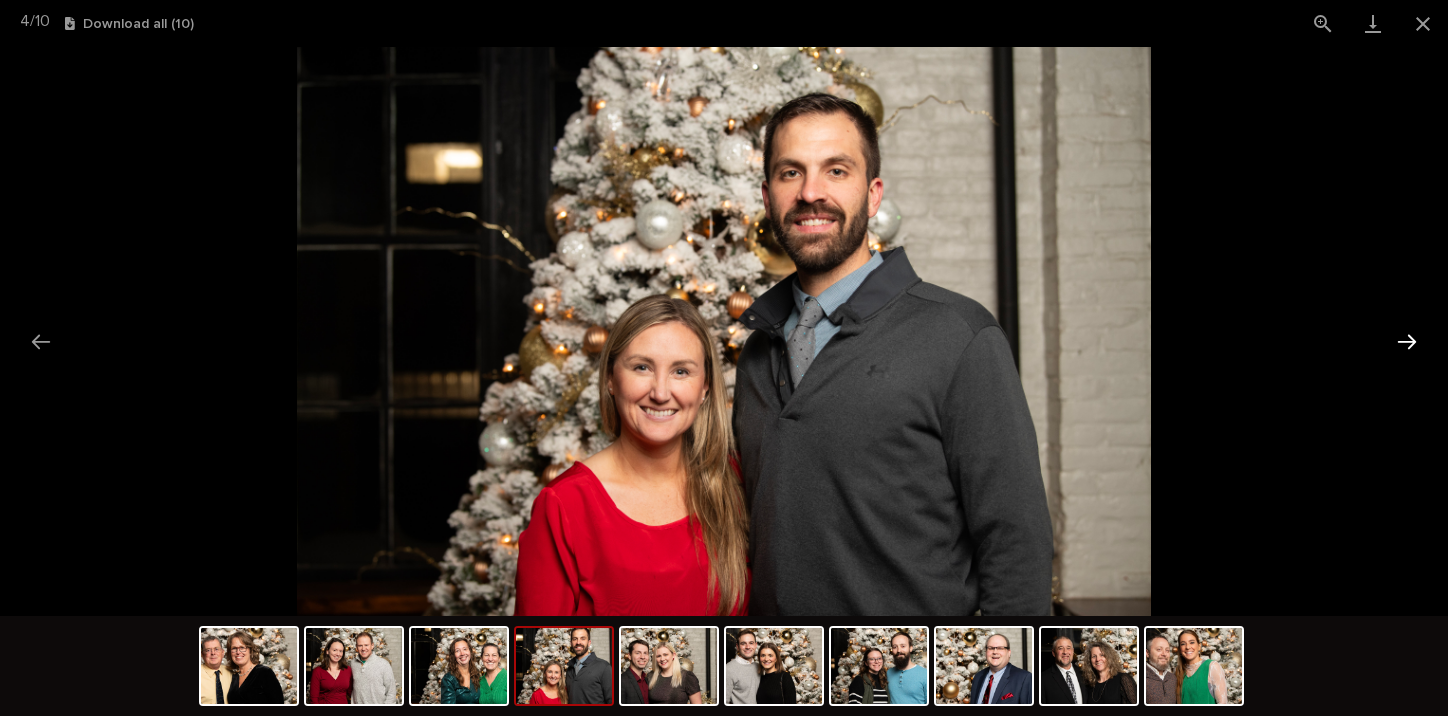 click at bounding box center [1407, 341] 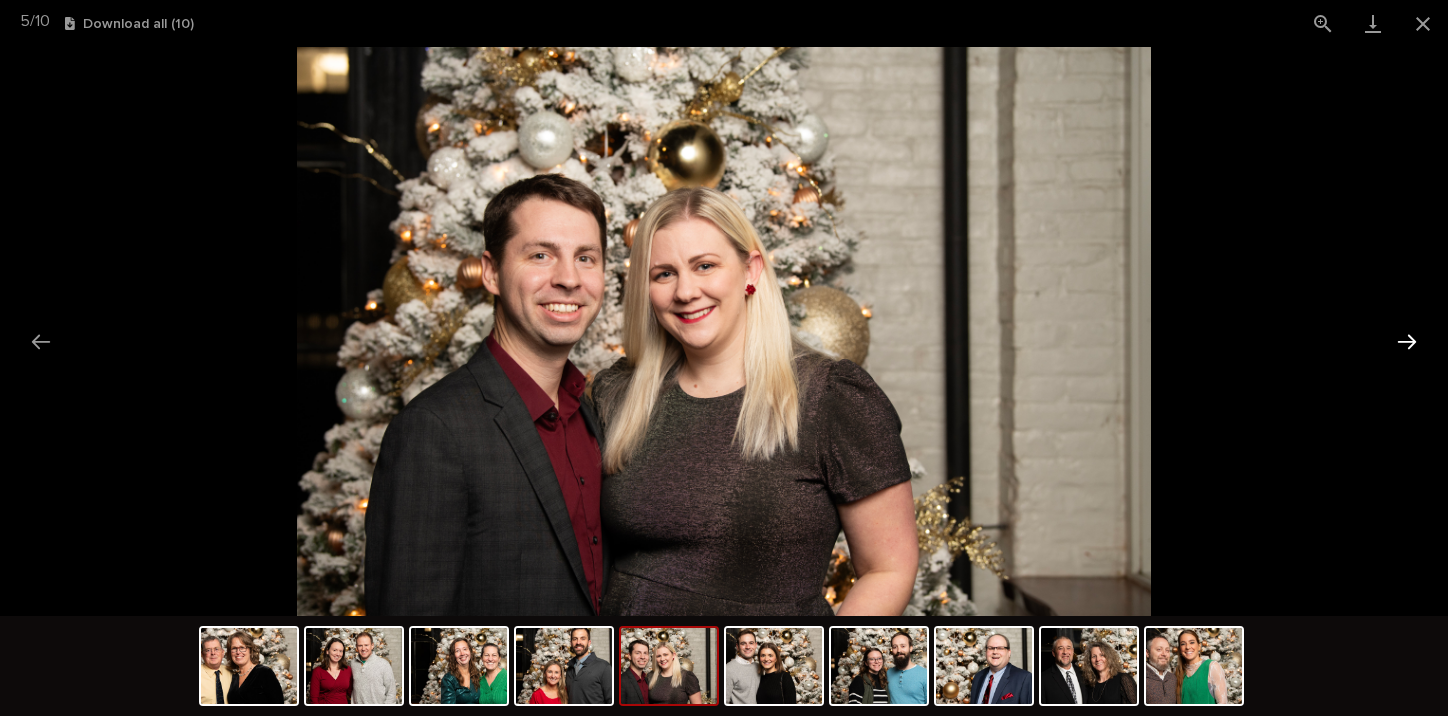click at bounding box center (1407, 341) 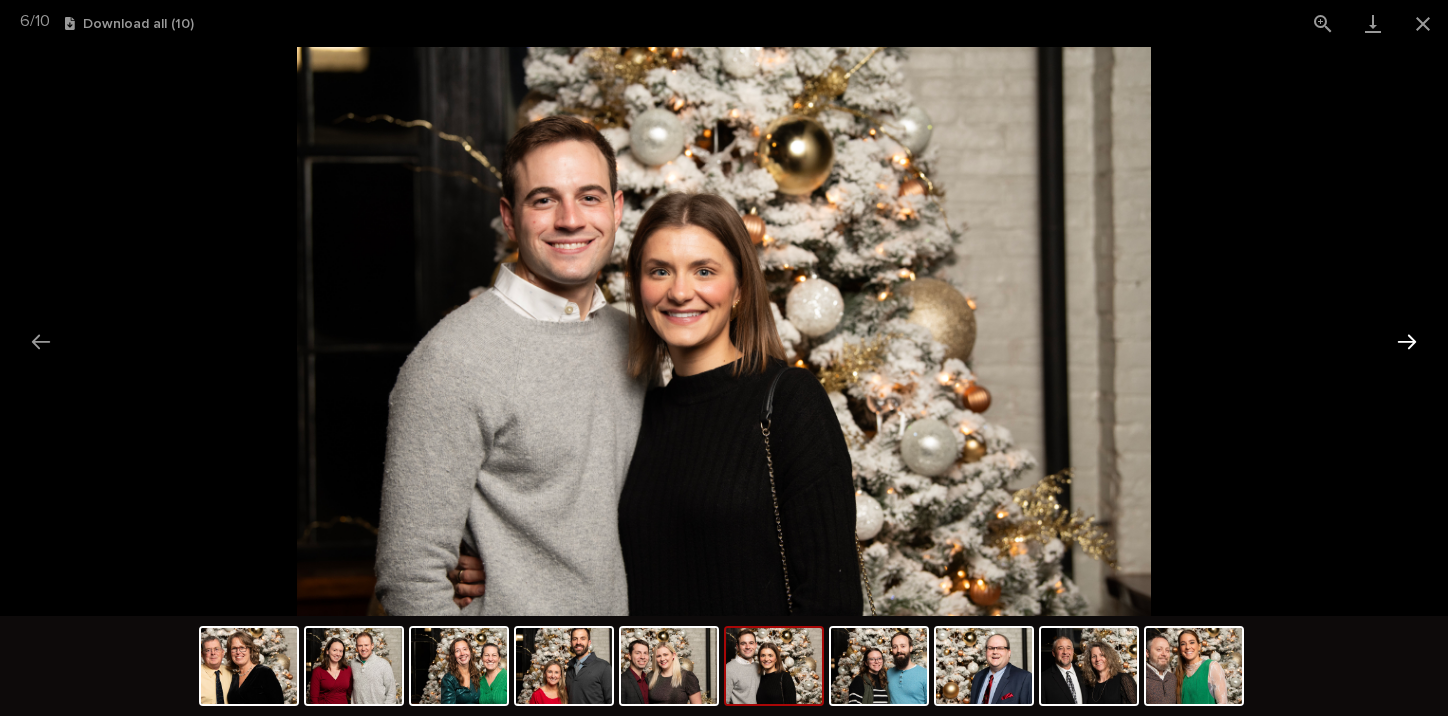 click at bounding box center (1407, 341) 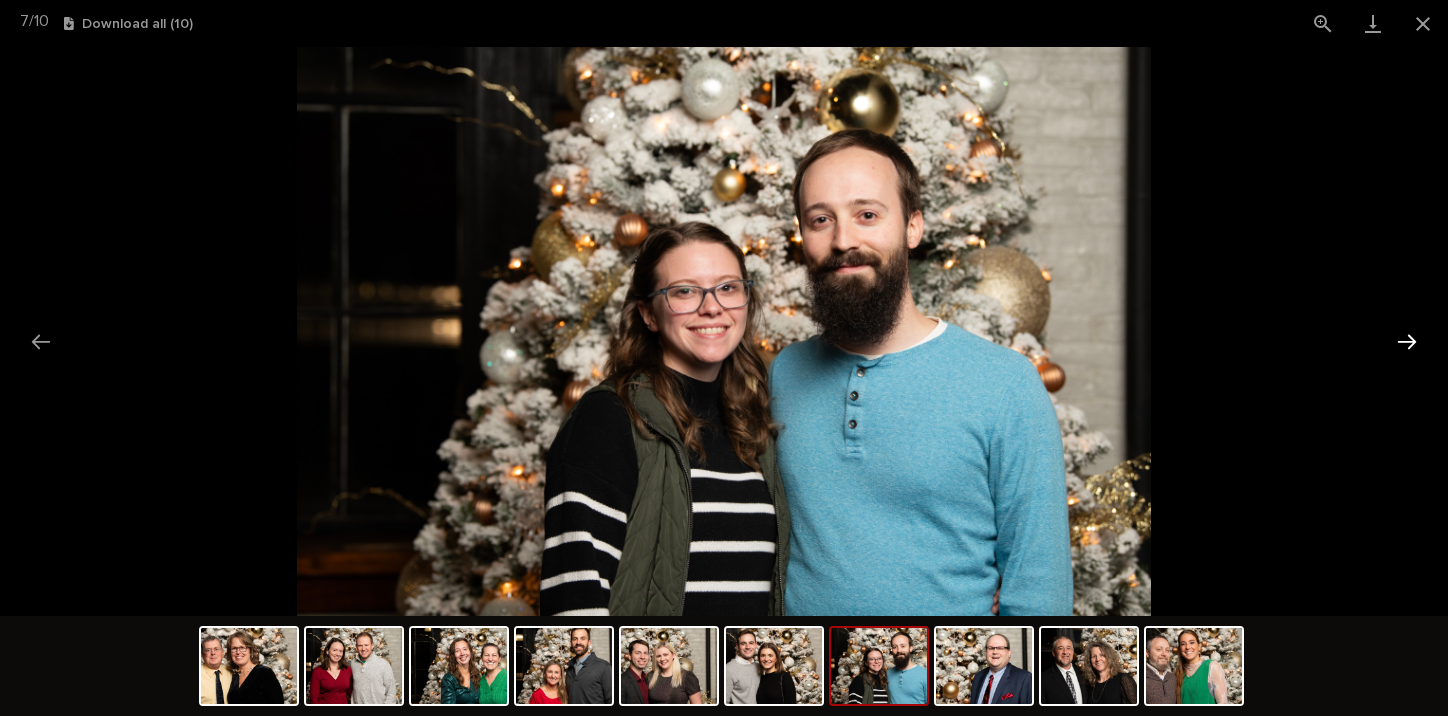 click at bounding box center [1407, 341] 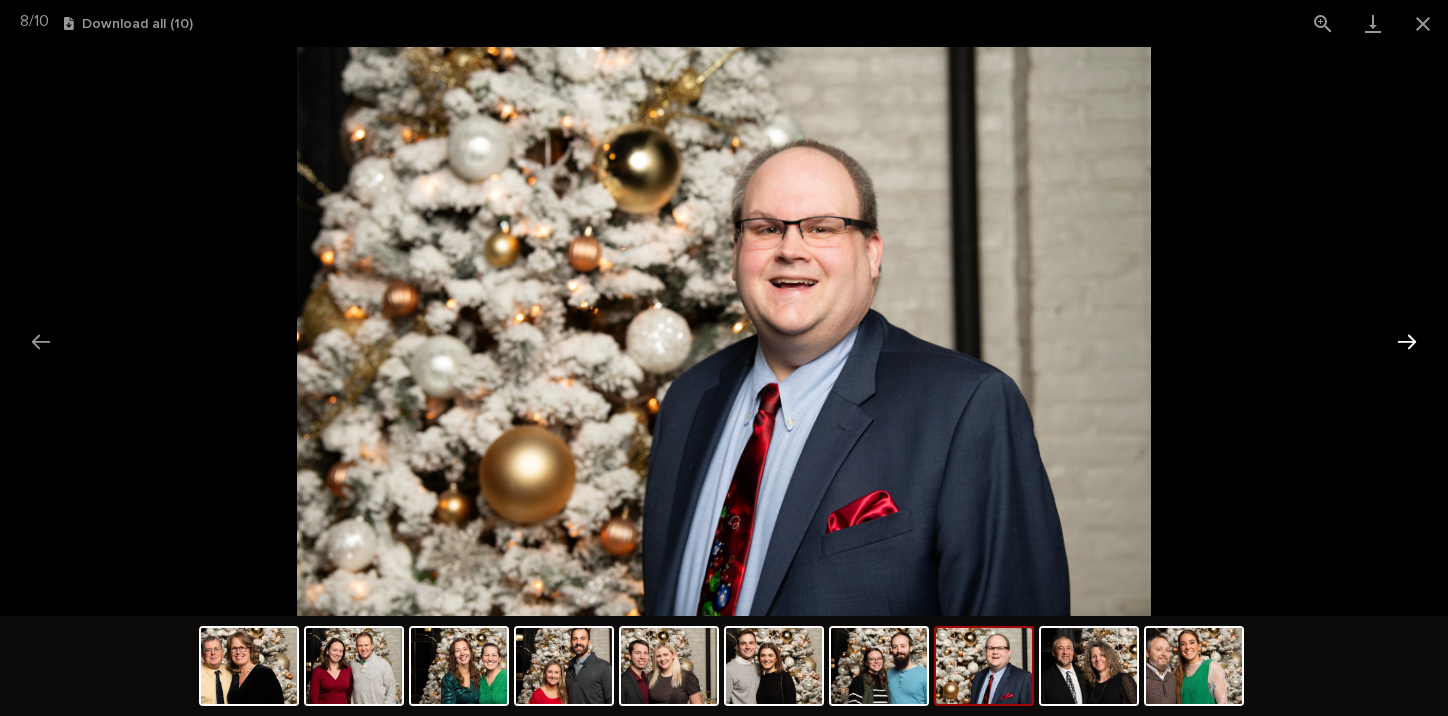 click at bounding box center (1407, 341) 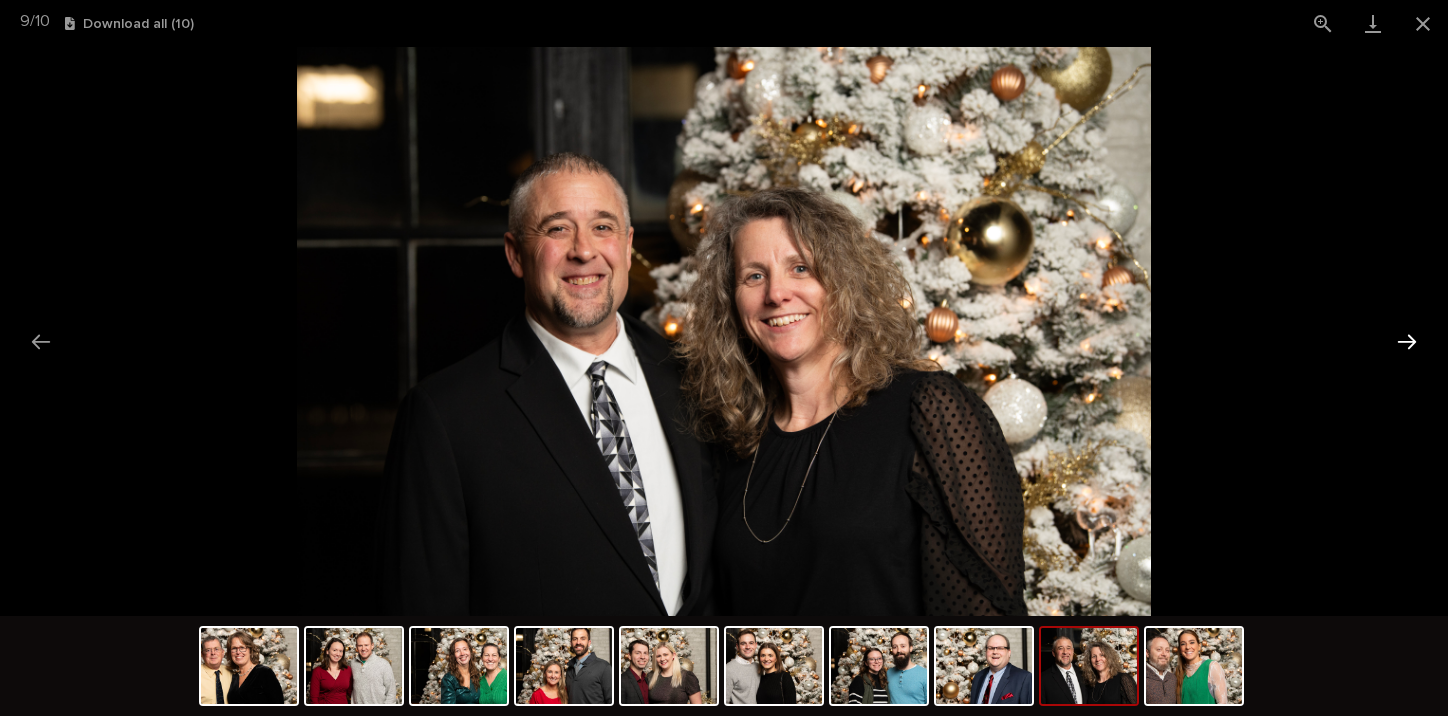 click at bounding box center (1407, 341) 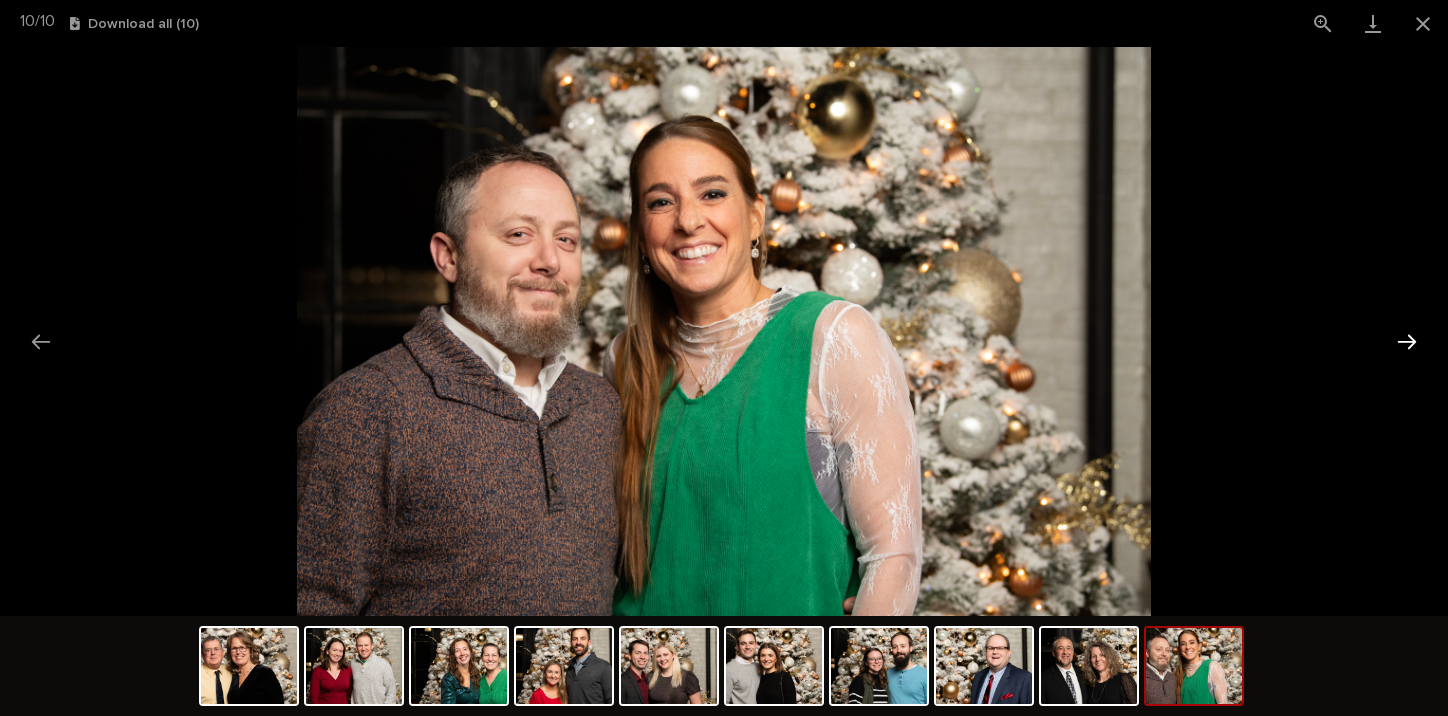 click at bounding box center (1407, 341) 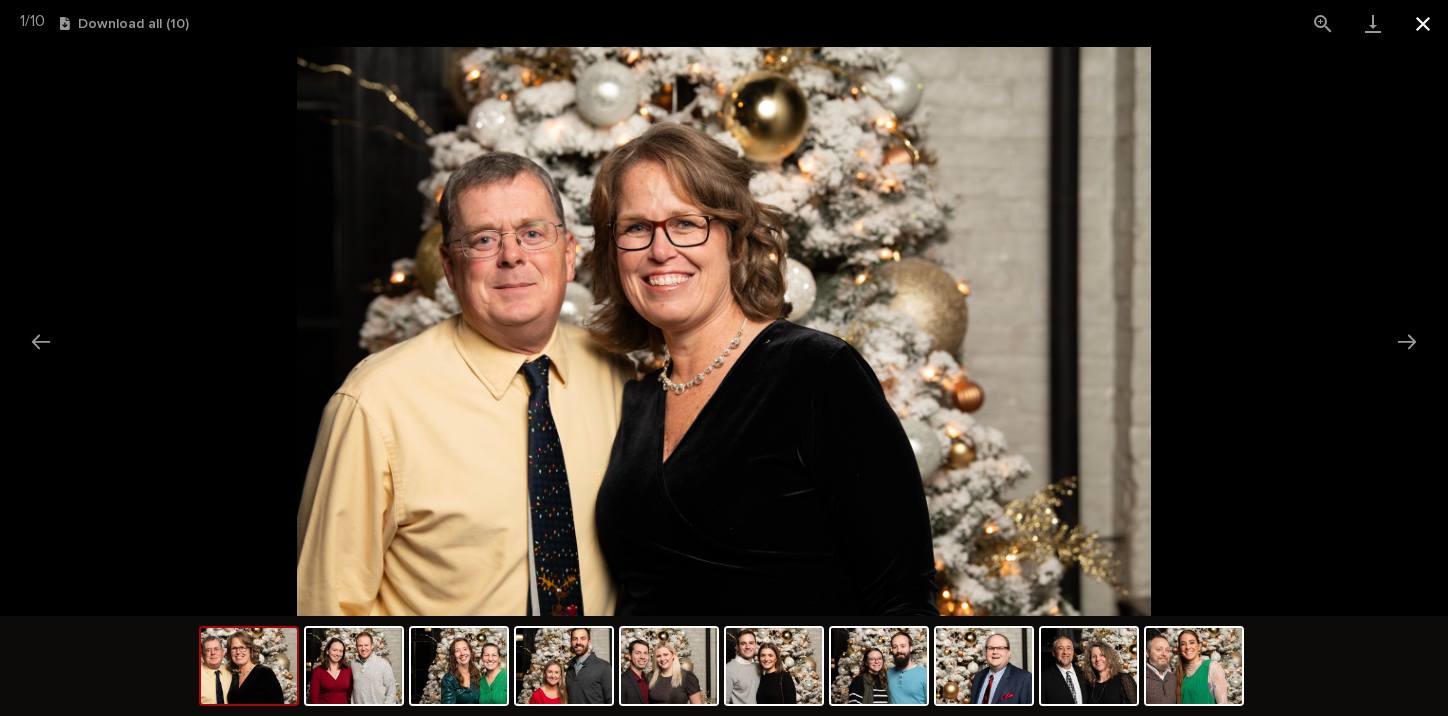 click at bounding box center [1423, 23] 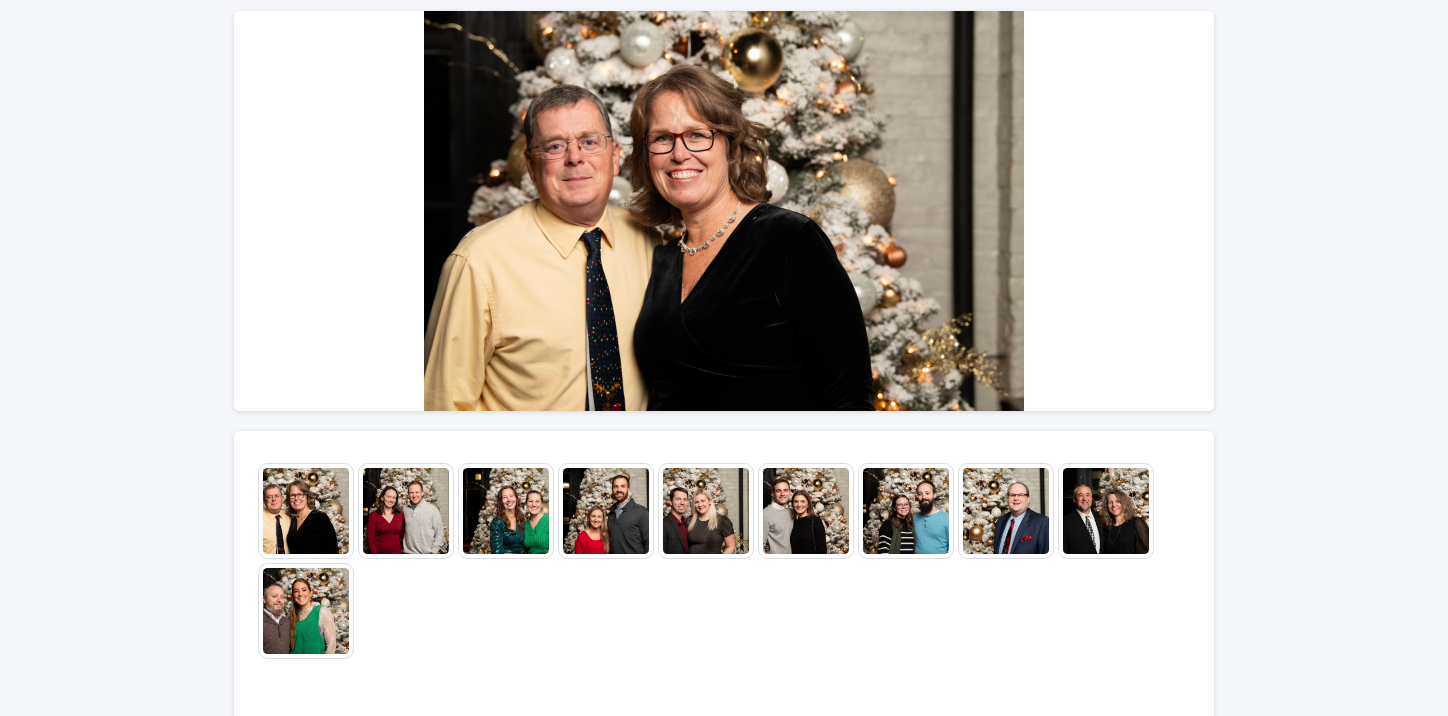 scroll, scrollTop: 200, scrollLeft: 0, axis: vertical 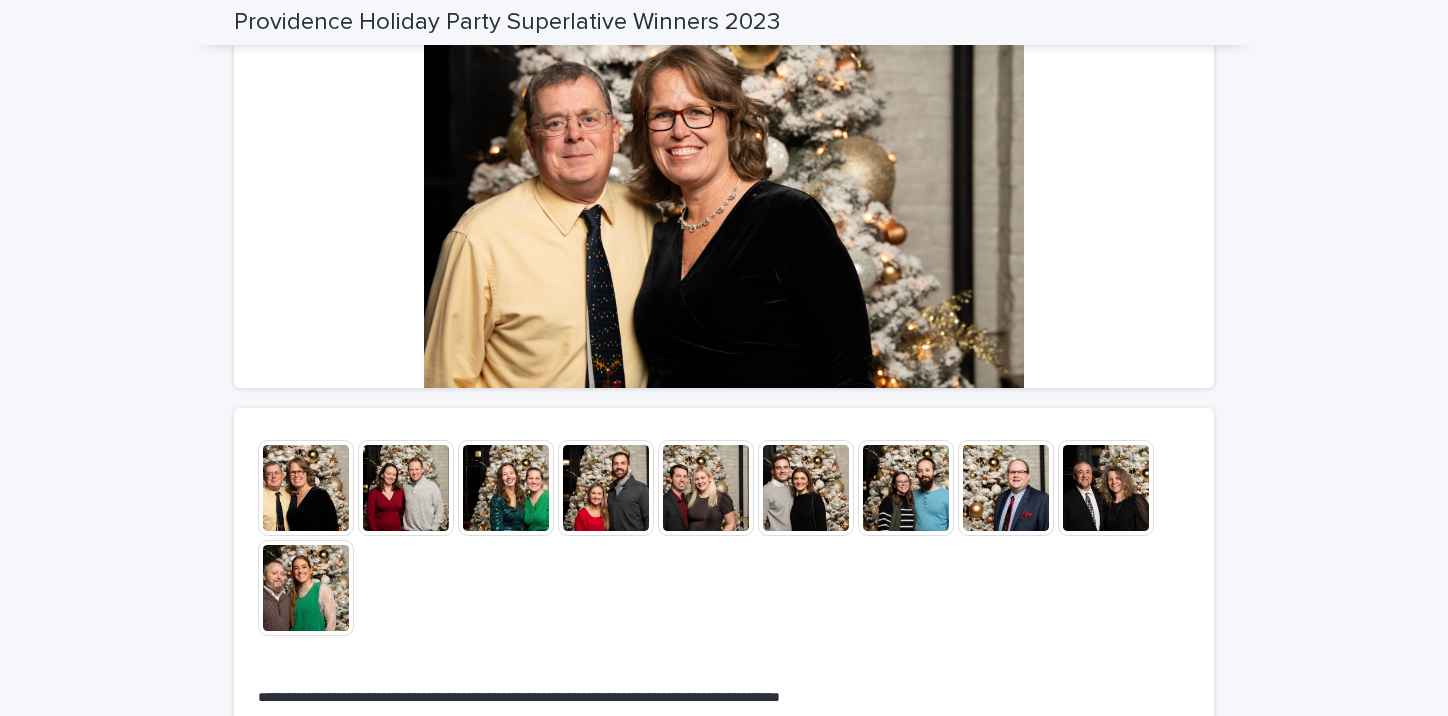 click at bounding box center [806, 488] 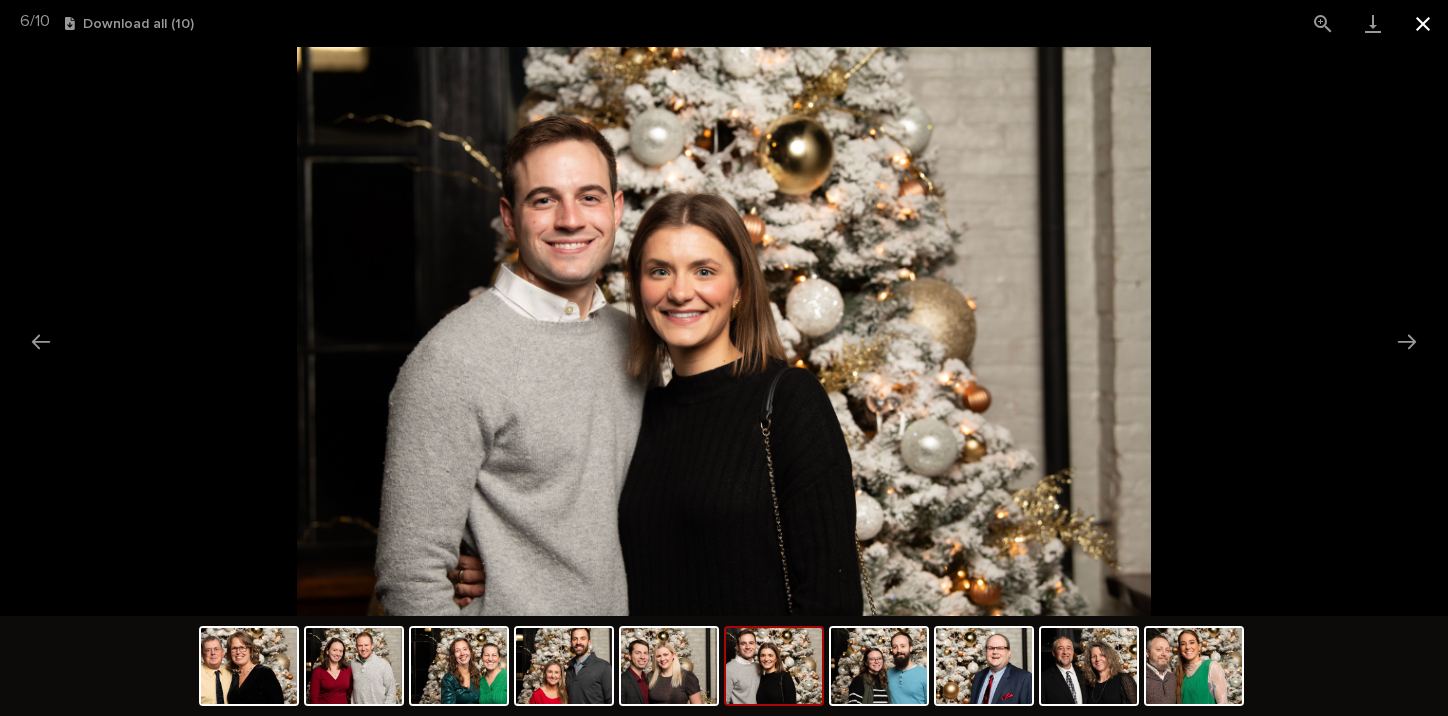 click at bounding box center (1423, 23) 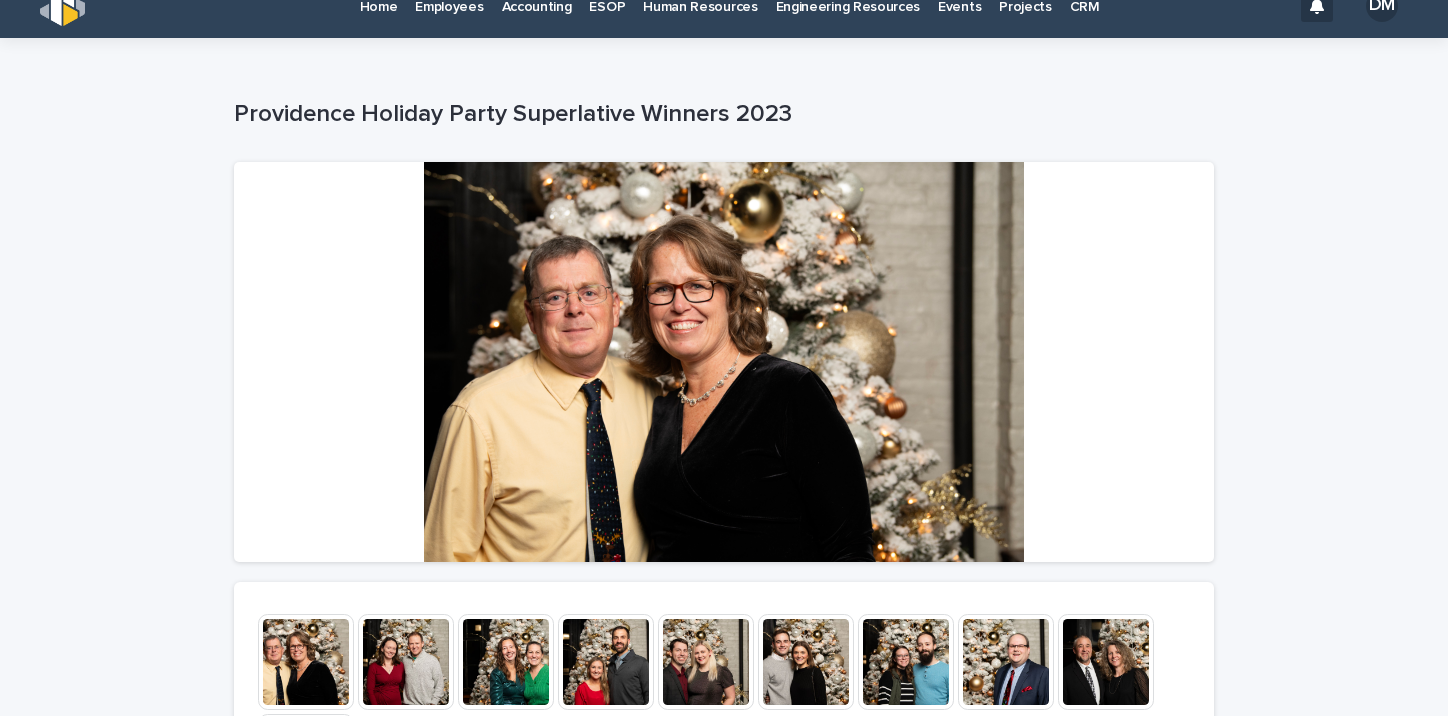 scroll, scrollTop: 0, scrollLeft: 0, axis: both 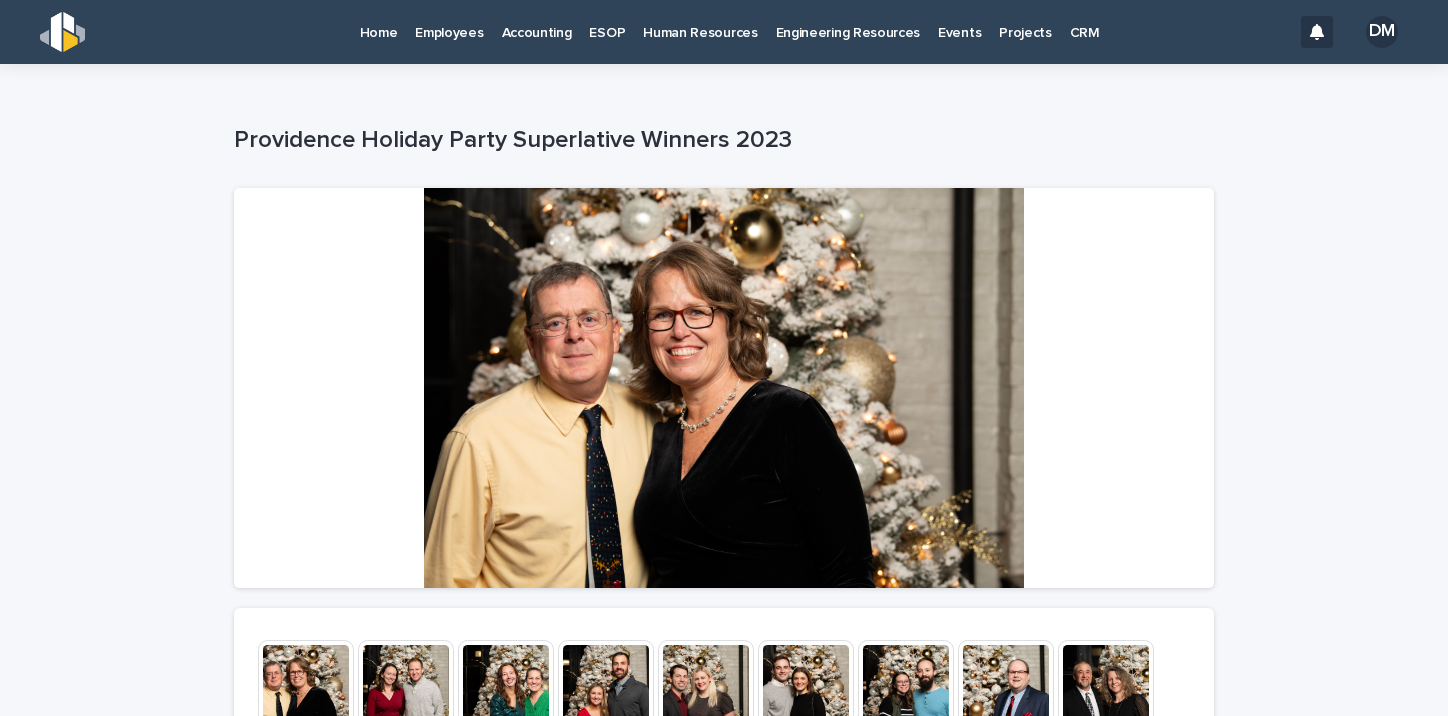 click on "Employees" at bounding box center [449, 21] 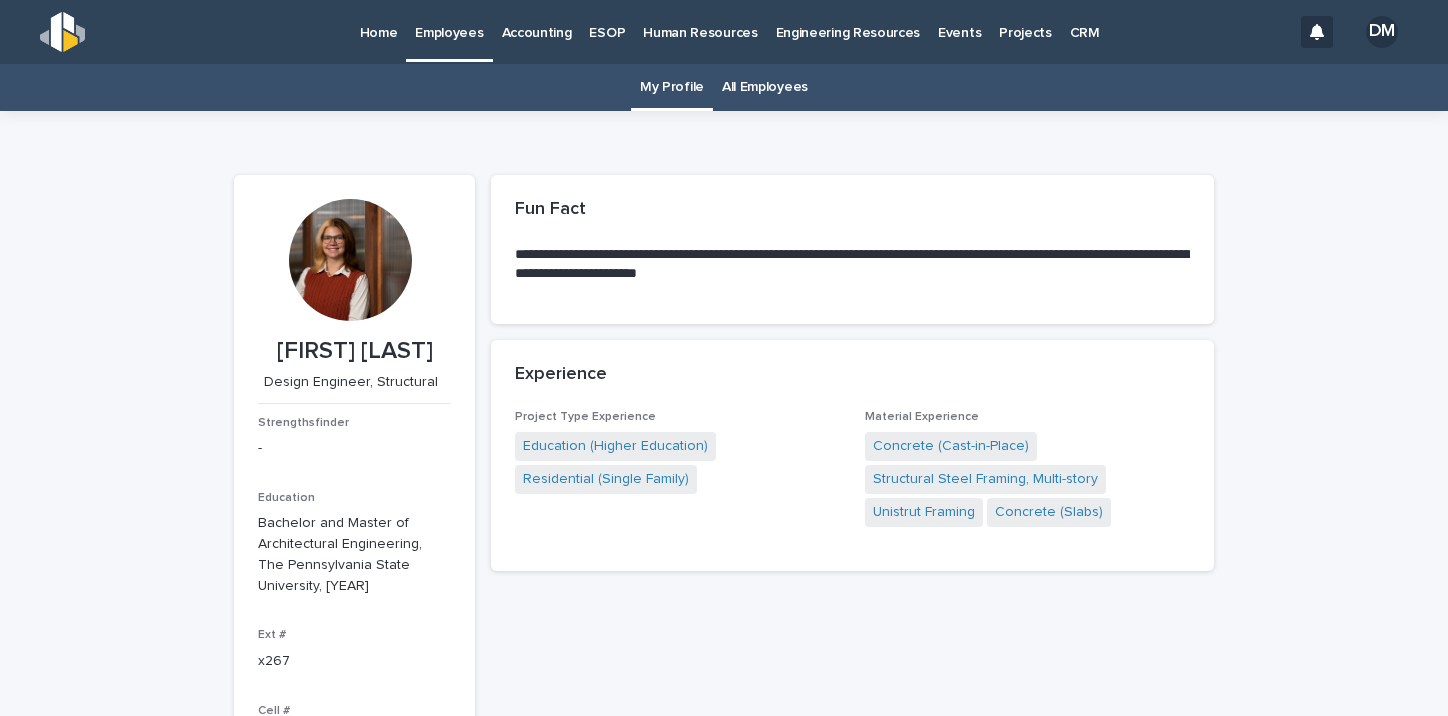 click on "All Employees" at bounding box center [765, 87] 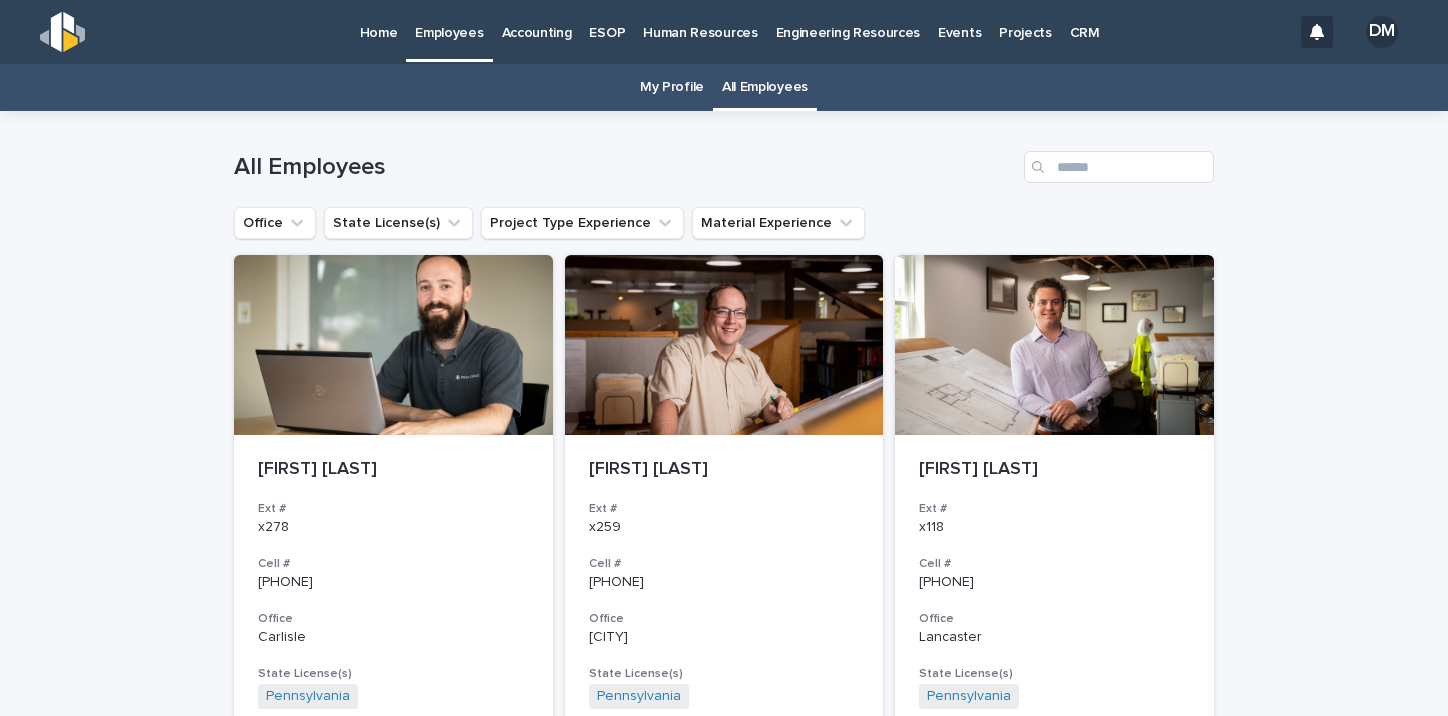 click on "My Profile" at bounding box center [672, 87] 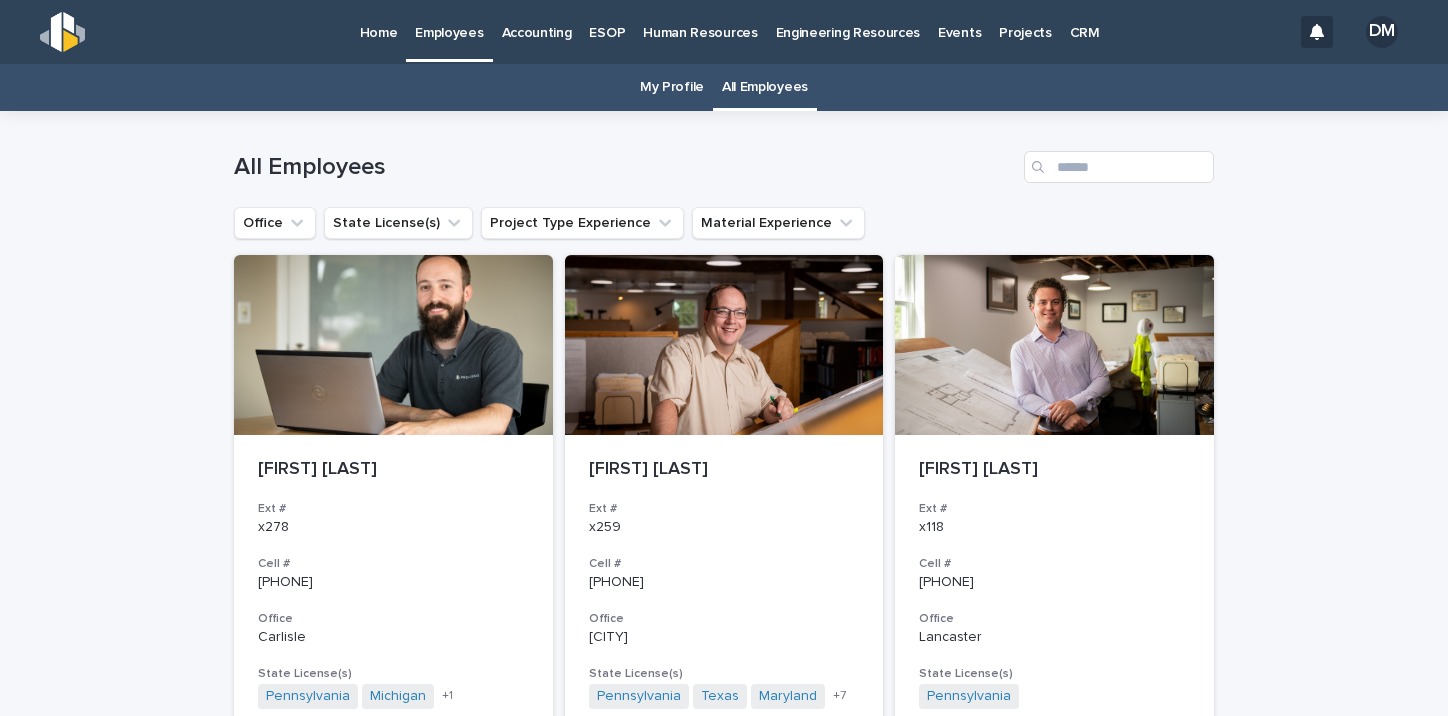 click on "My Profile" at bounding box center [672, 87] 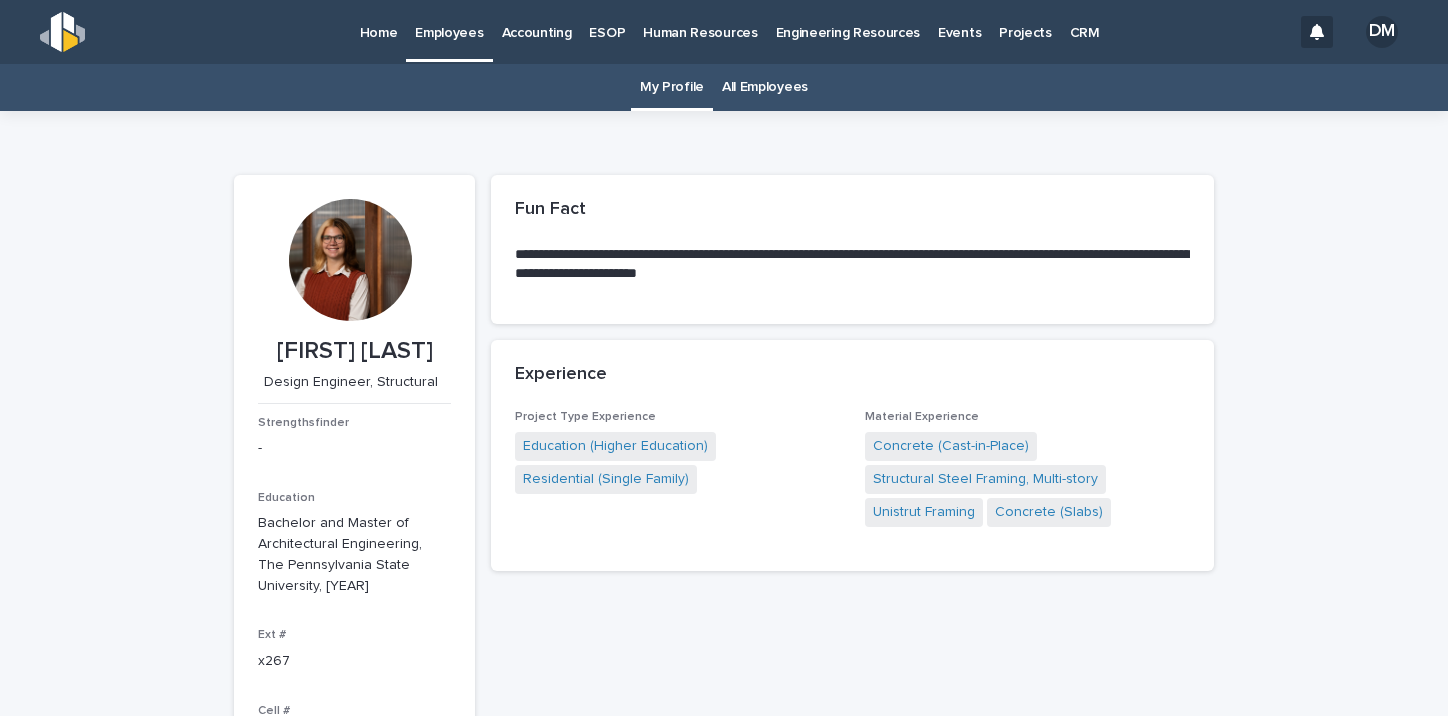 click on "All Employees" at bounding box center (765, 87) 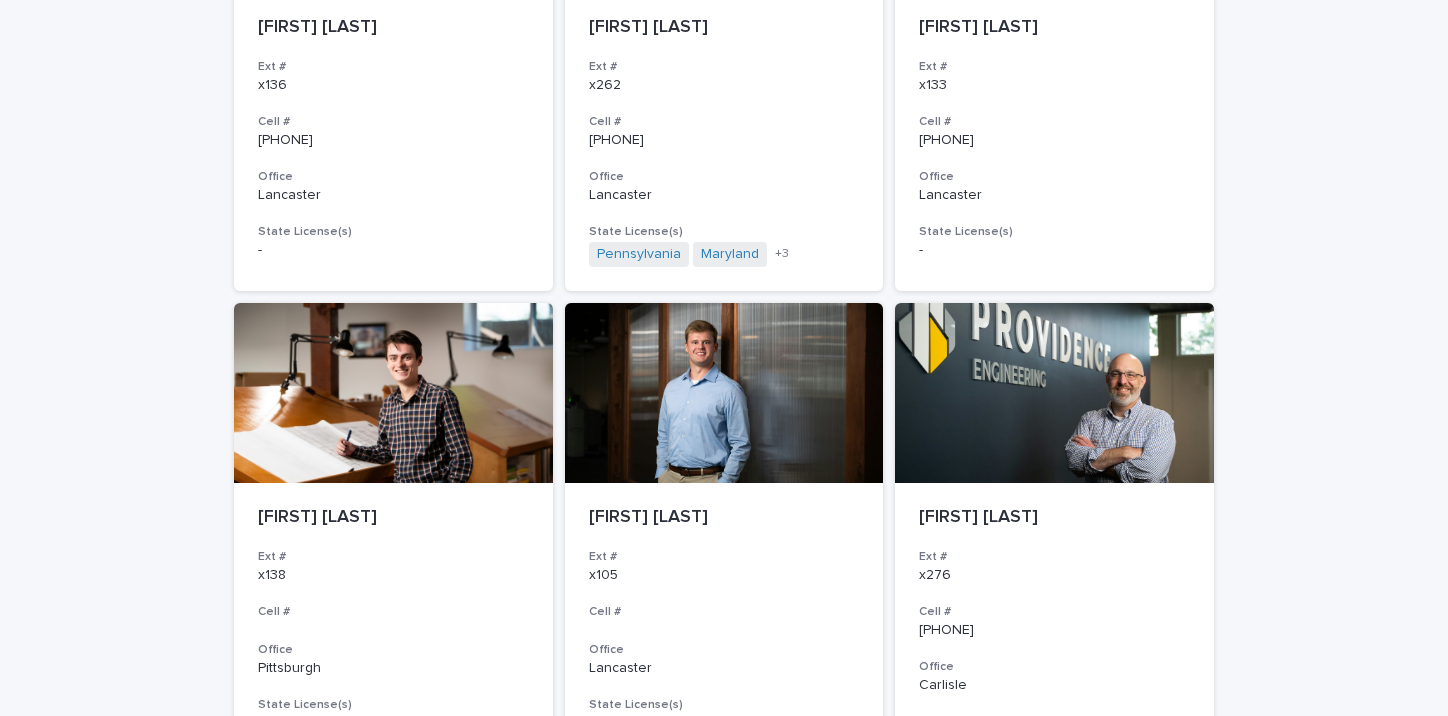 scroll, scrollTop: 2000, scrollLeft: 0, axis: vertical 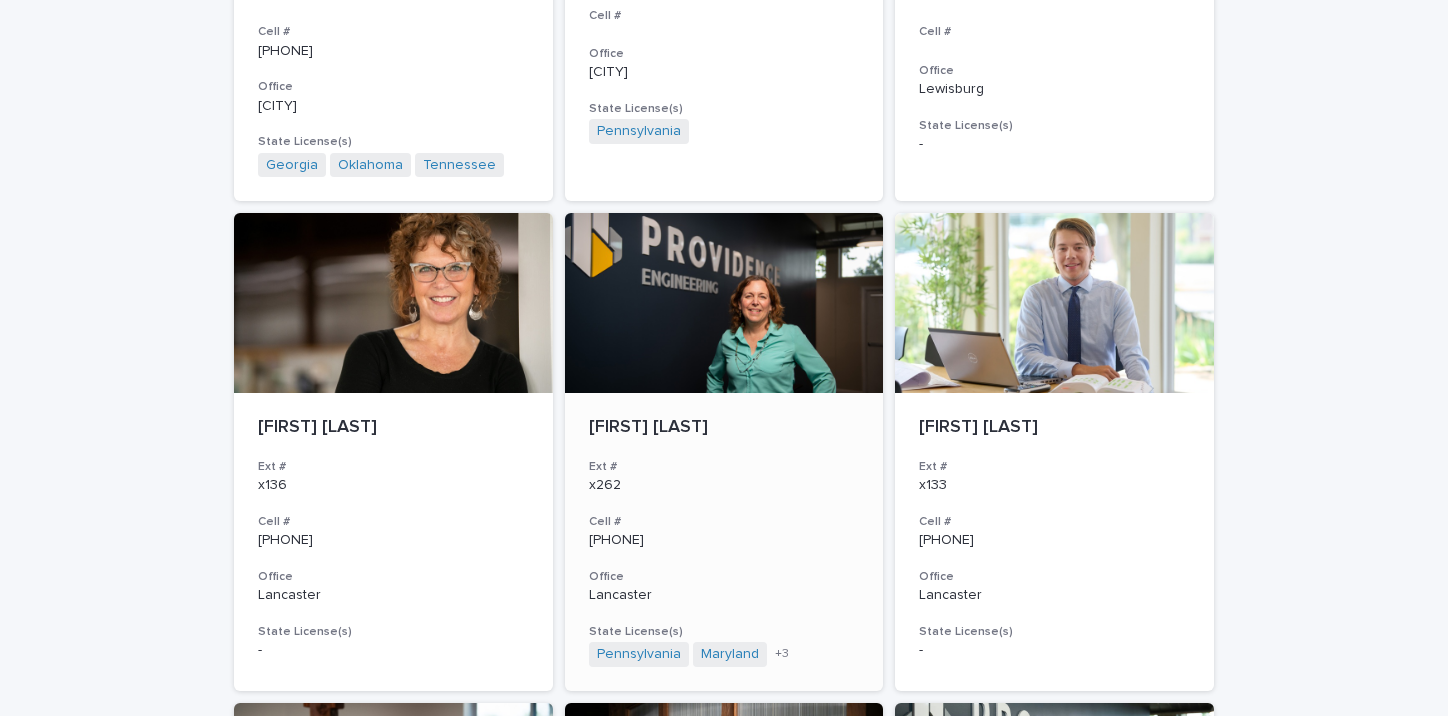 click at bounding box center [724, 303] 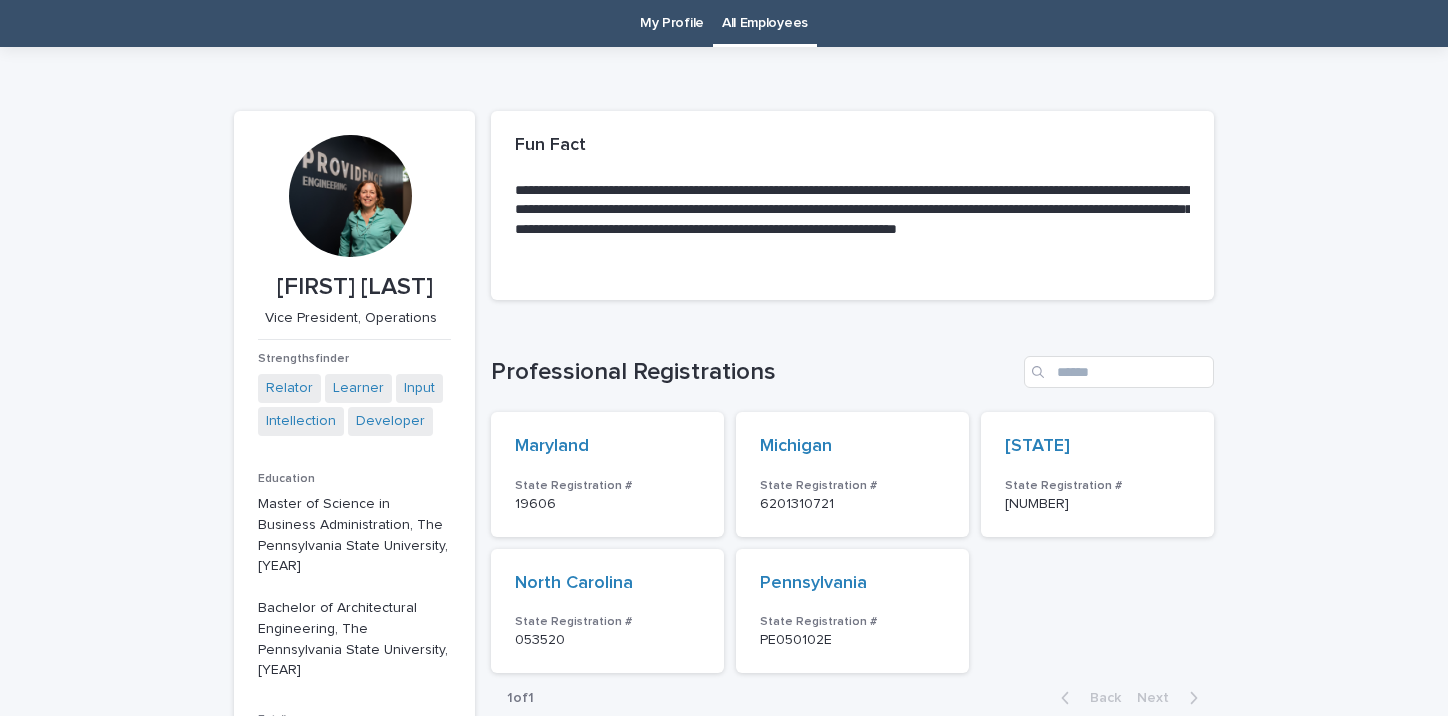 scroll, scrollTop: 100, scrollLeft: 0, axis: vertical 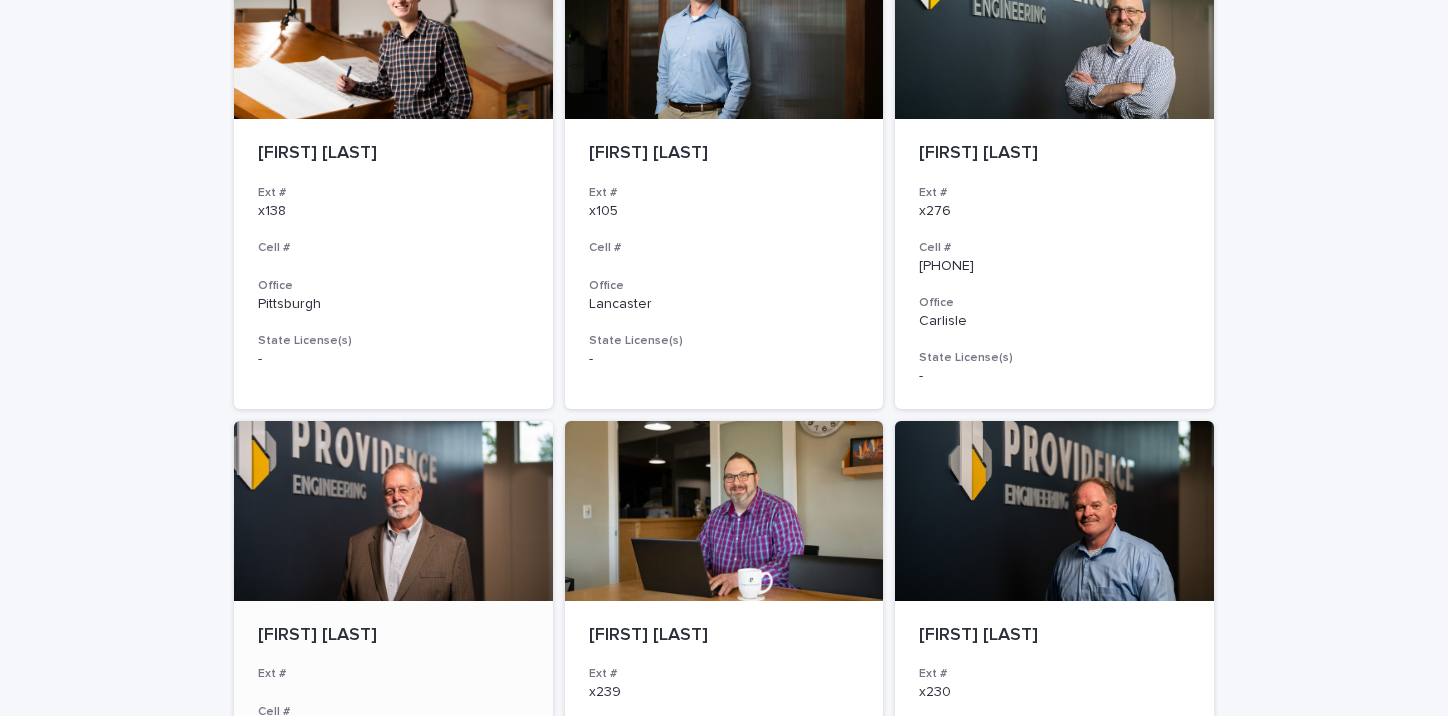 click at bounding box center [393, 511] 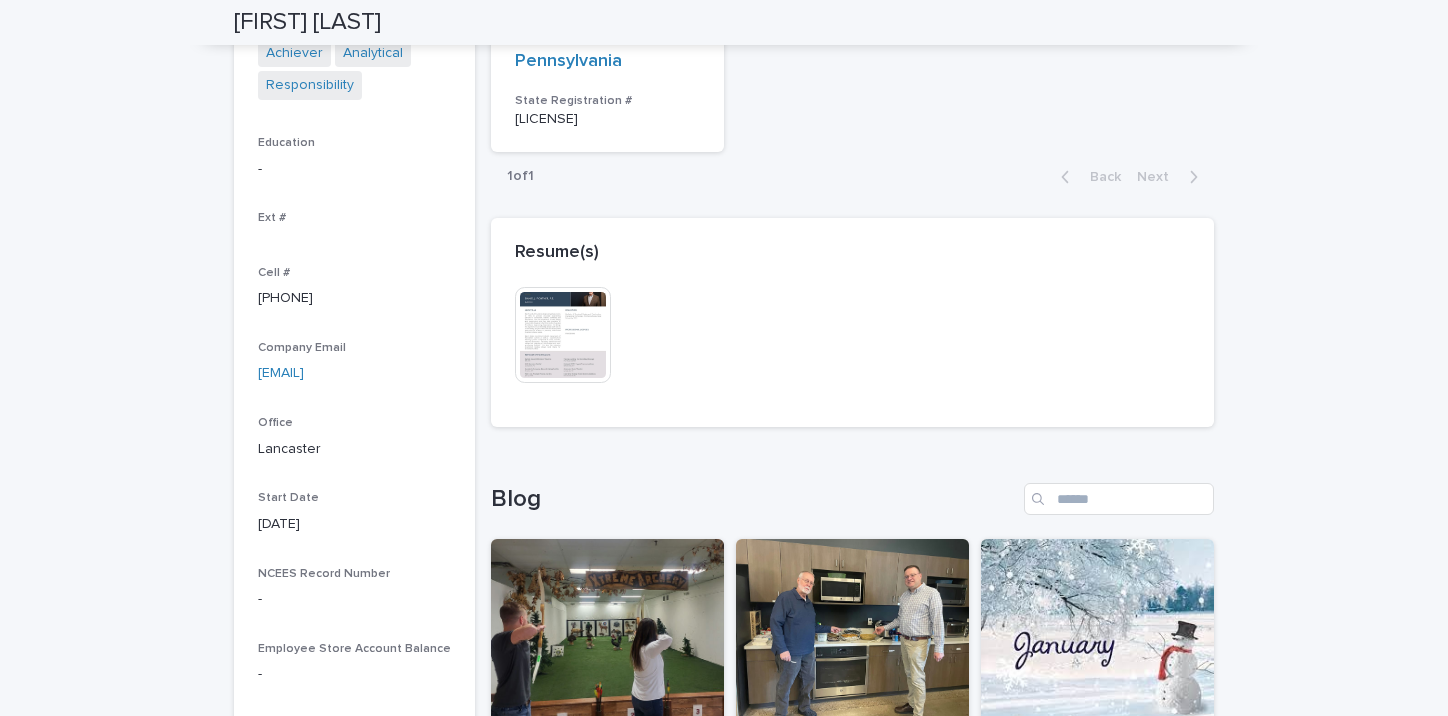 scroll, scrollTop: 0, scrollLeft: 0, axis: both 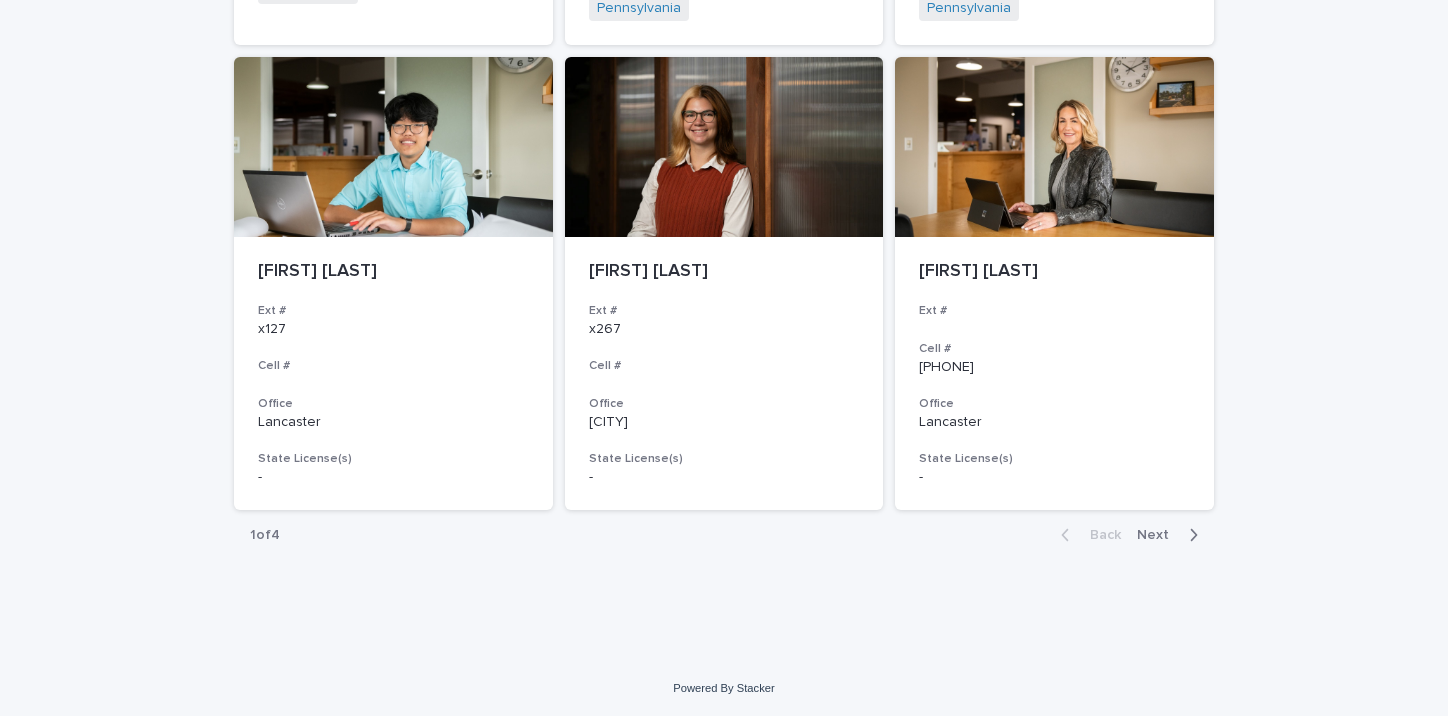 click 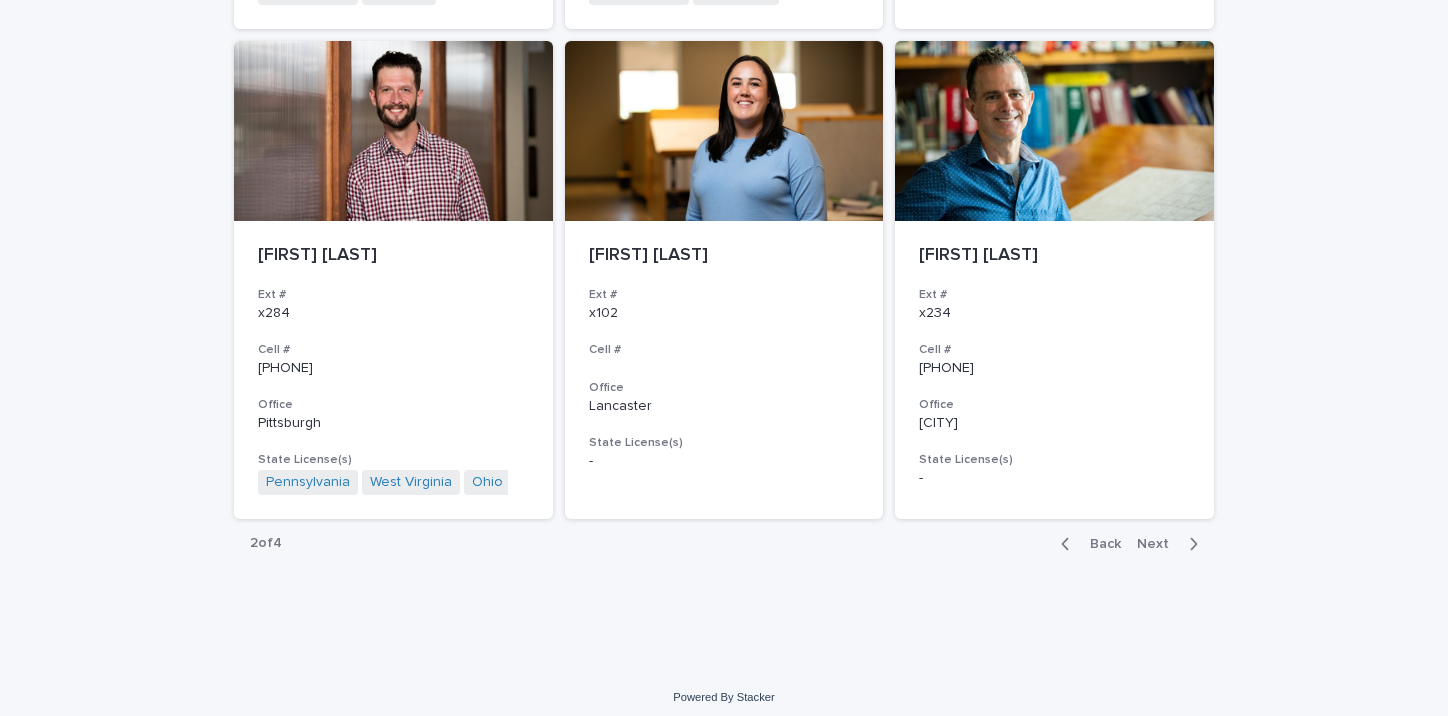 click 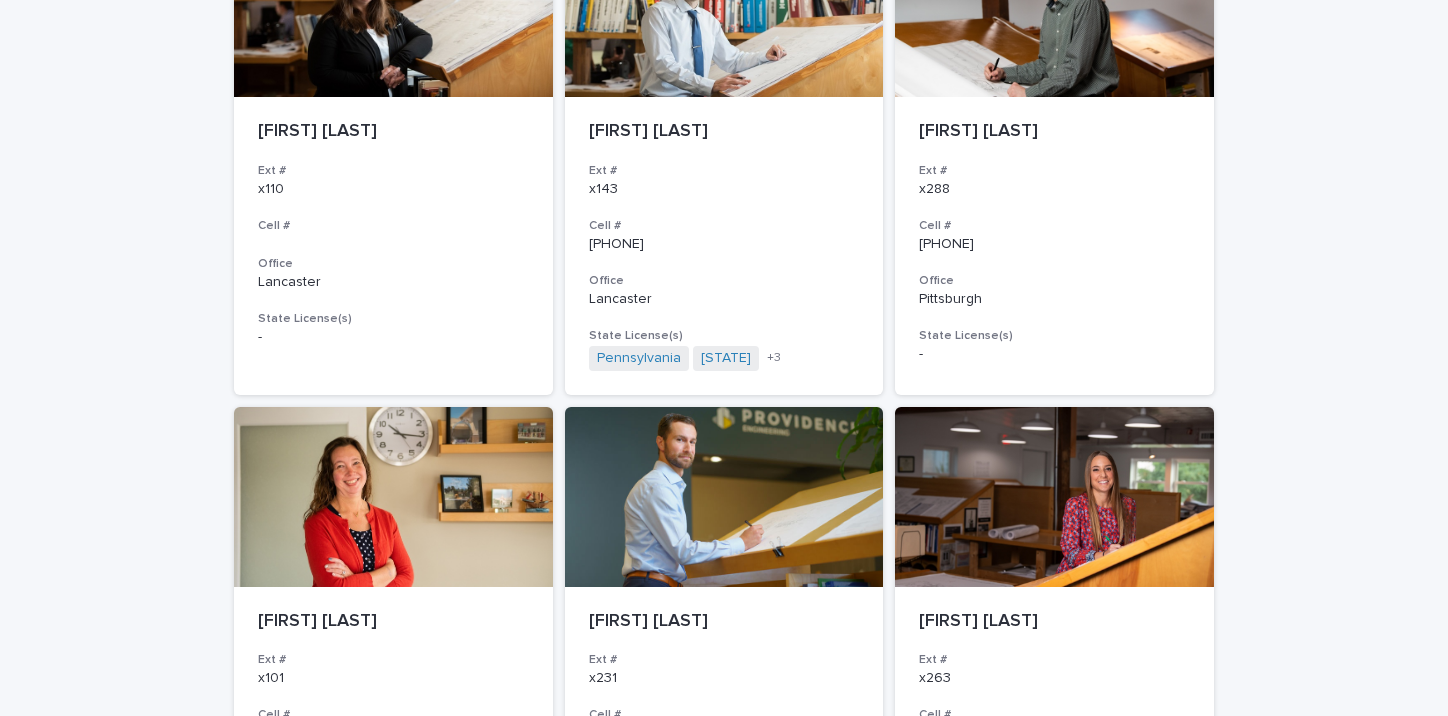scroll, scrollTop: 344, scrollLeft: 0, axis: vertical 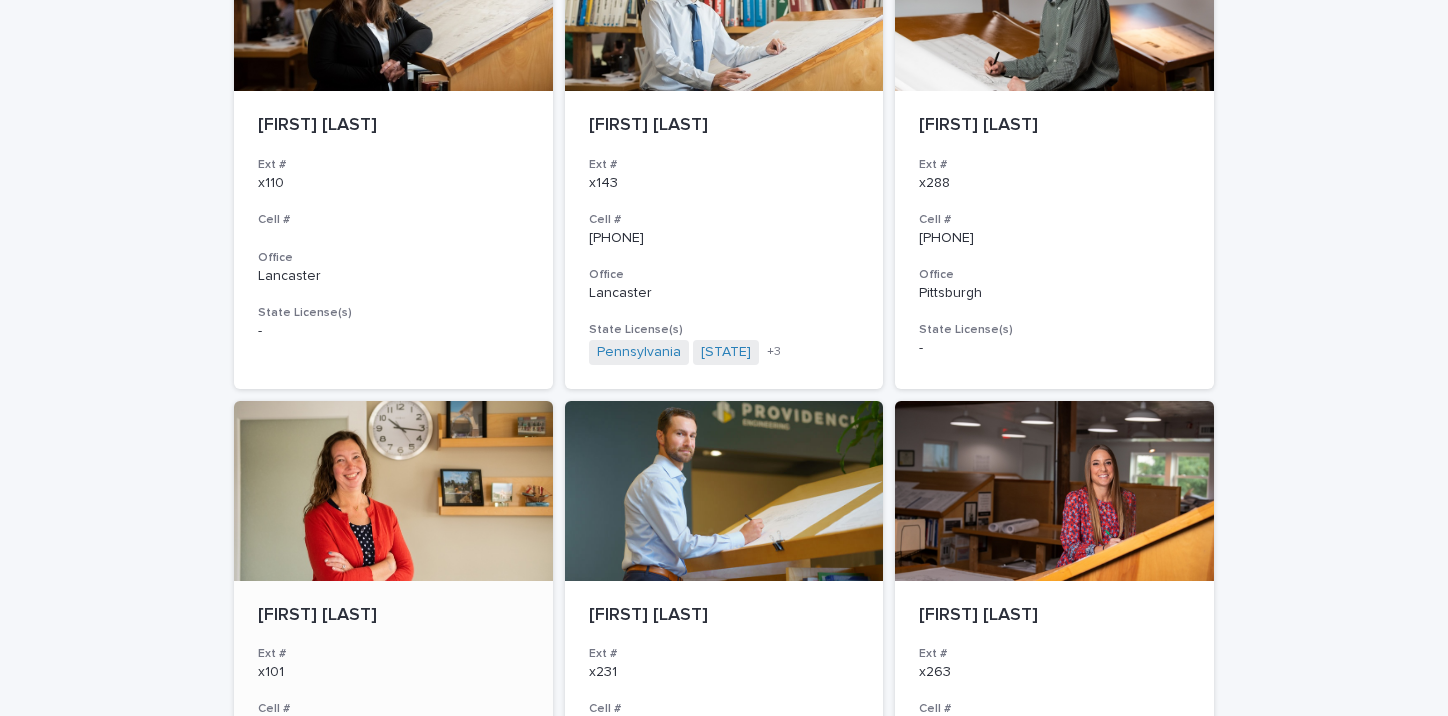 click at bounding box center [393, 491] 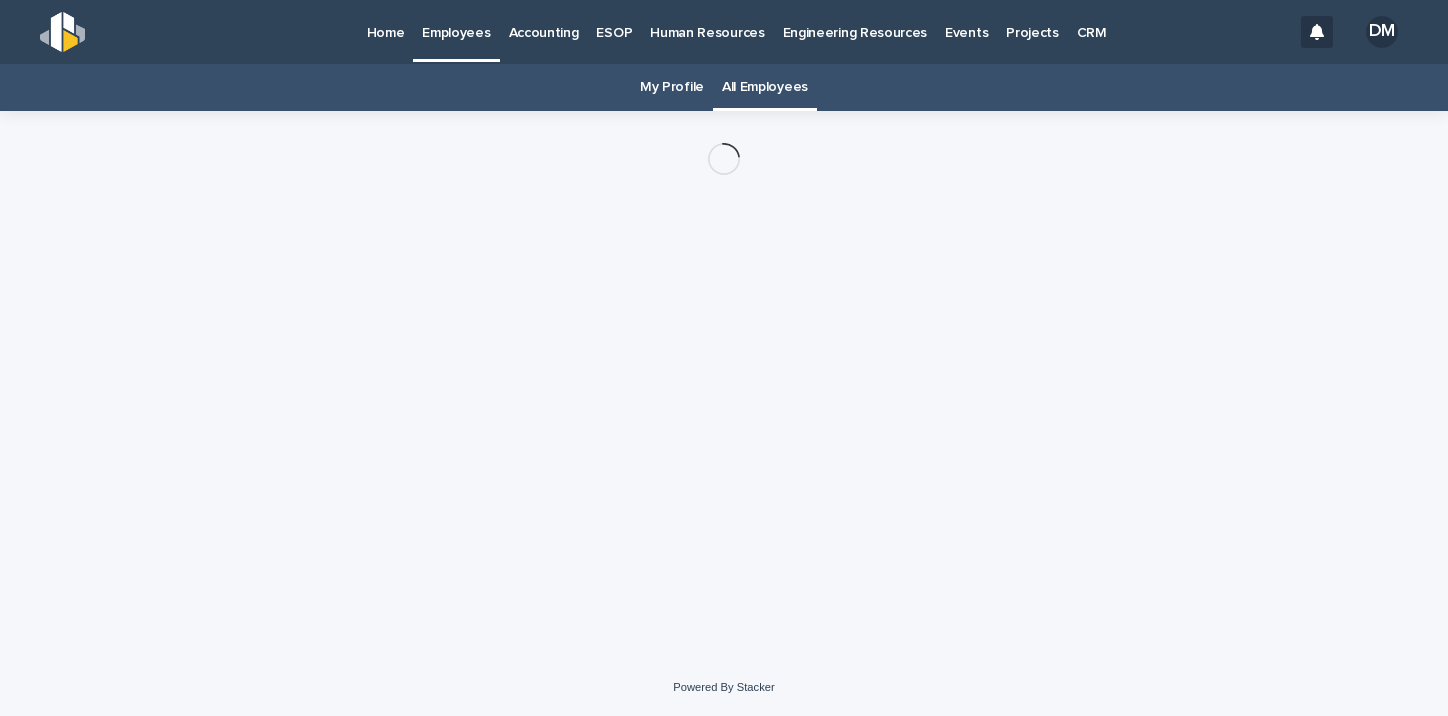 scroll, scrollTop: 0, scrollLeft: 0, axis: both 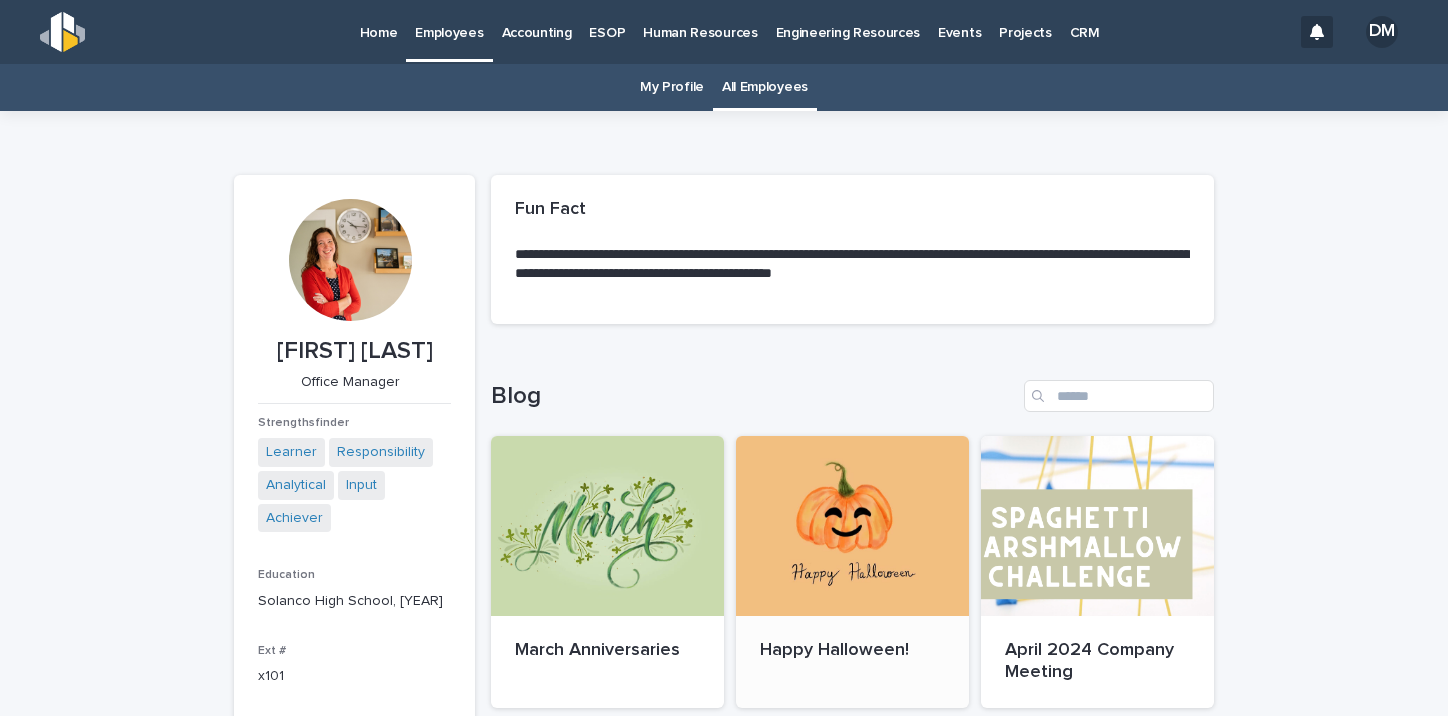 click at bounding box center (852, 526) 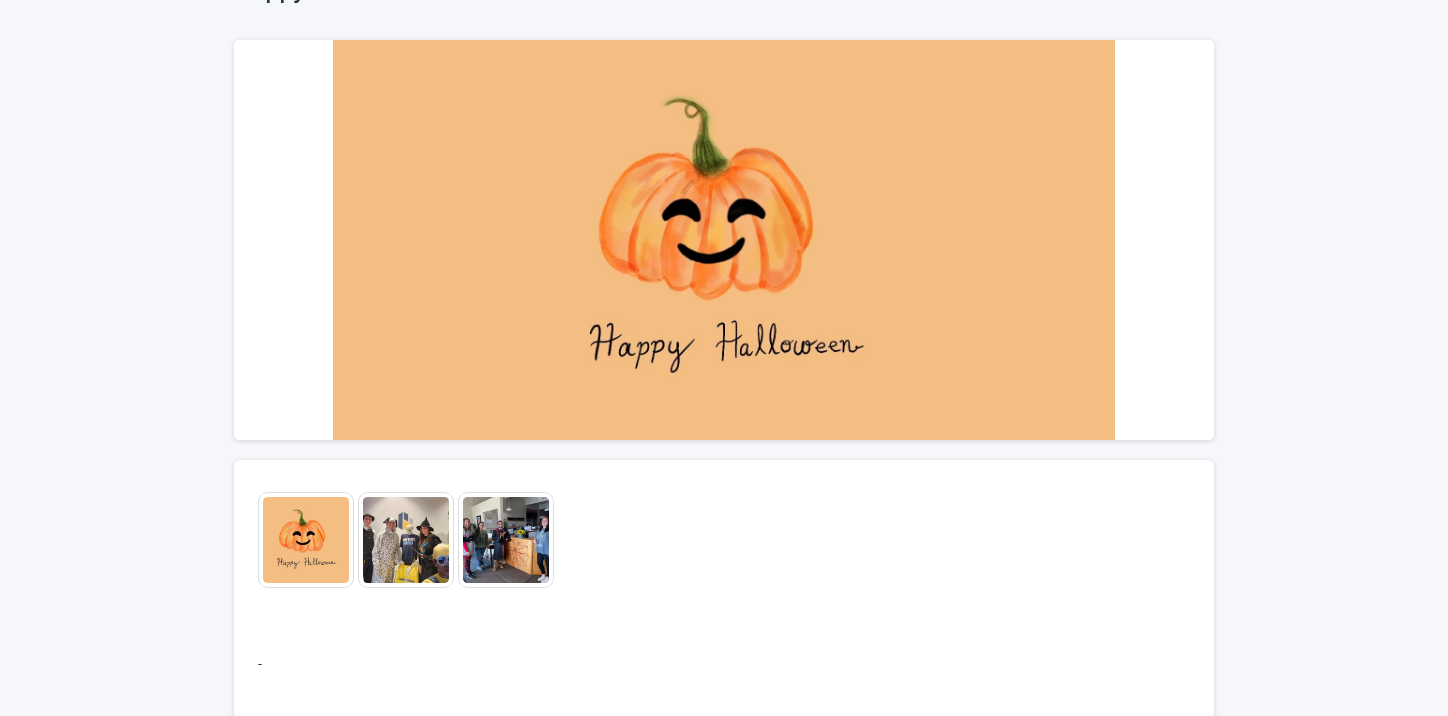 scroll, scrollTop: 333, scrollLeft: 0, axis: vertical 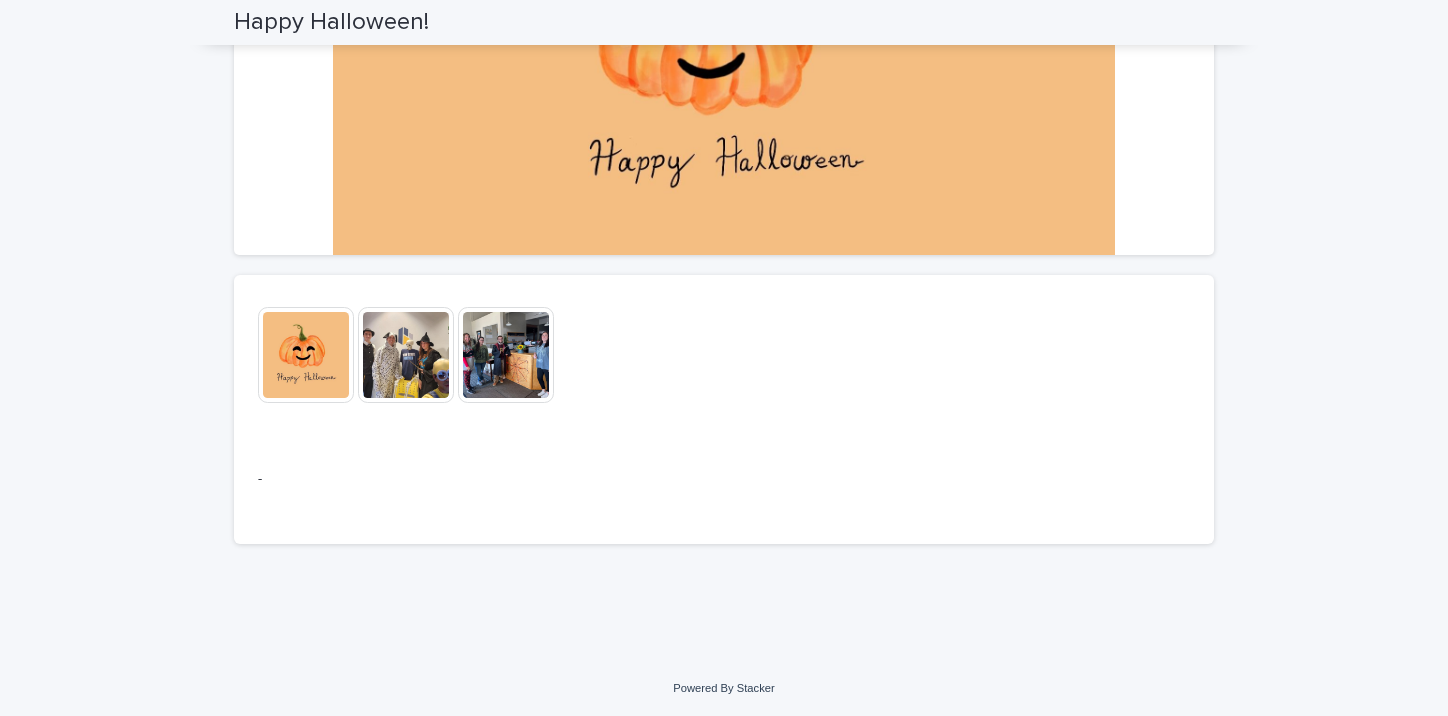 click at bounding box center [406, 355] 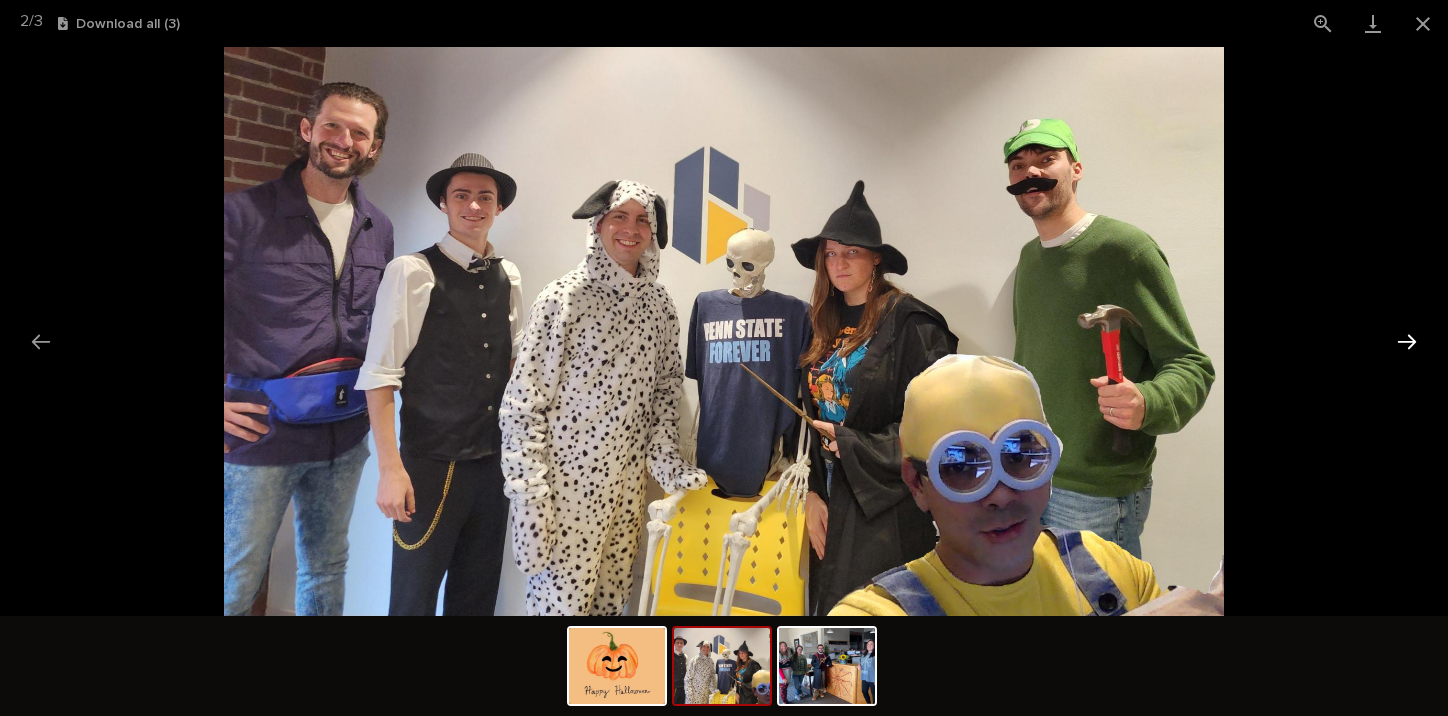 click at bounding box center [1407, 341] 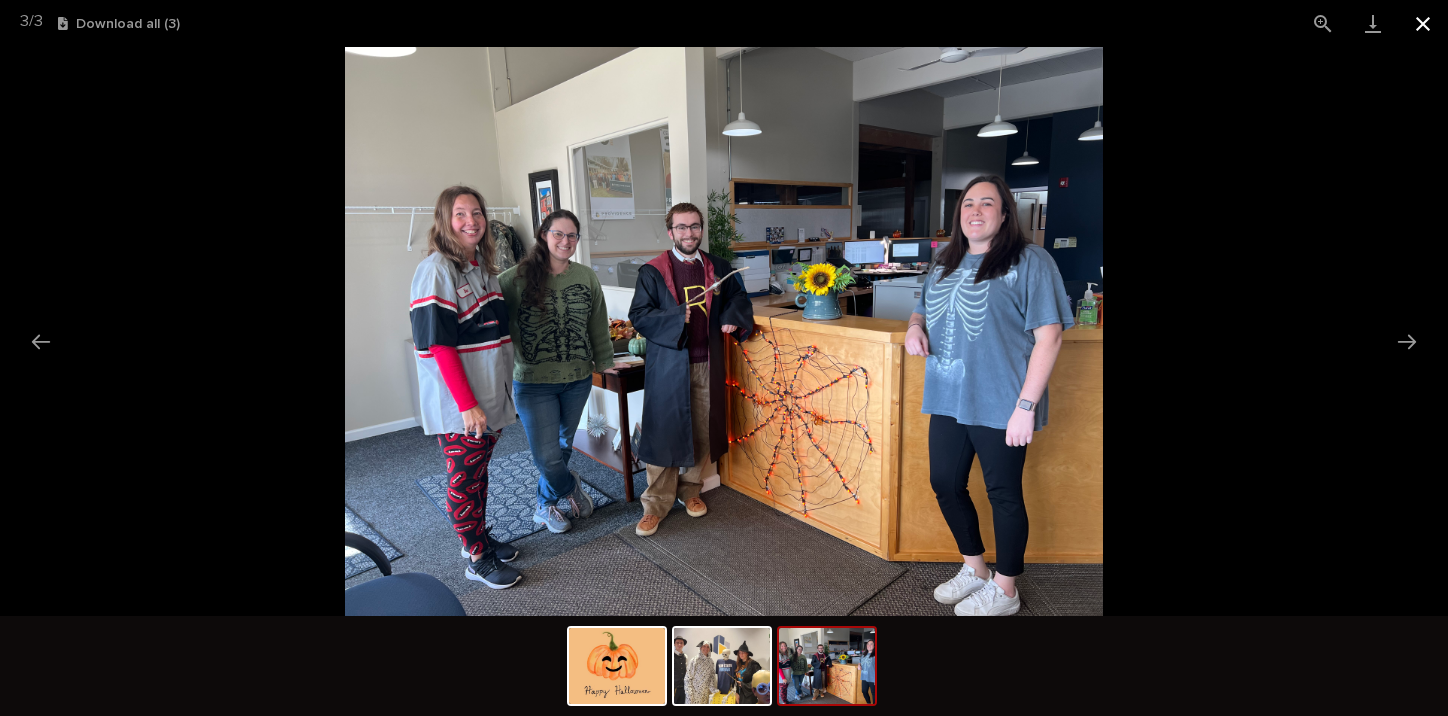 click at bounding box center (1423, 23) 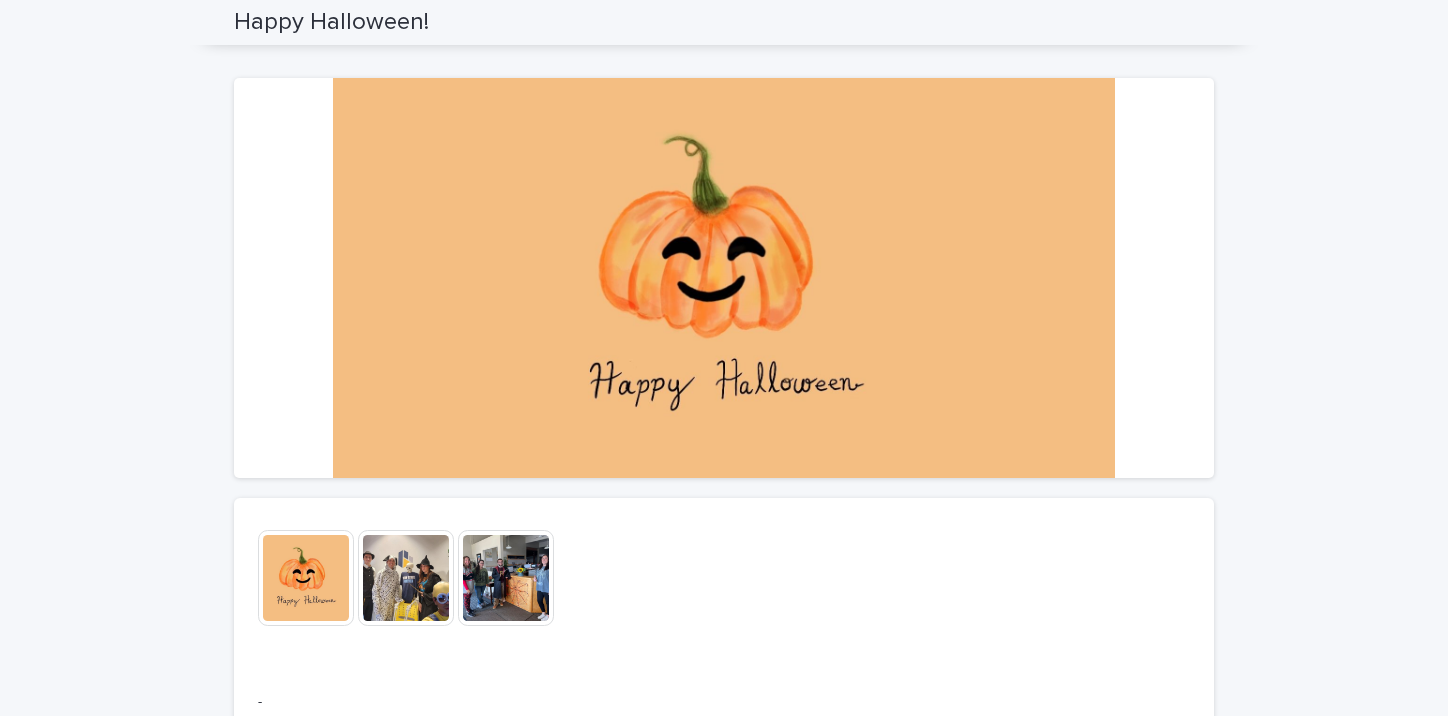 scroll, scrollTop: 0, scrollLeft: 0, axis: both 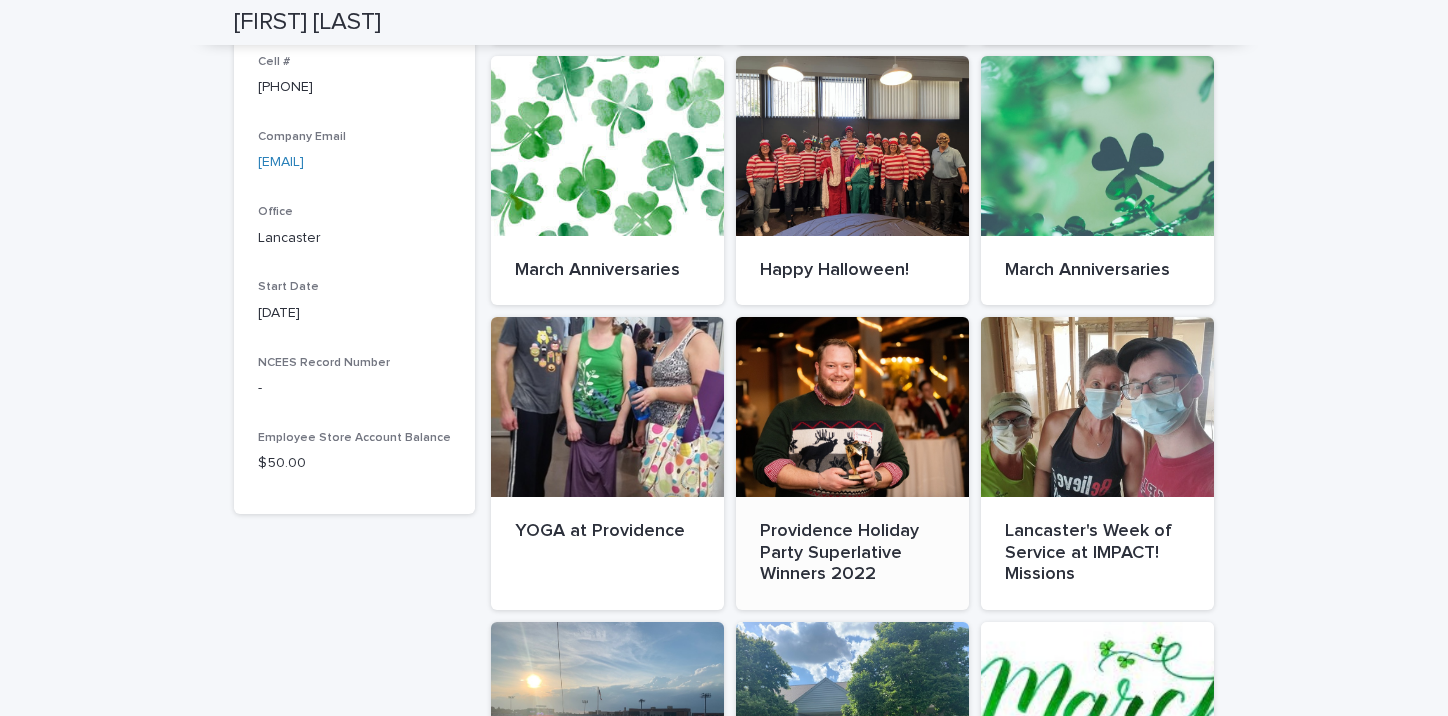 click at bounding box center [852, 407] 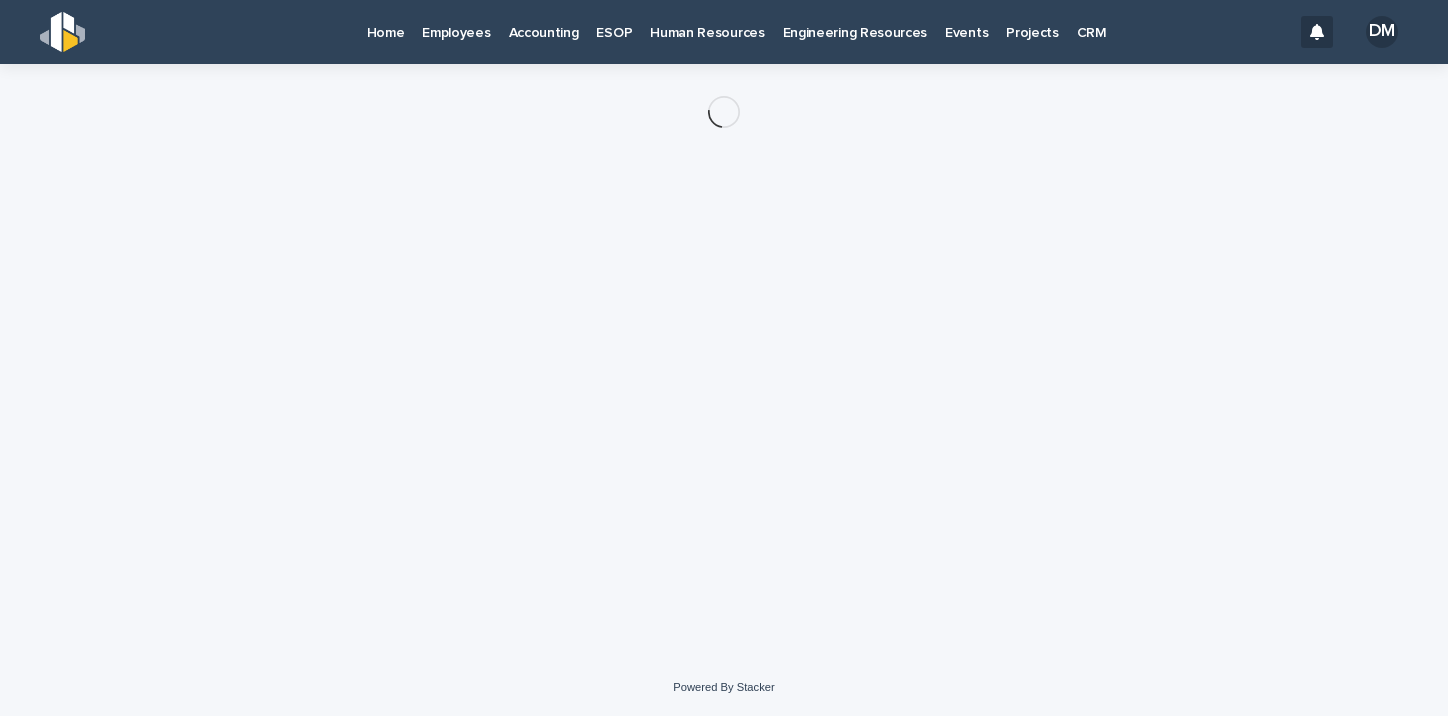 scroll, scrollTop: 0, scrollLeft: 0, axis: both 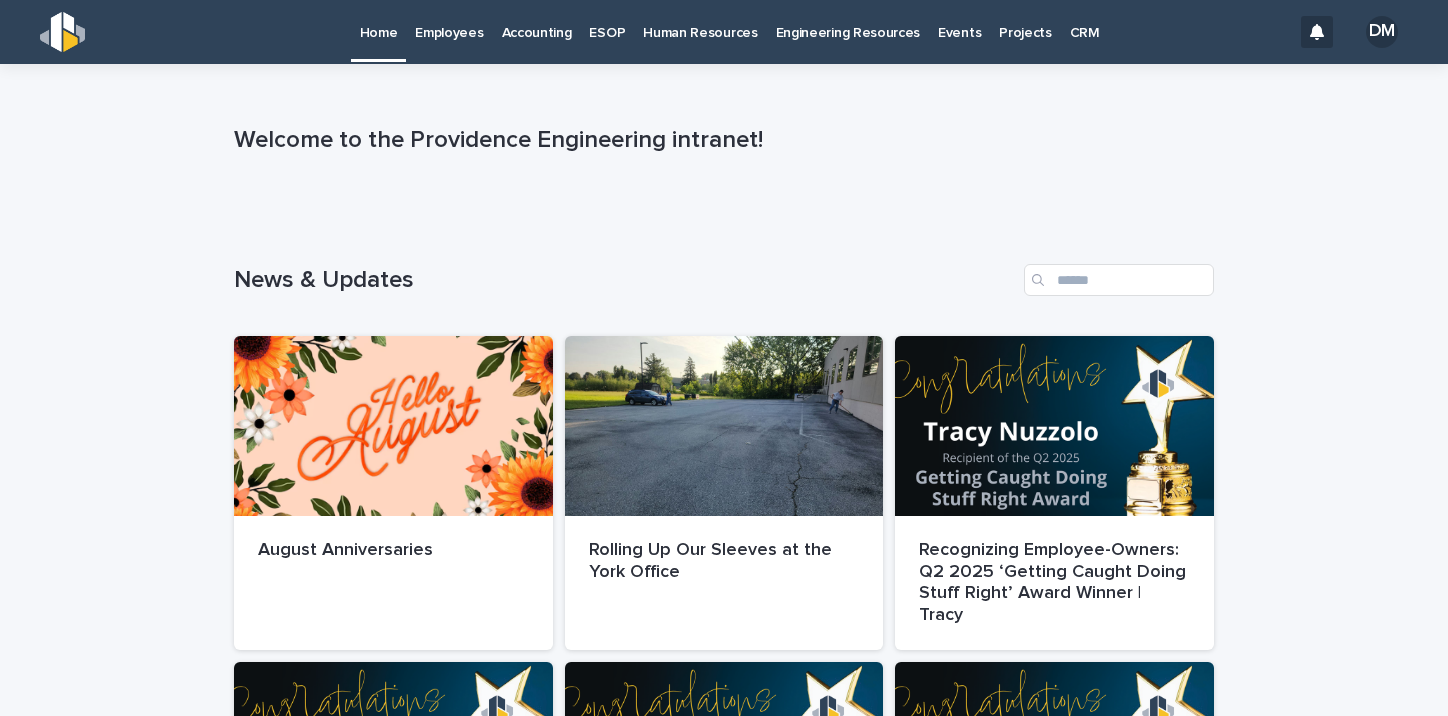 click on "Employees" at bounding box center (449, 21) 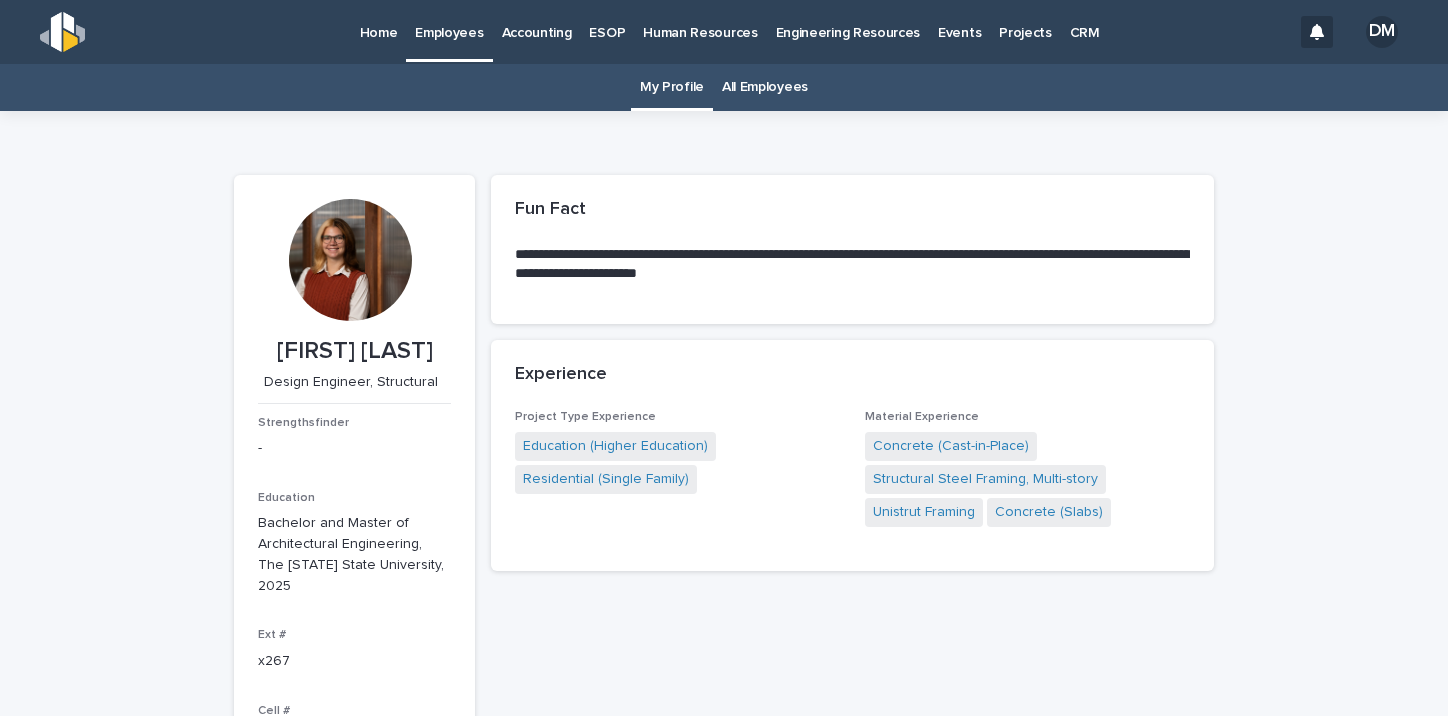 click on "All Employees" at bounding box center [765, 87] 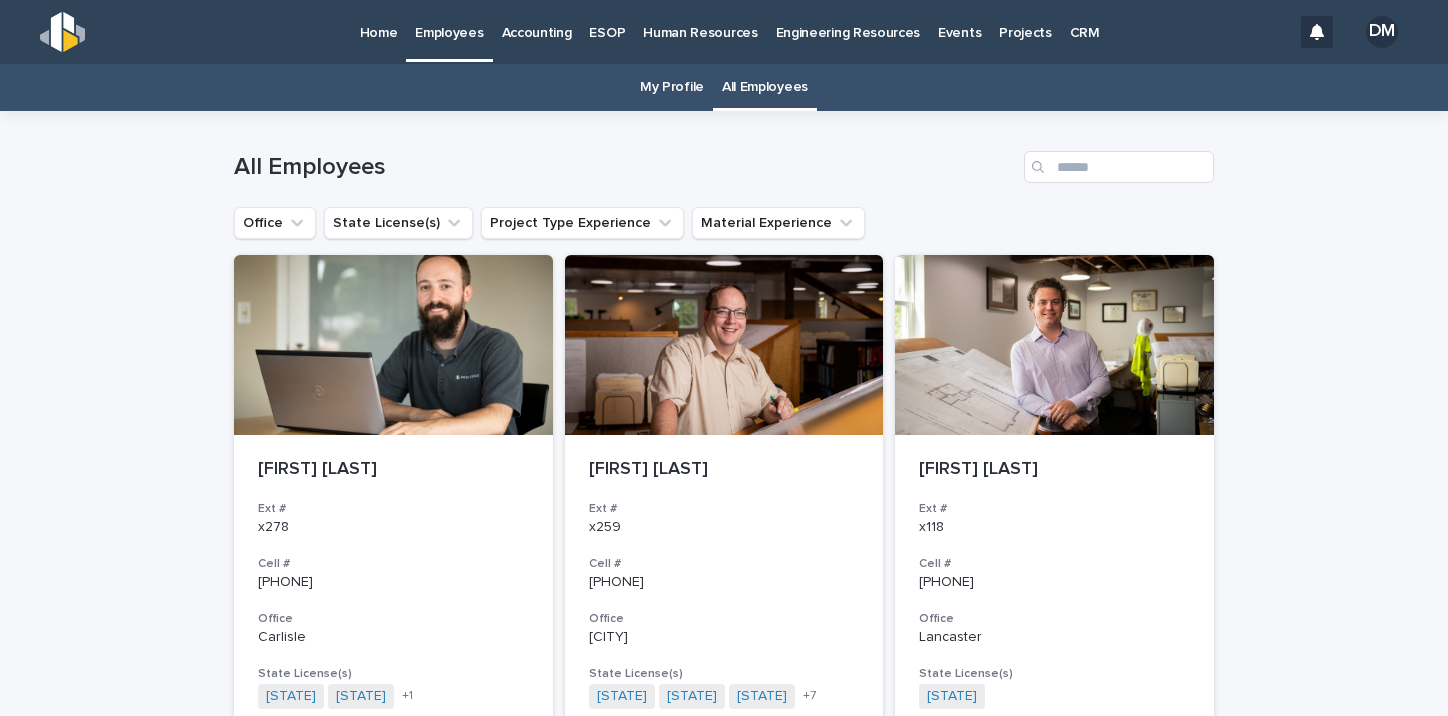 click on "My Profile" at bounding box center [672, 87] 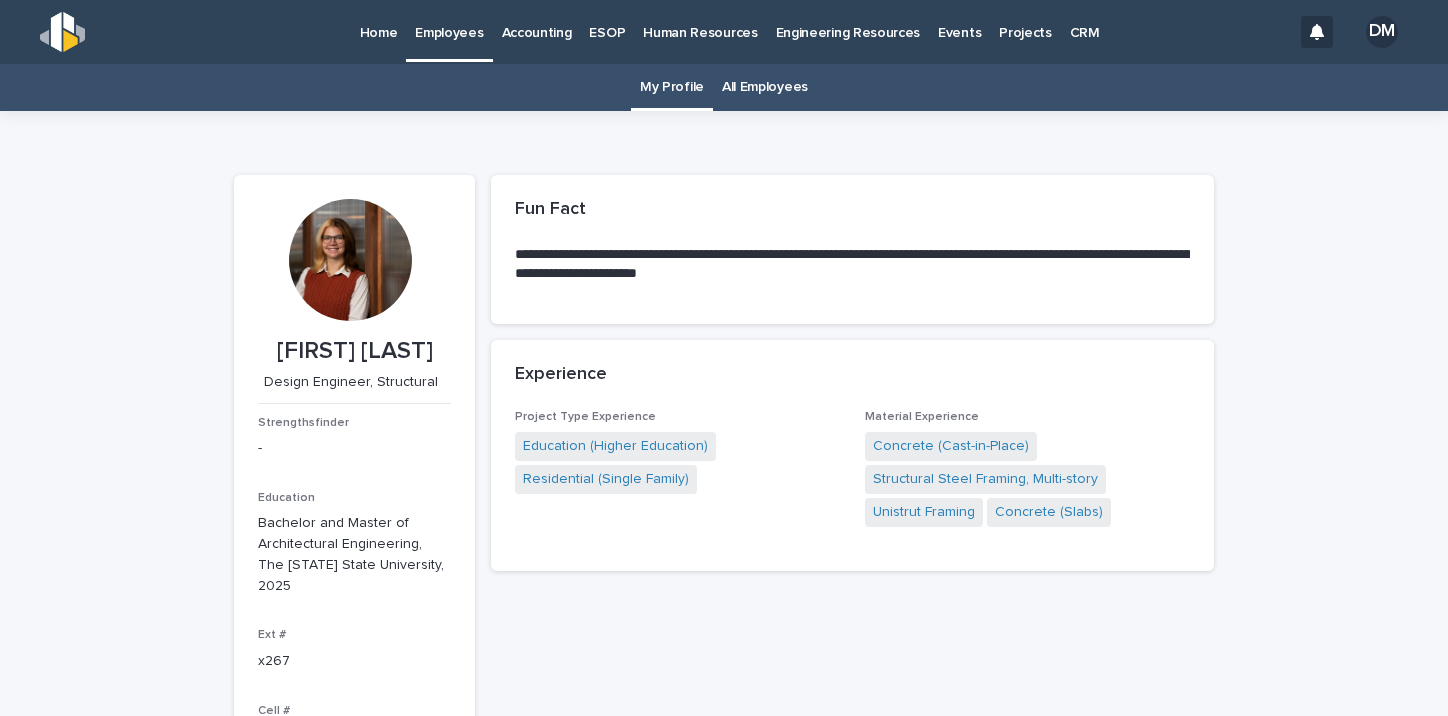 click on "Home" at bounding box center [379, 21] 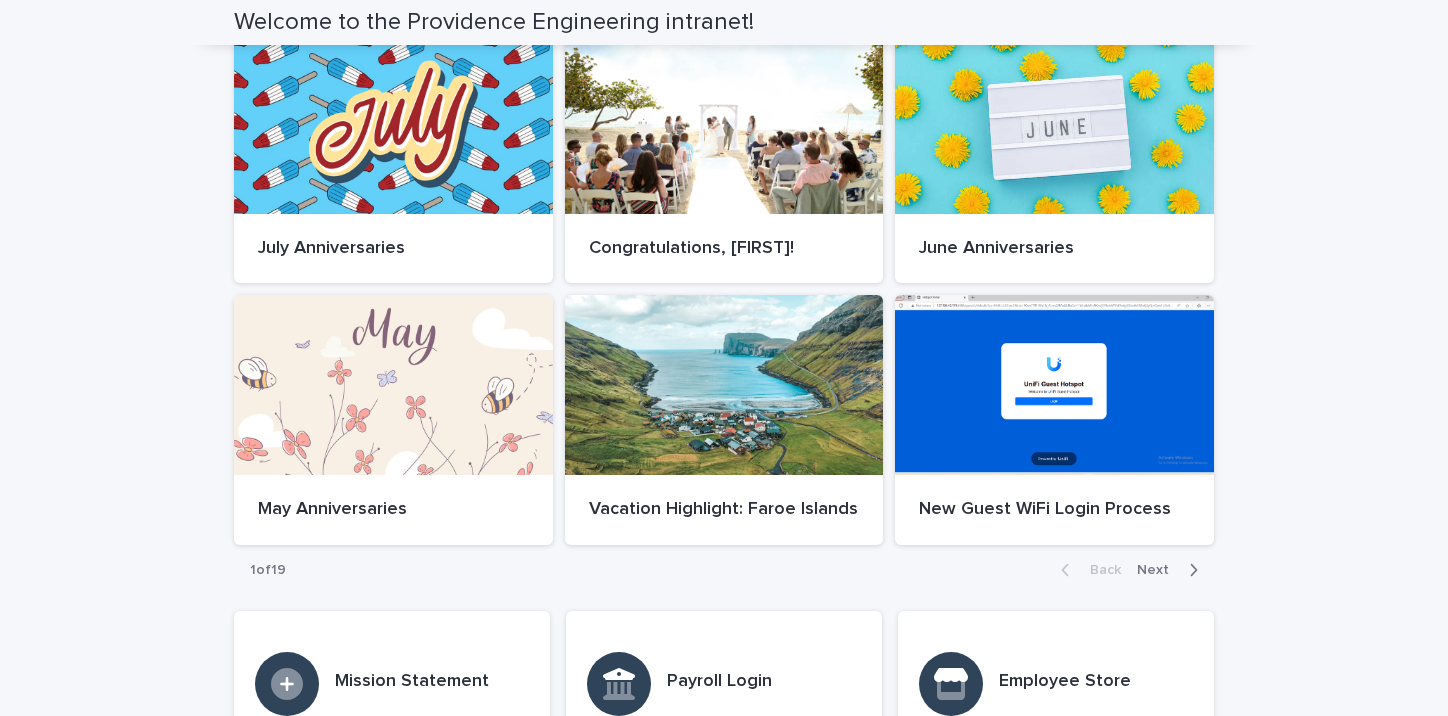 scroll, scrollTop: 1200, scrollLeft: 0, axis: vertical 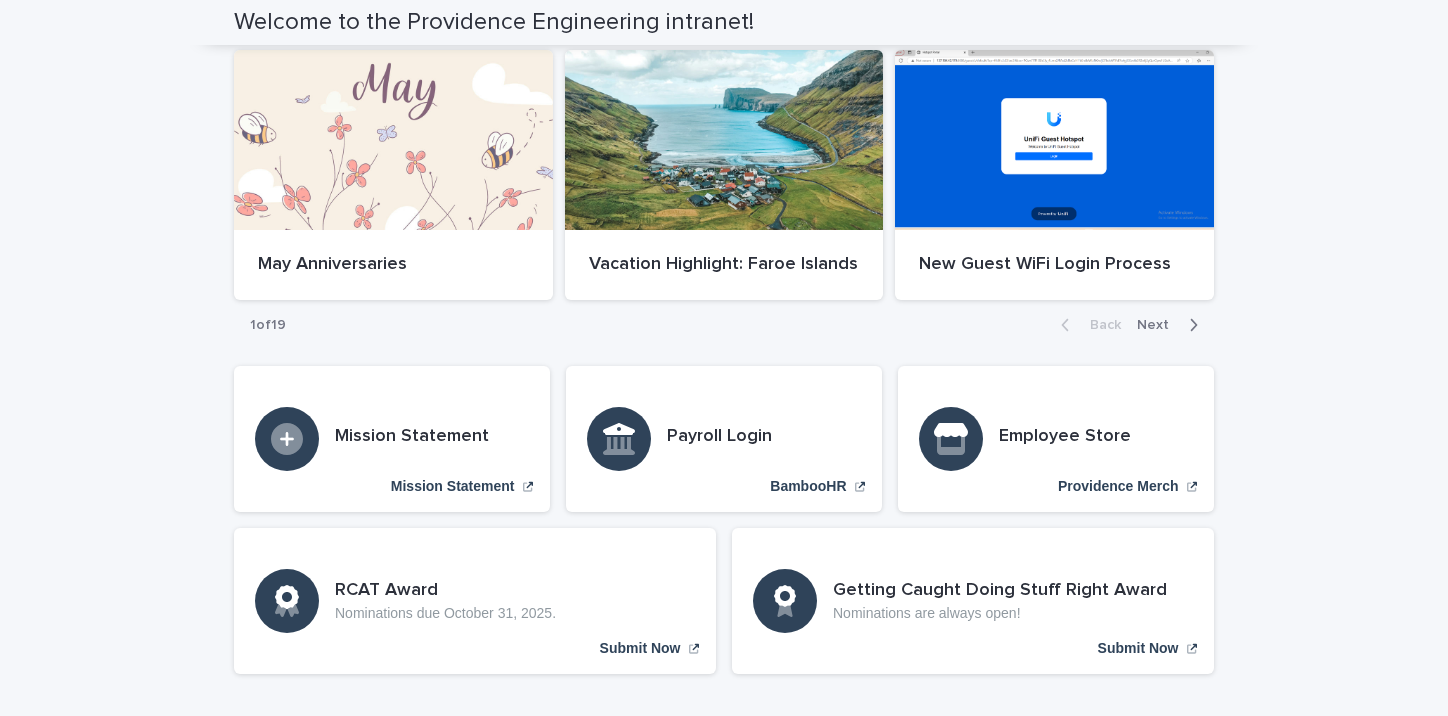 click 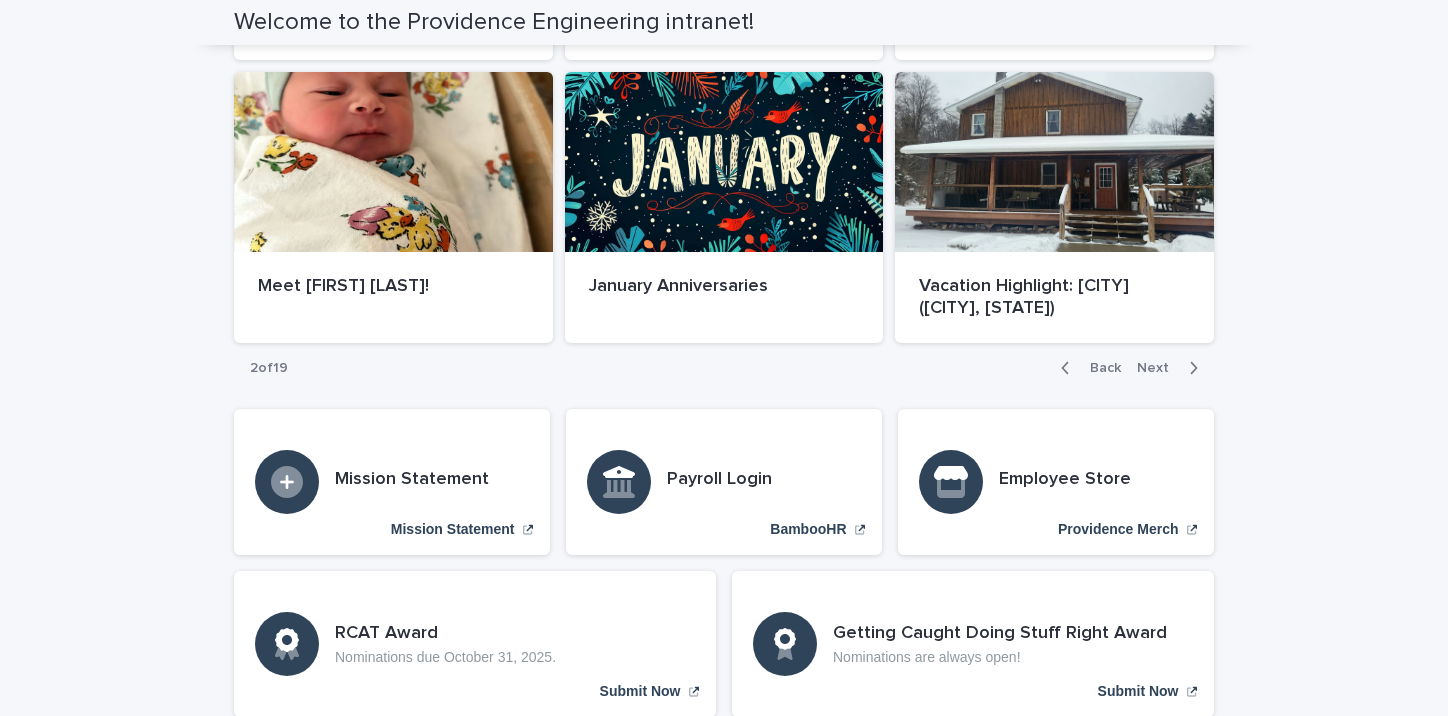 click on "Vacation Highlight: [CITY] ([CITY], [STATE])" at bounding box center (1054, 297) 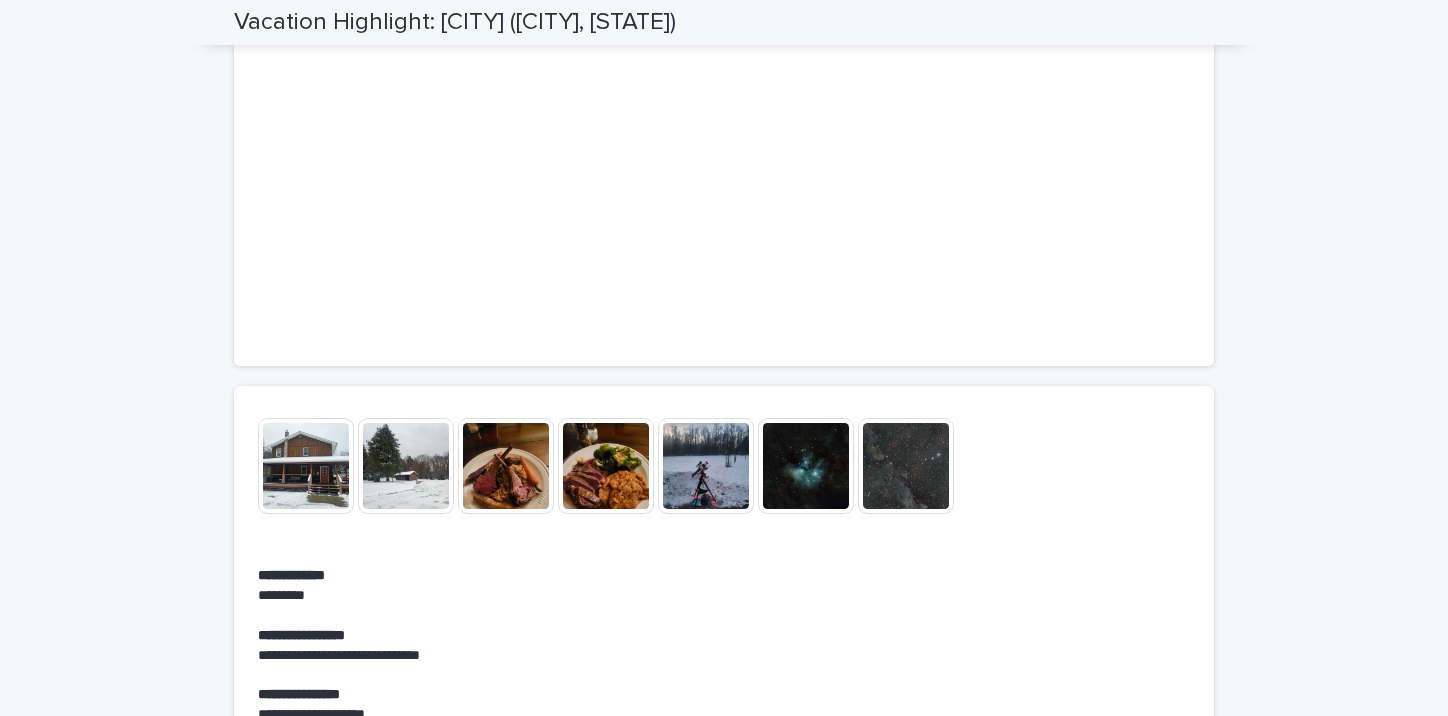 scroll, scrollTop: 100, scrollLeft: 0, axis: vertical 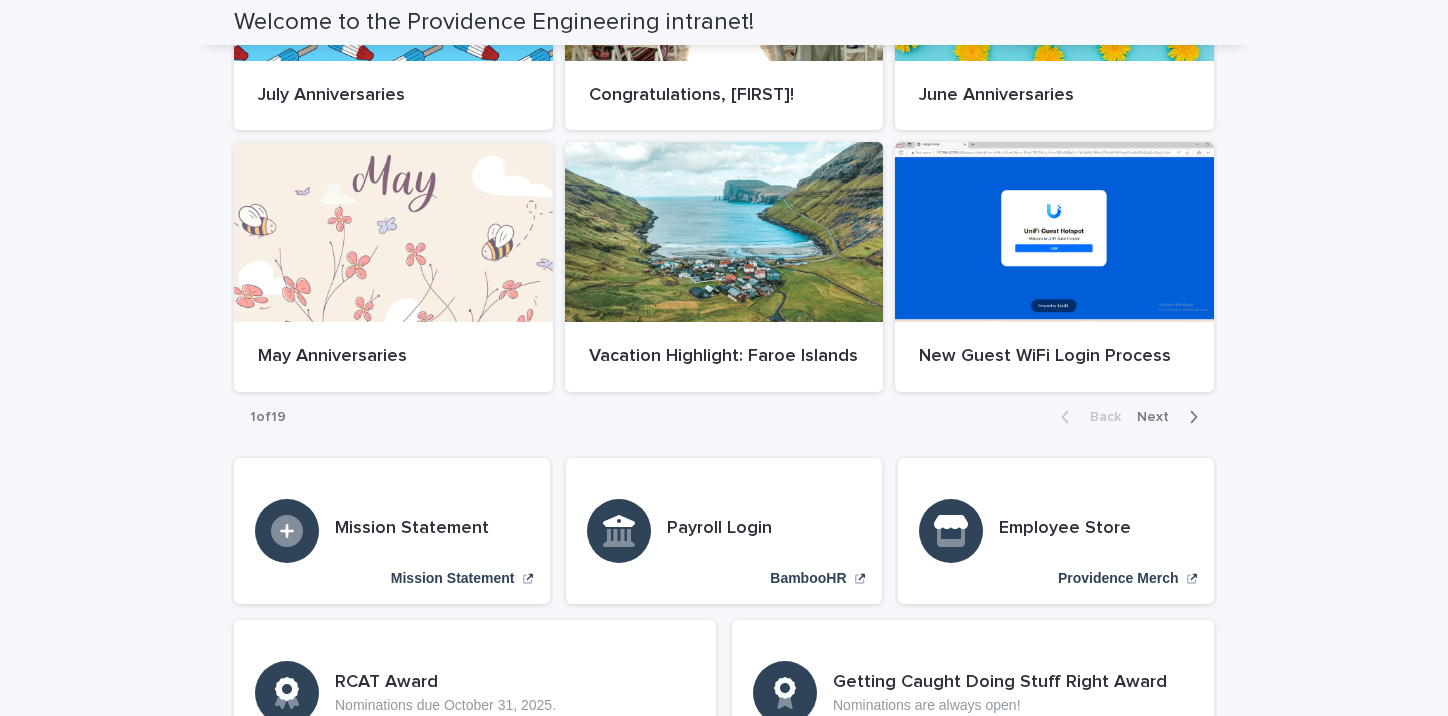 click 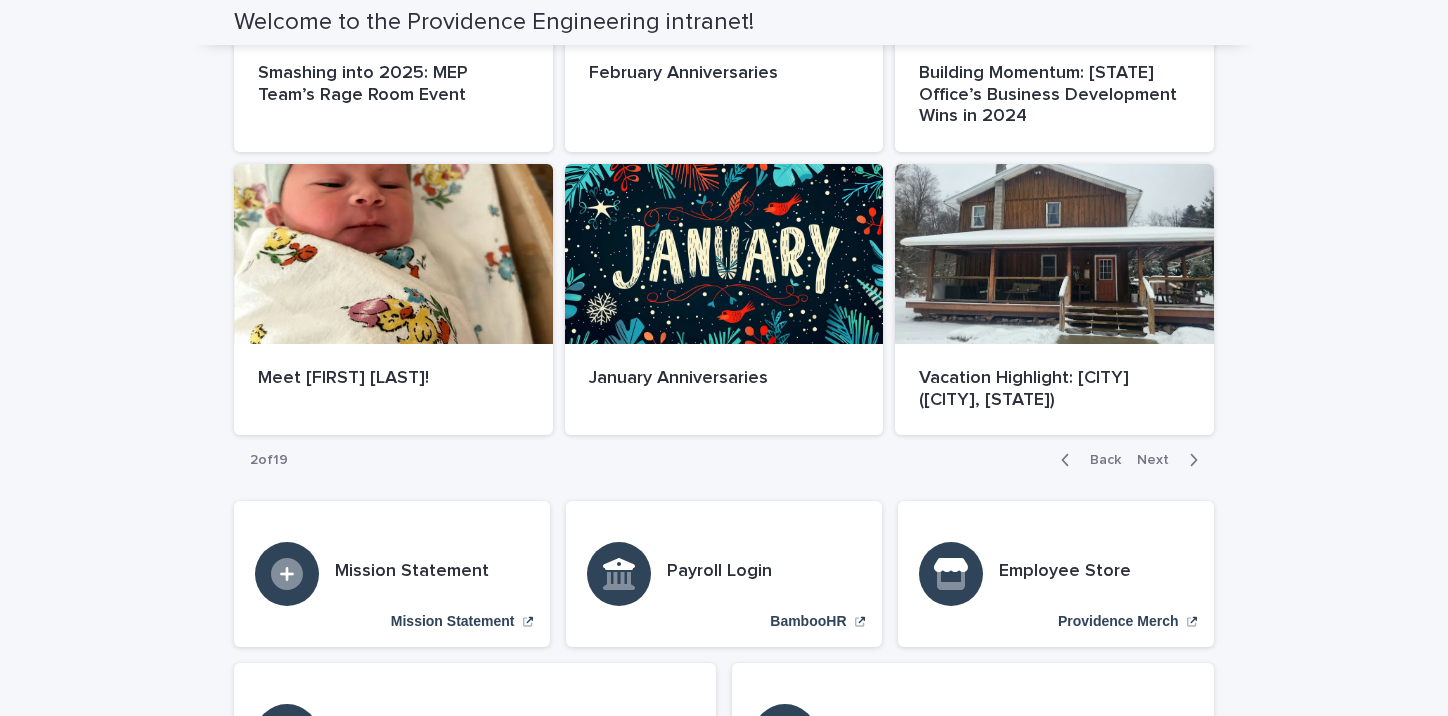 click 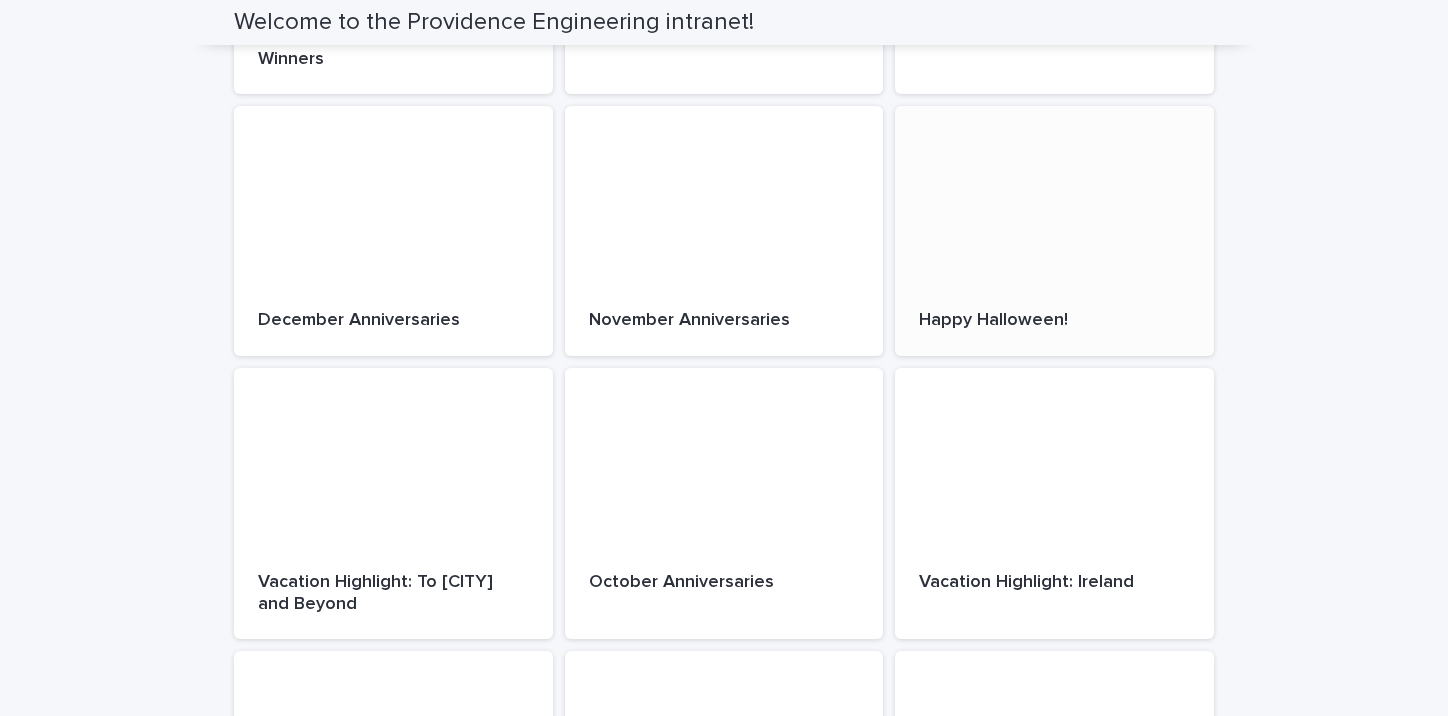 scroll, scrollTop: 508, scrollLeft: 0, axis: vertical 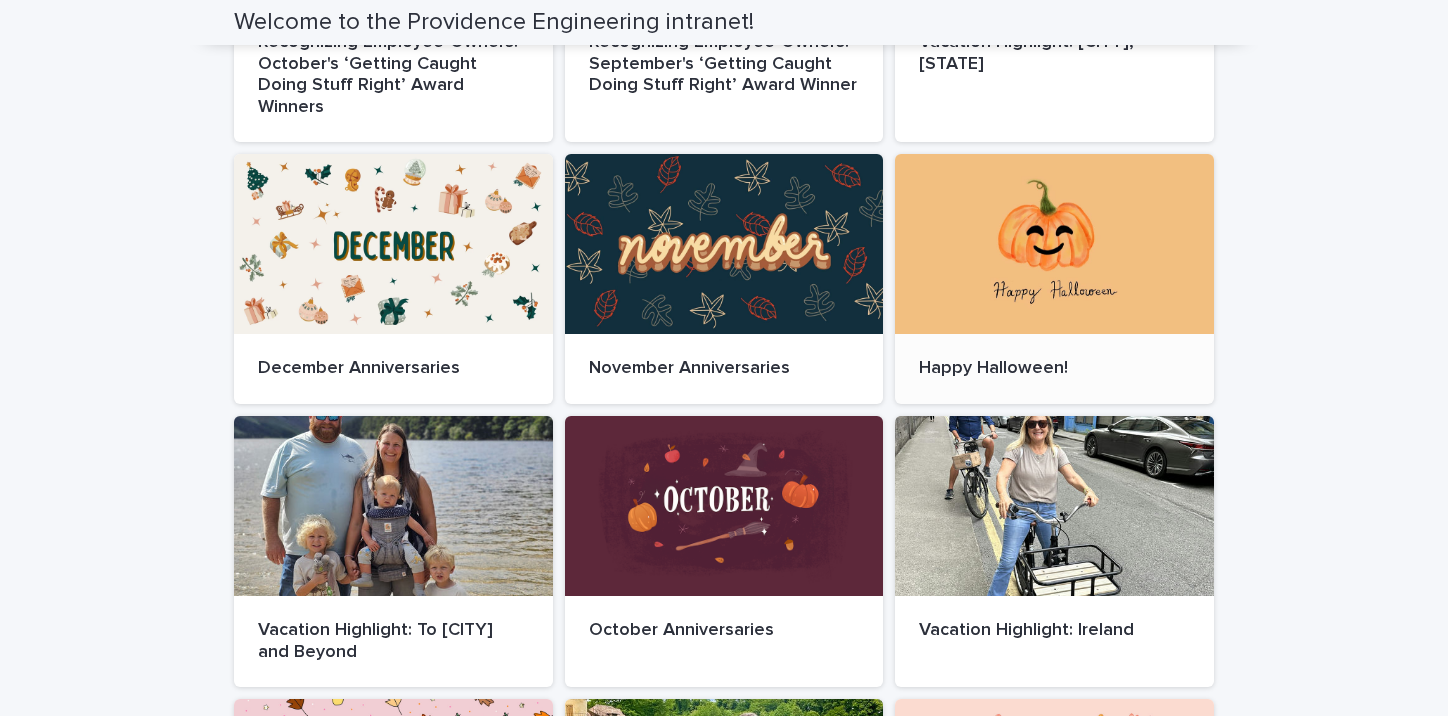 click at bounding box center (1054, 244) 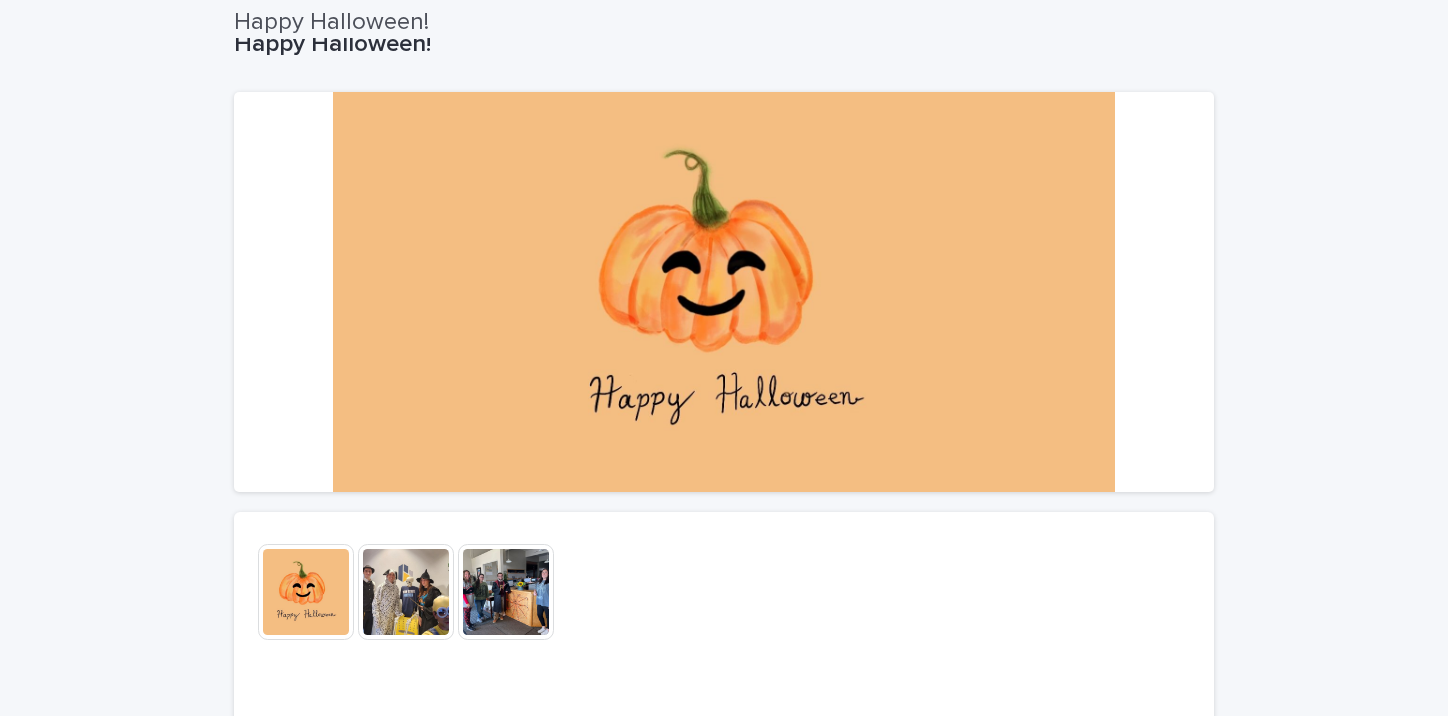 scroll, scrollTop: 0, scrollLeft: 0, axis: both 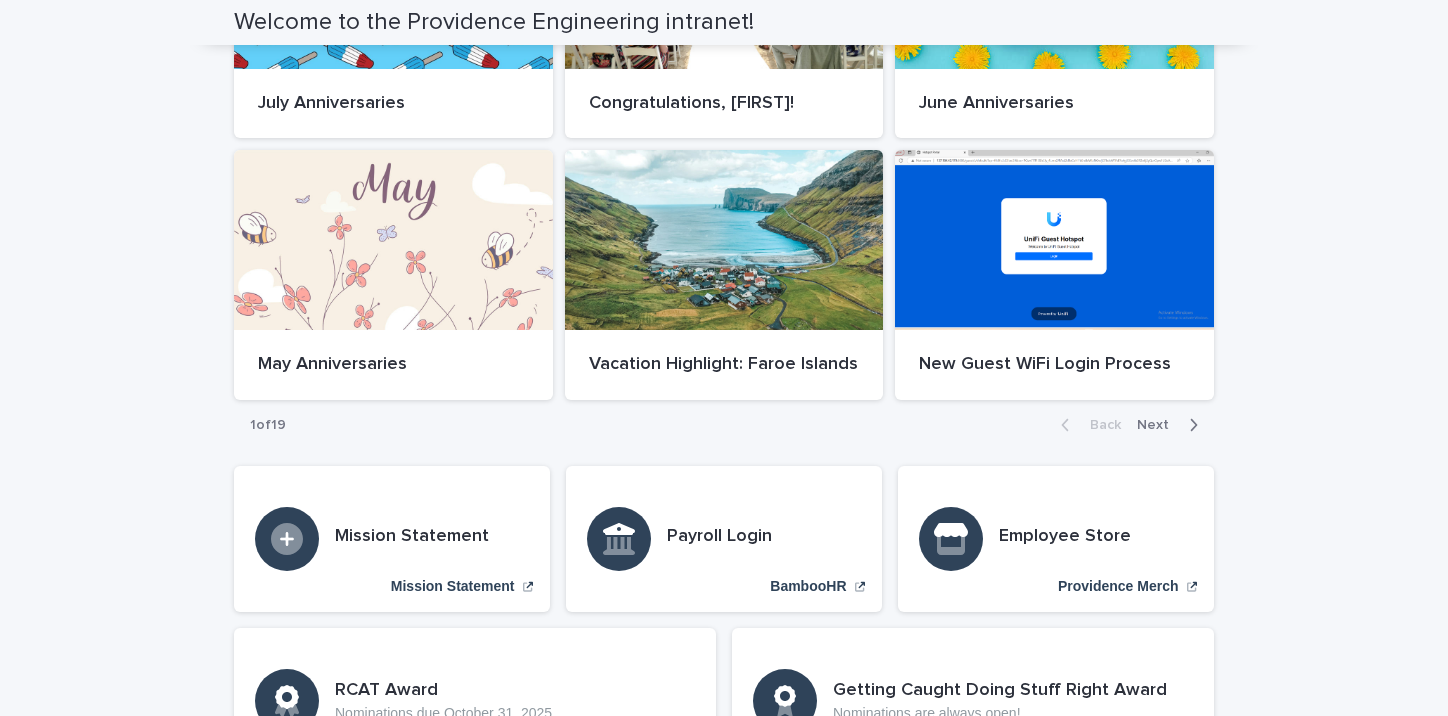 click at bounding box center [1189, 425] 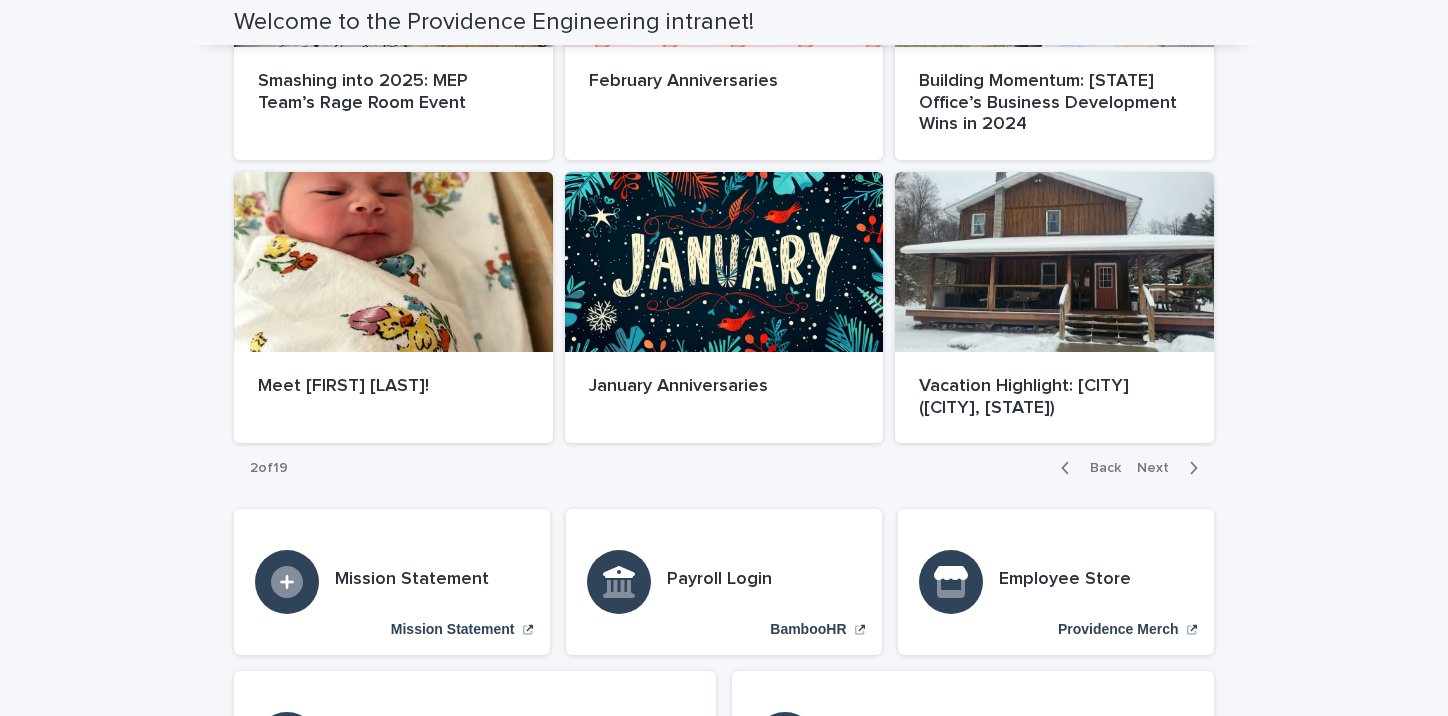 click on "Next" at bounding box center (1159, 468) 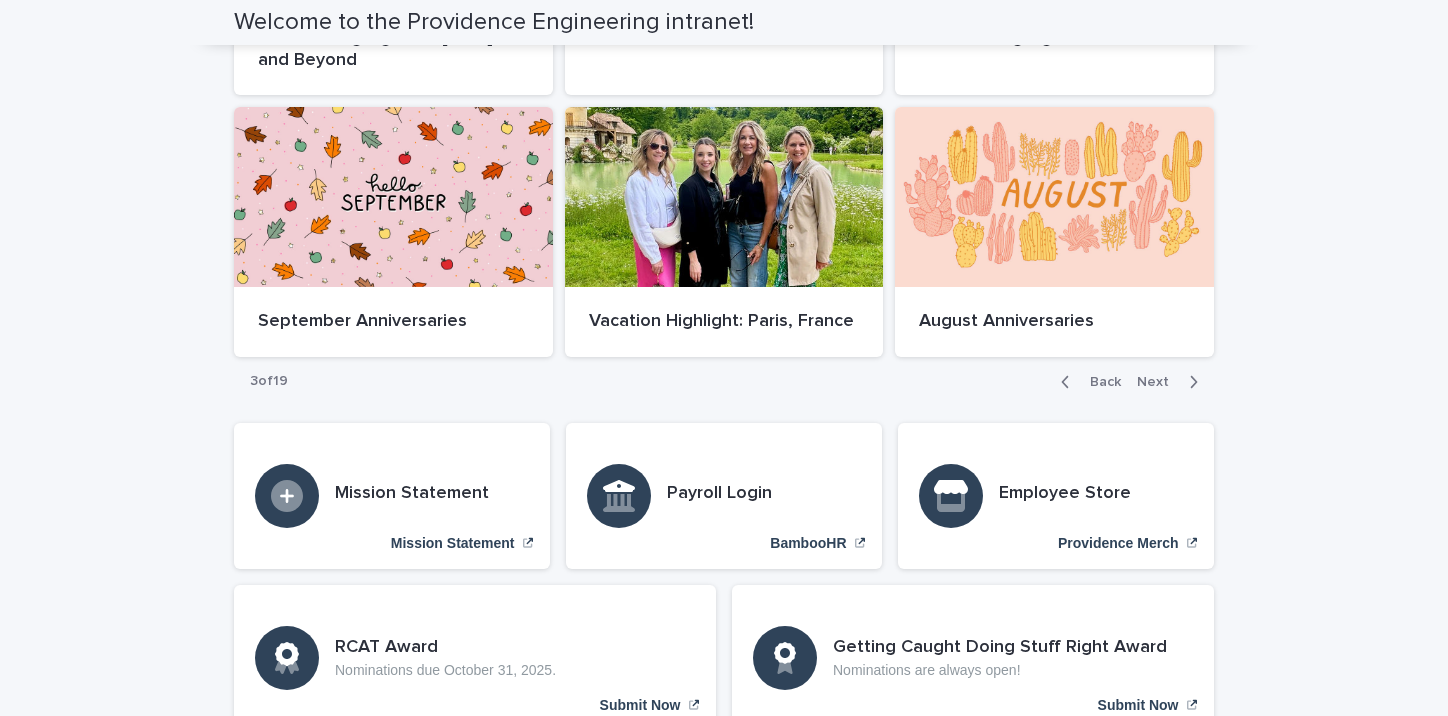 click on "Back Next" at bounding box center [1129, 382] 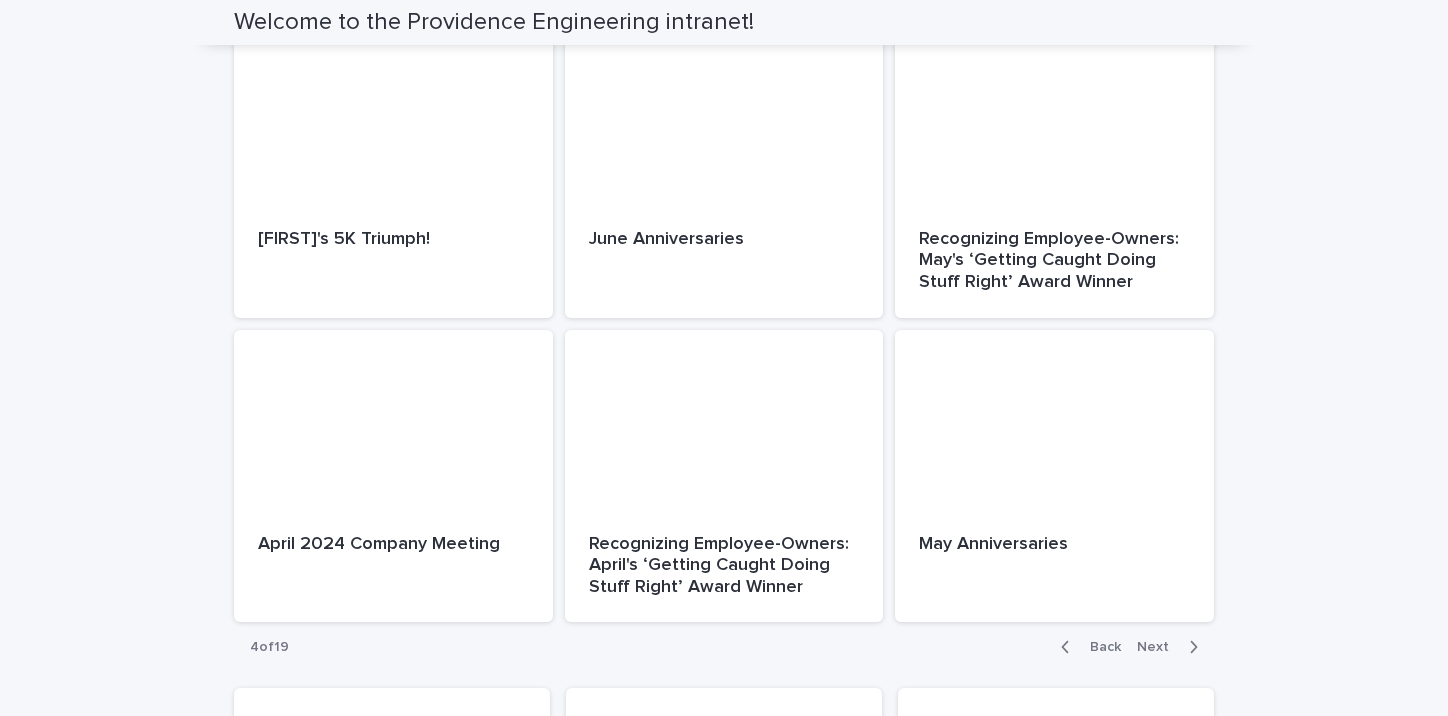 scroll, scrollTop: 1100, scrollLeft: 0, axis: vertical 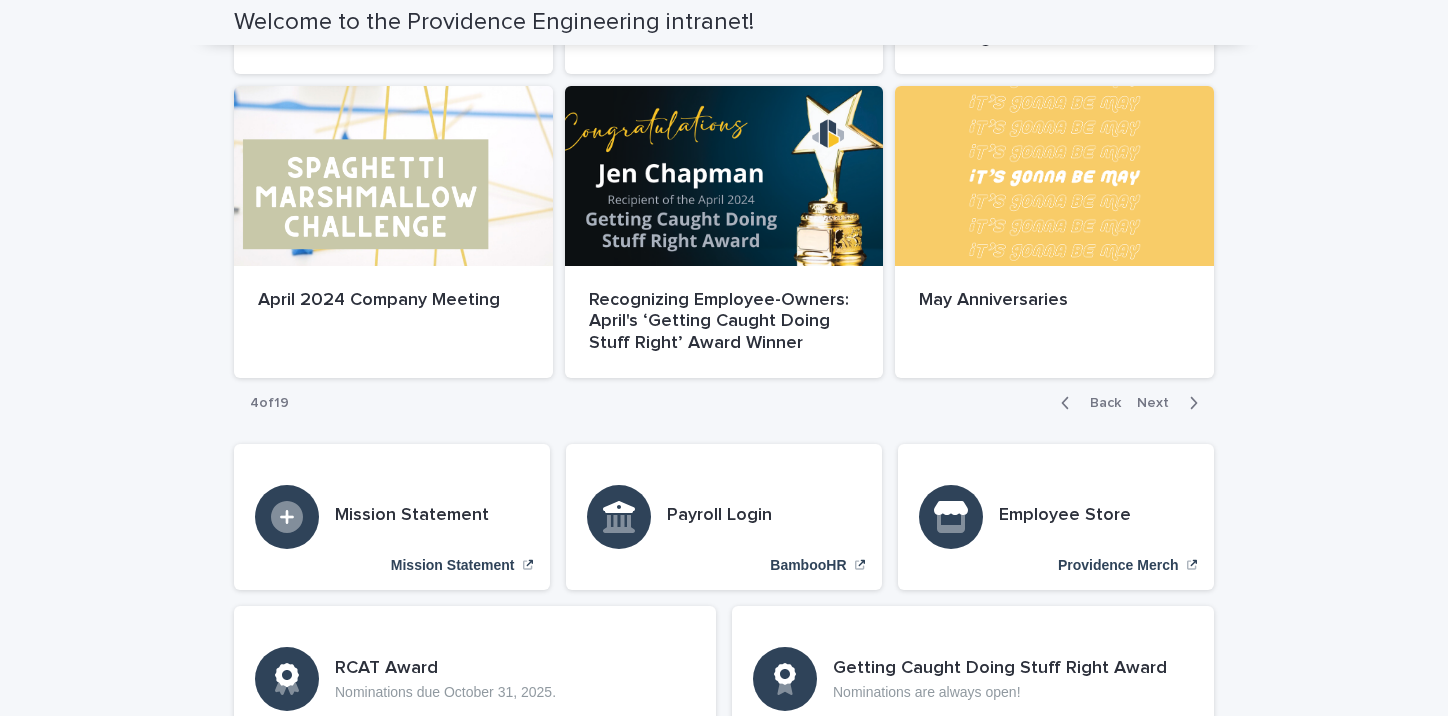 click 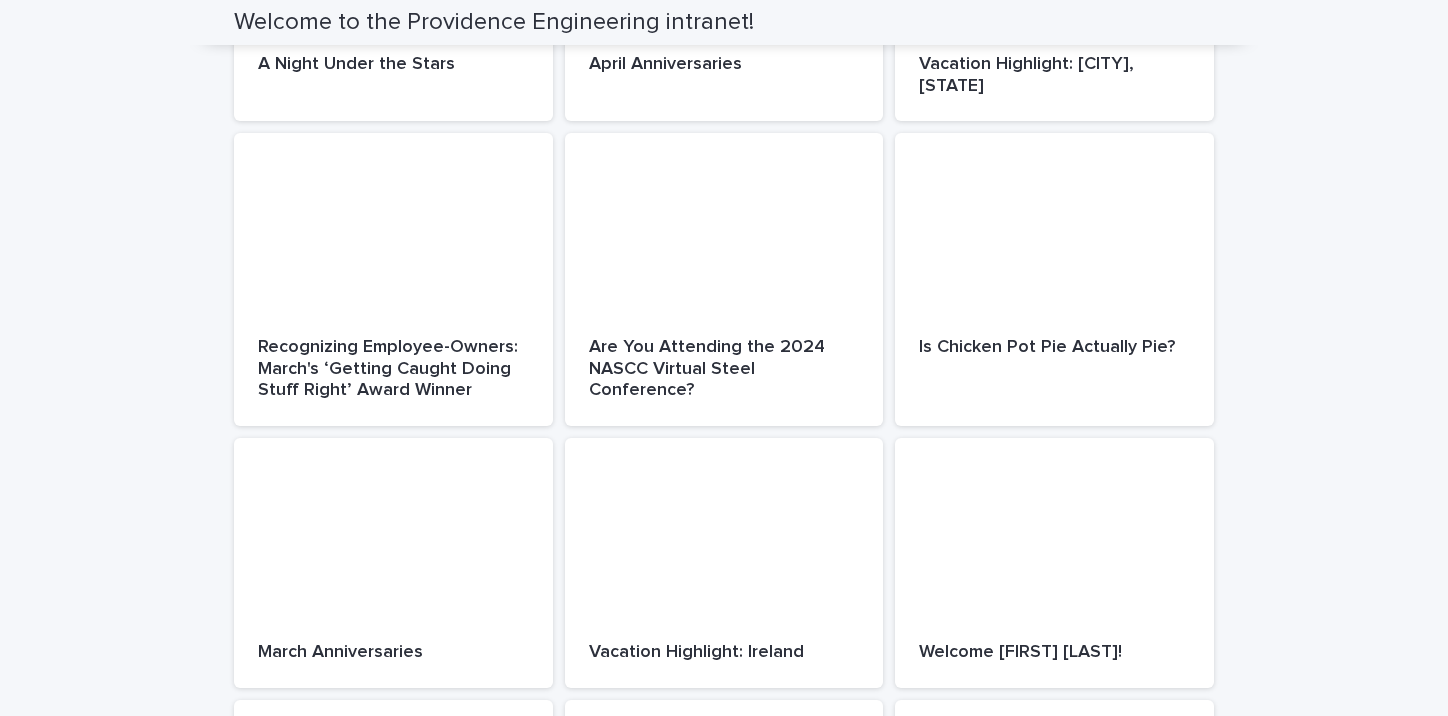 scroll, scrollTop: 900, scrollLeft: 0, axis: vertical 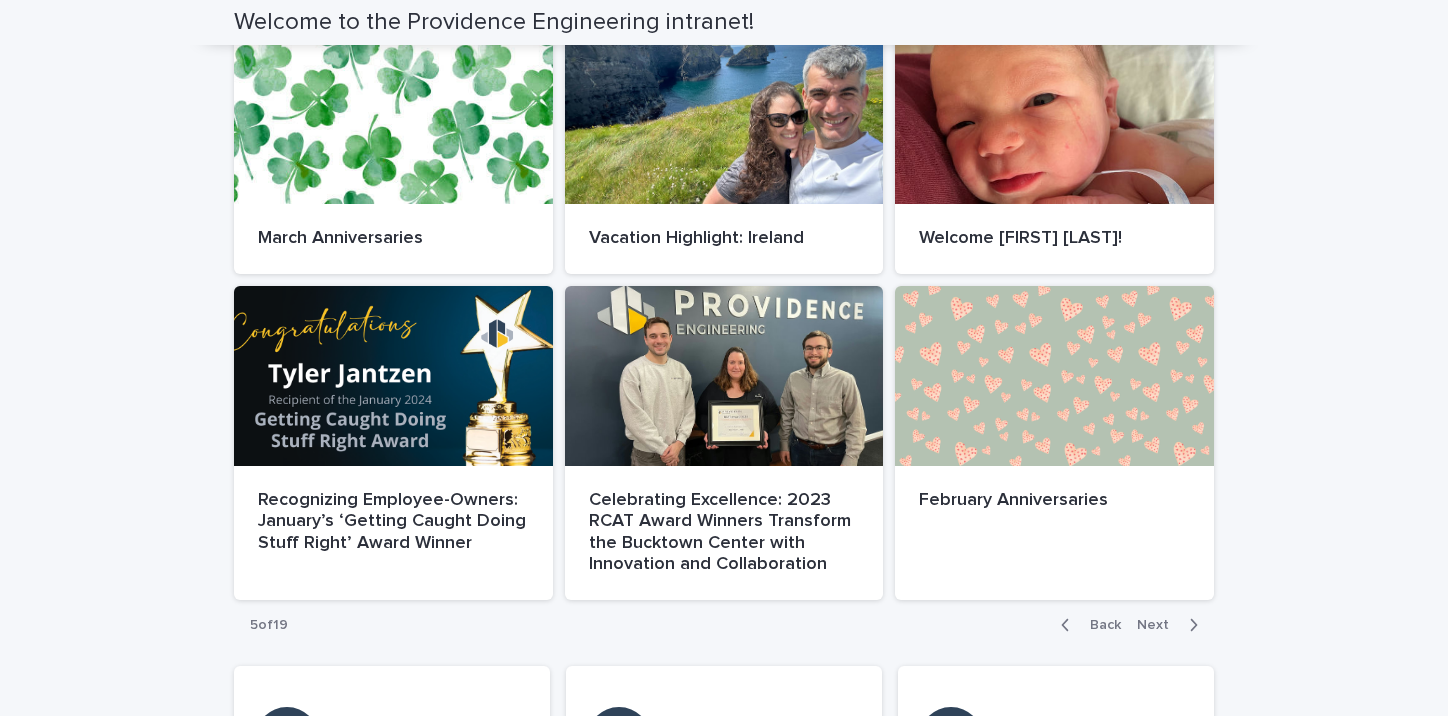 click 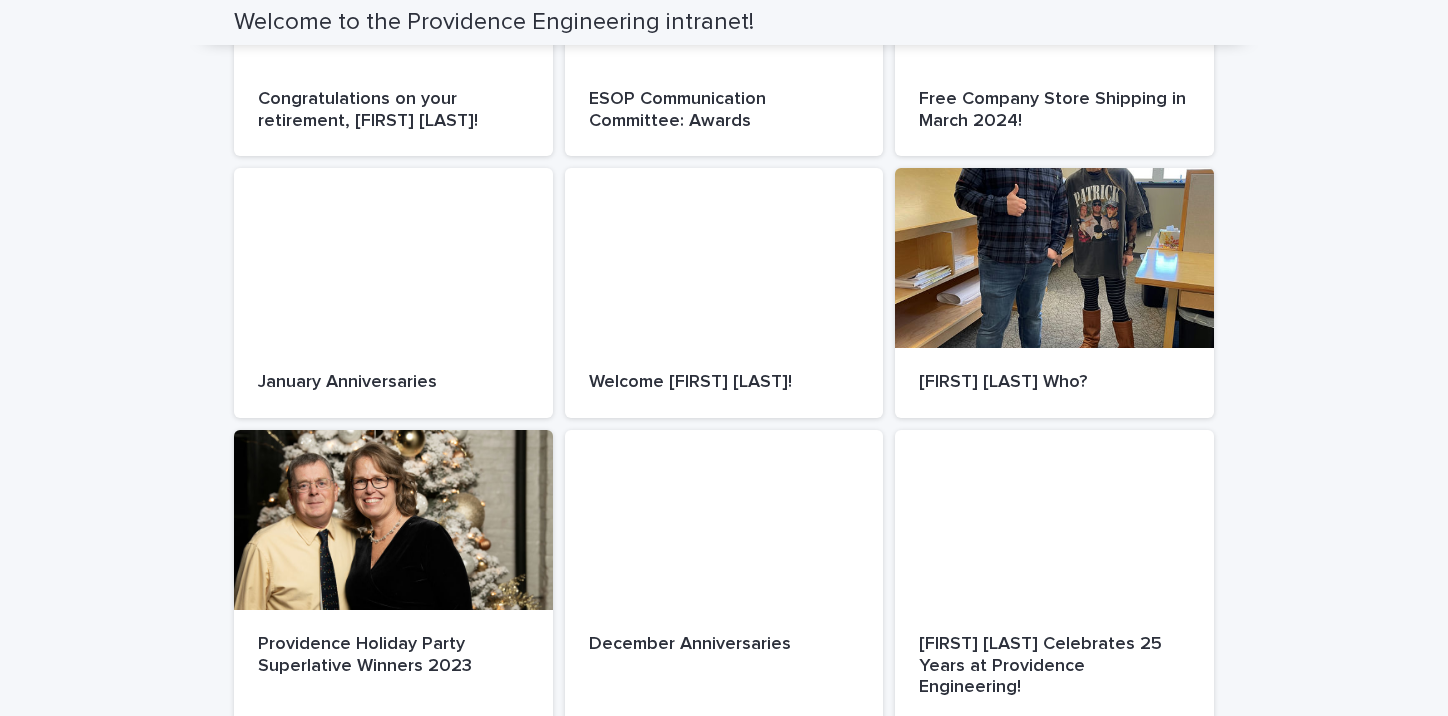 scroll, scrollTop: 1000, scrollLeft: 0, axis: vertical 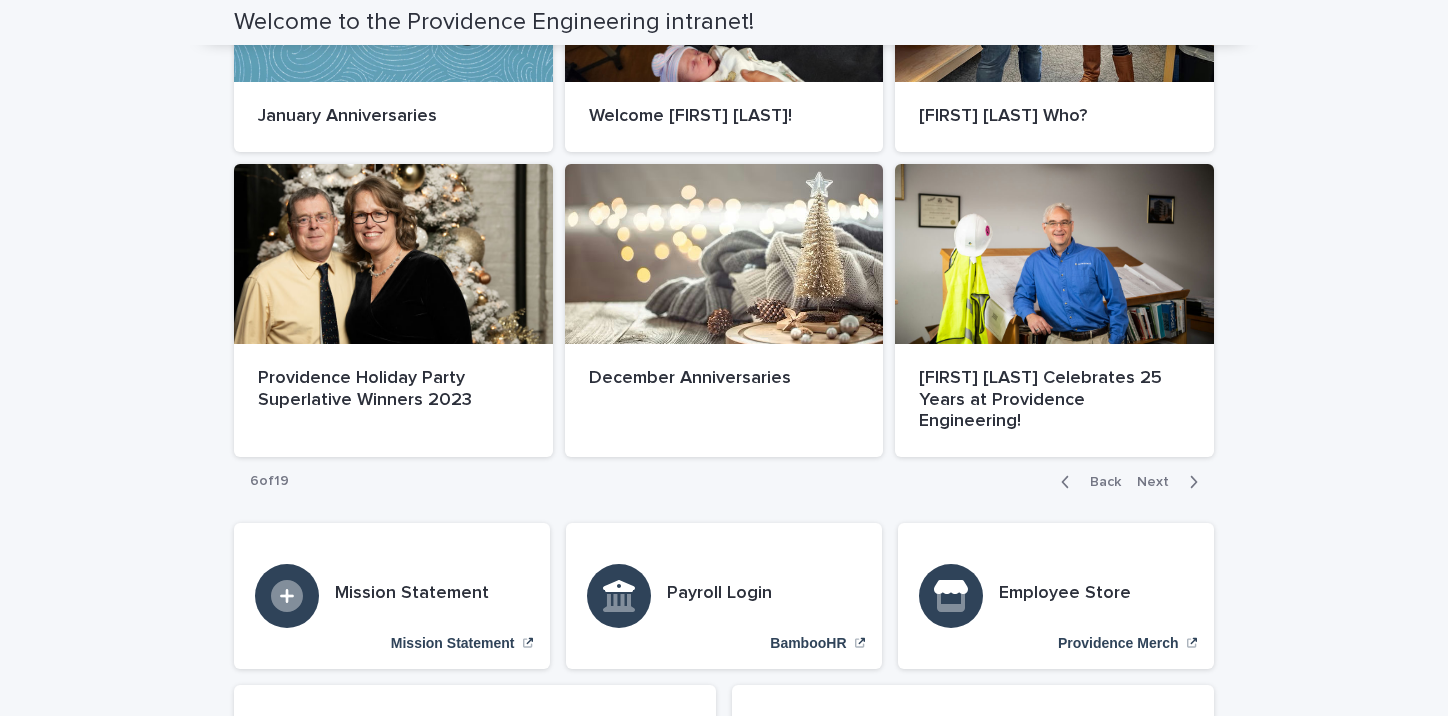 click at bounding box center (1189, 482) 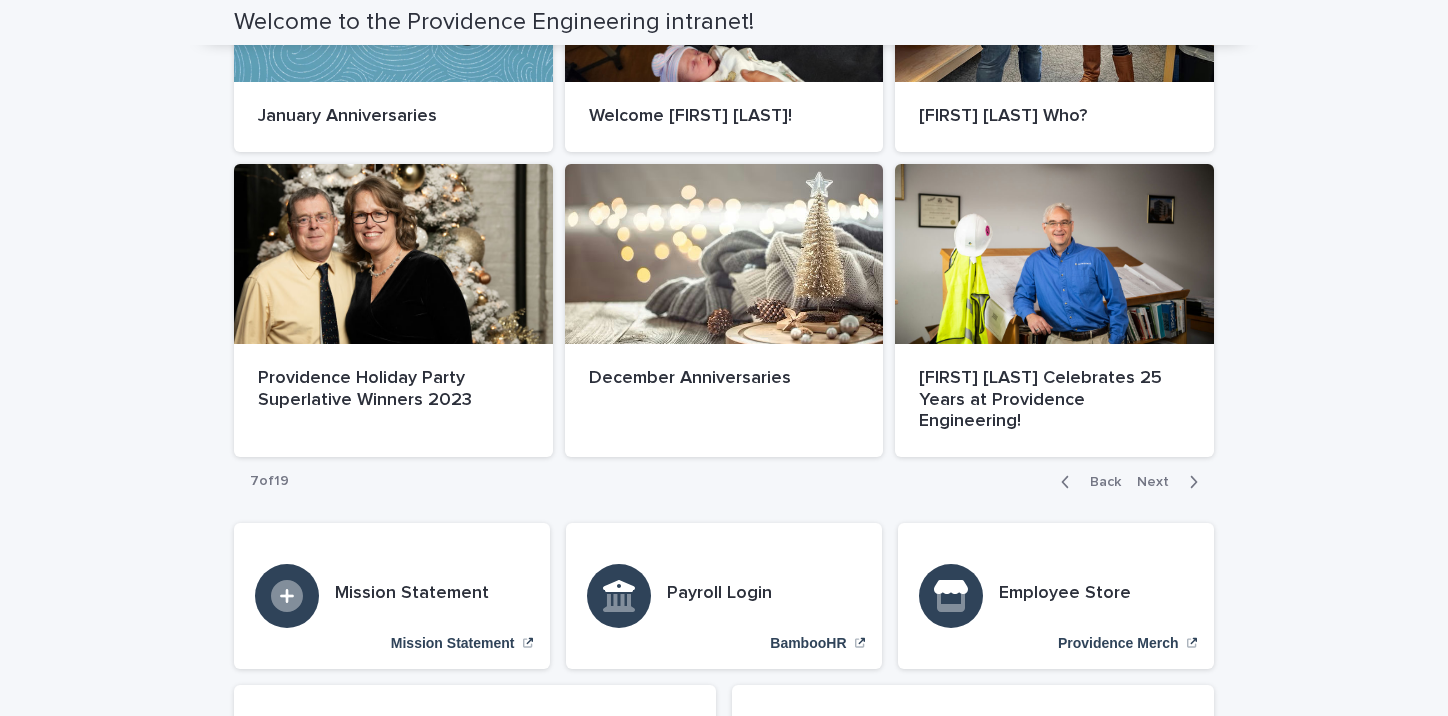 scroll, scrollTop: 988, scrollLeft: 0, axis: vertical 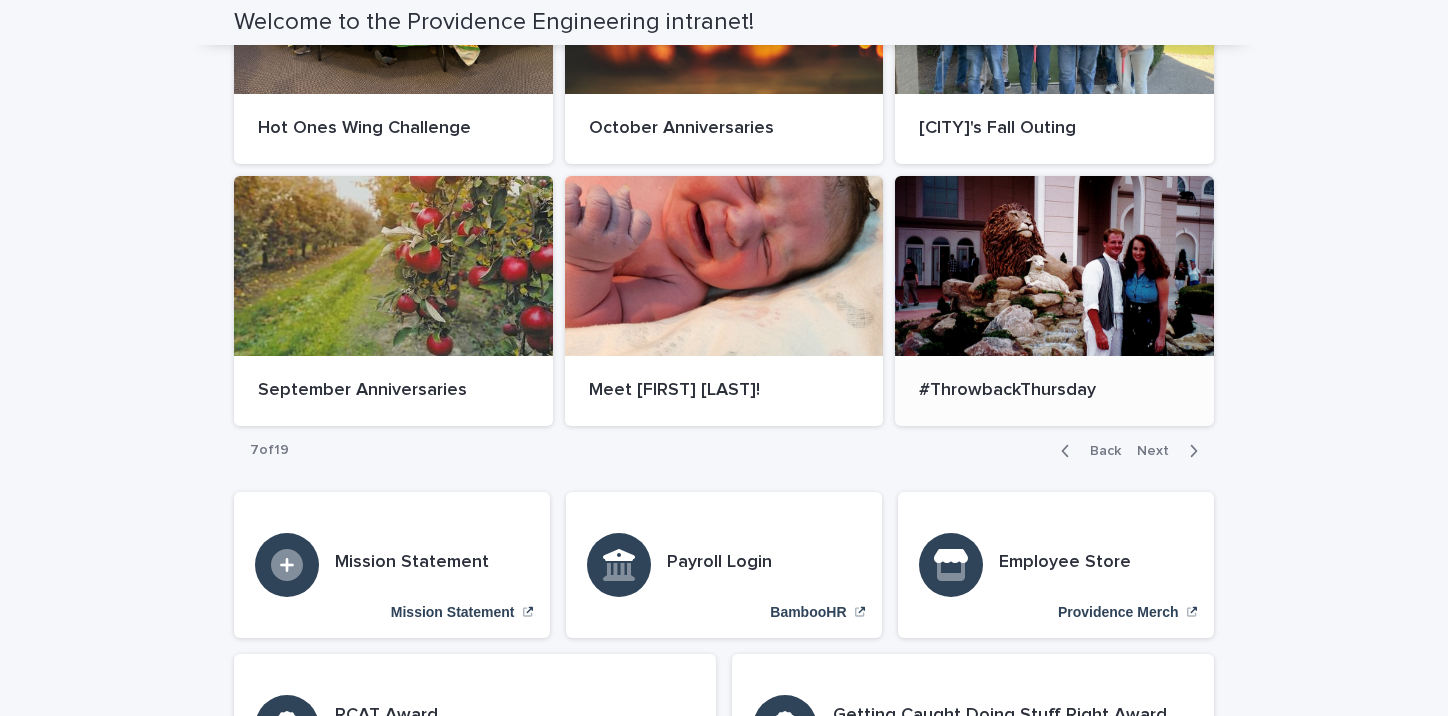 click at bounding box center (1054, 266) 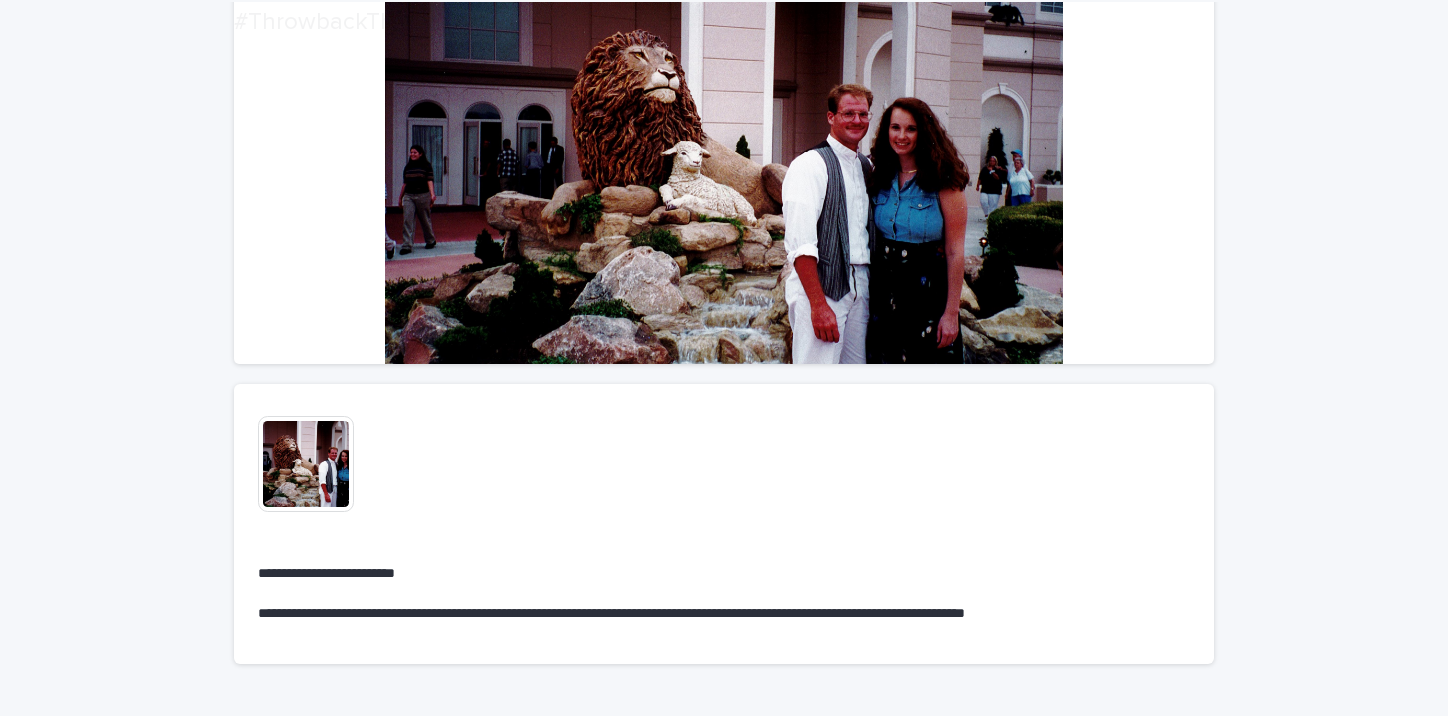 scroll, scrollTop: 344, scrollLeft: 0, axis: vertical 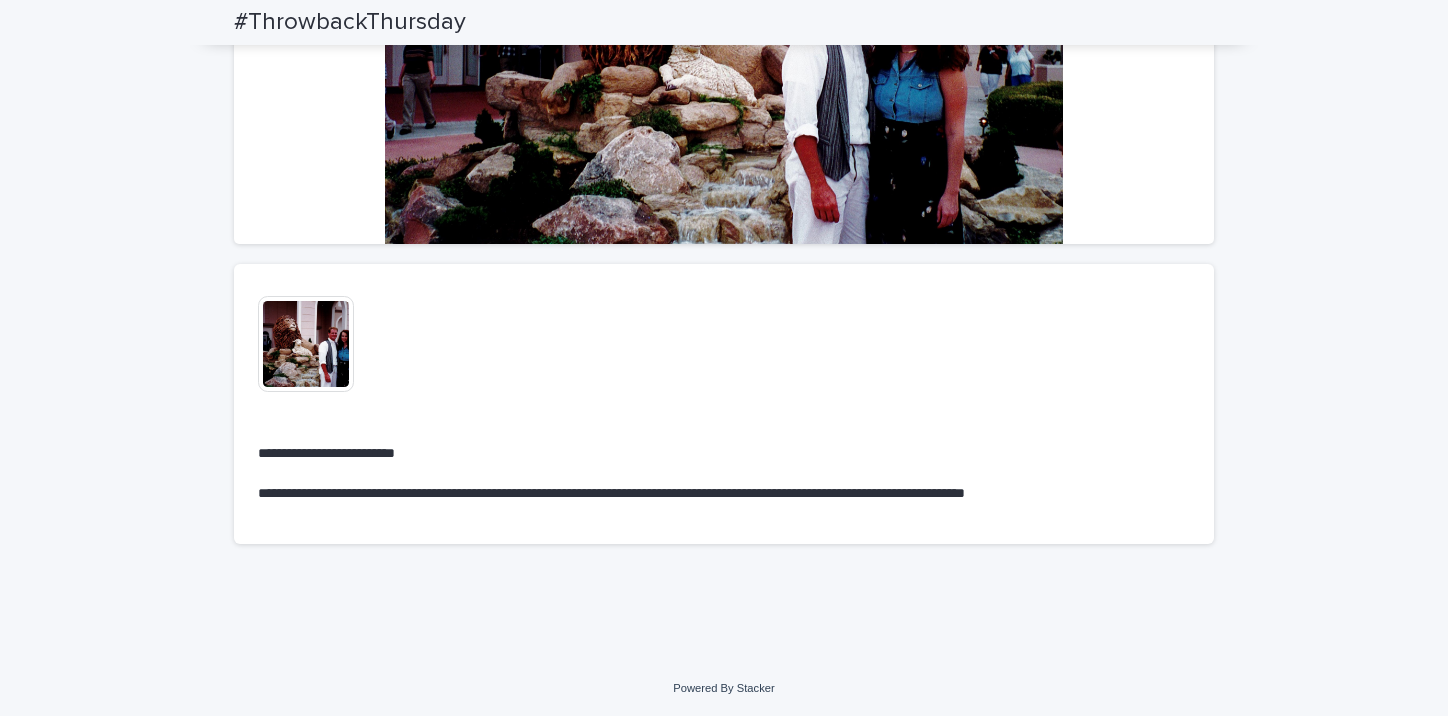 click at bounding box center [306, 344] 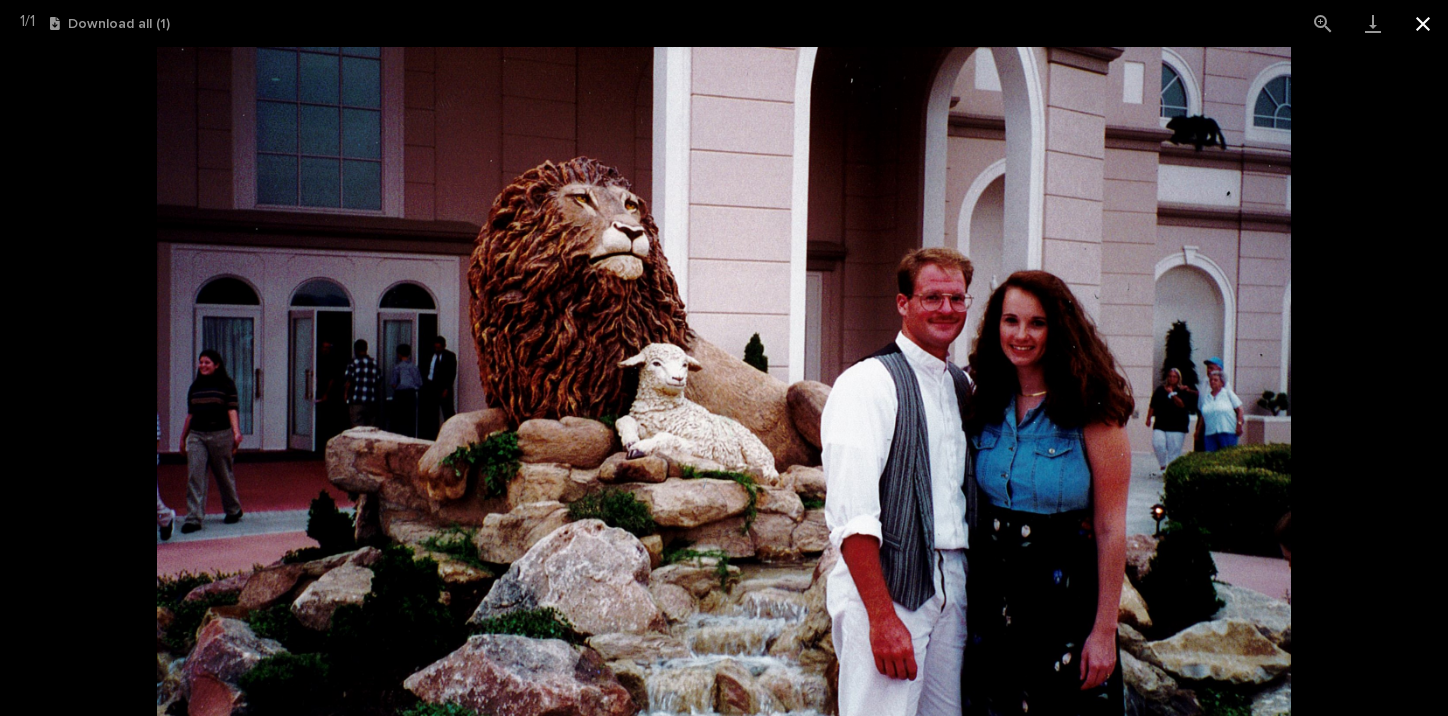 click at bounding box center [1423, 23] 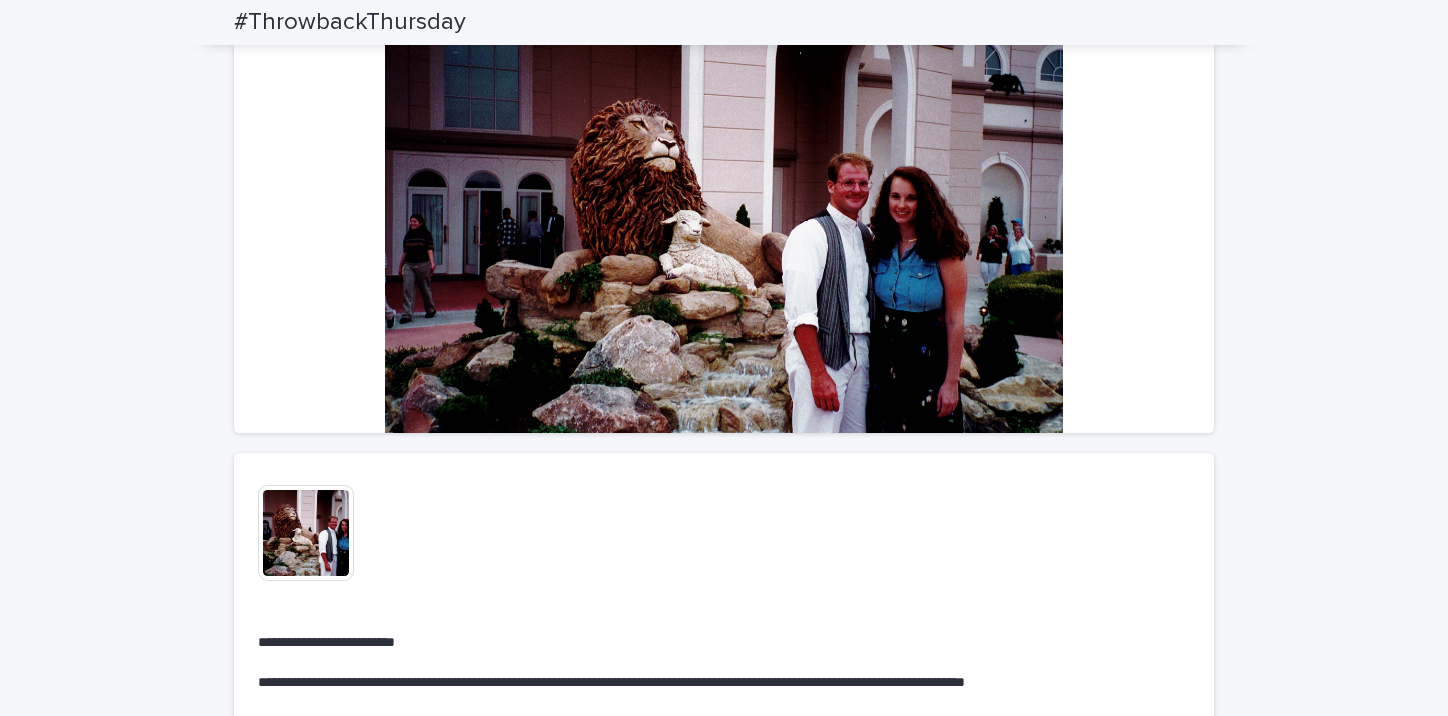 scroll, scrollTop: 0, scrollLeft: 0, axis: both 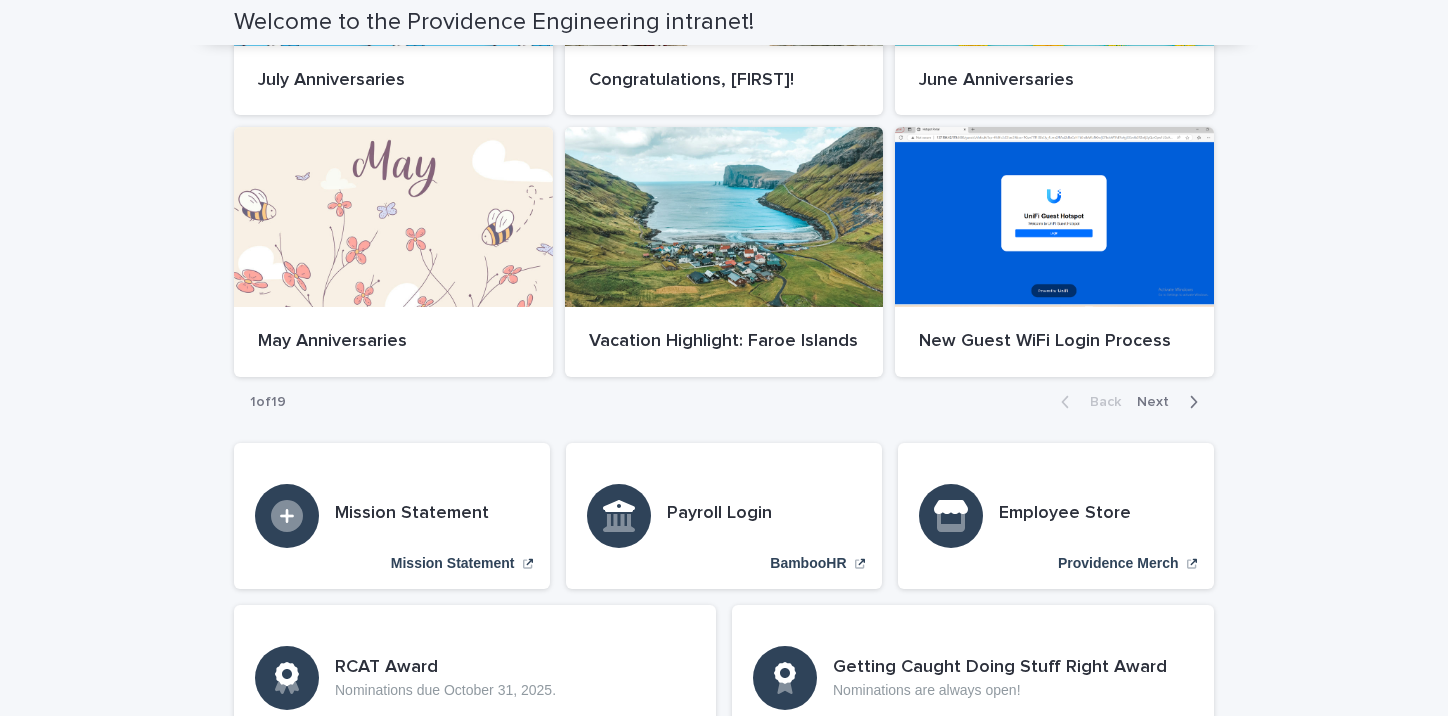 click at bounding box center [1189, 402] 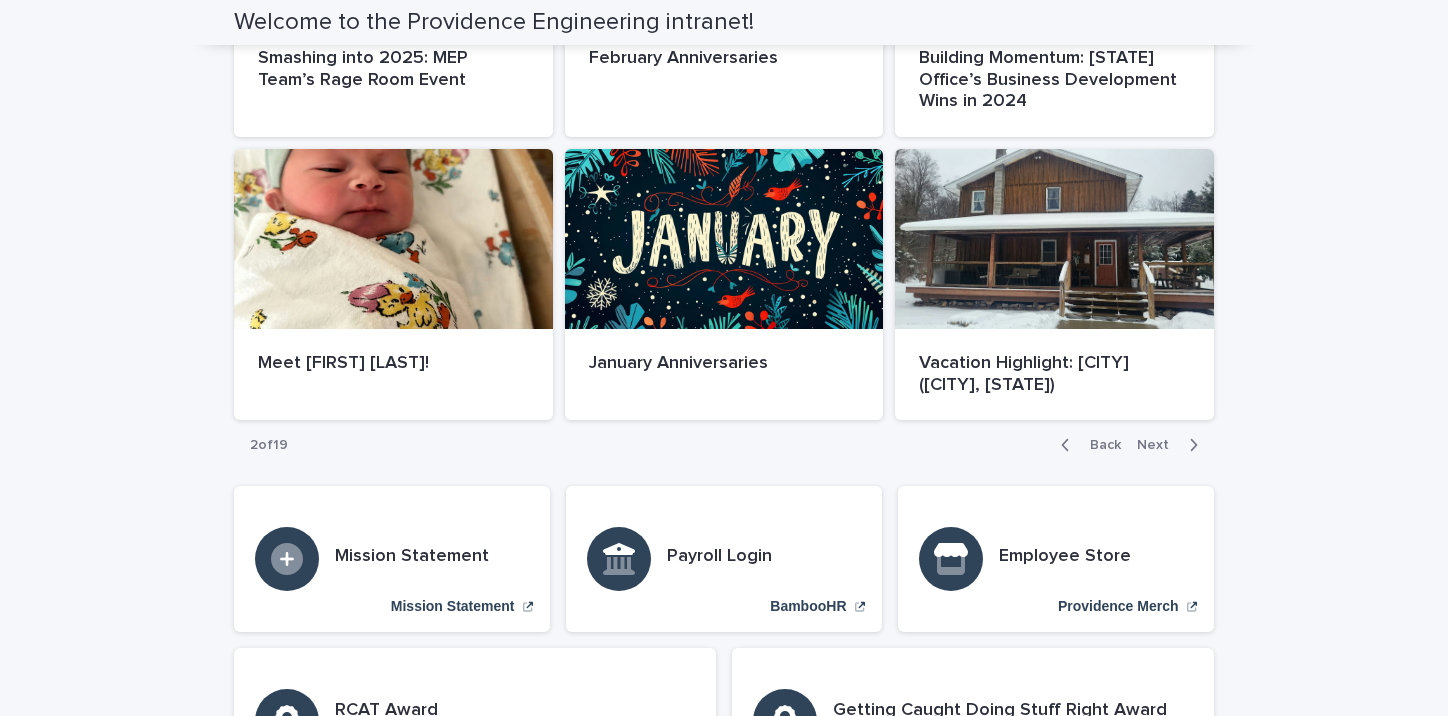 click on "Back Next" at bounding box center [1129, 445] 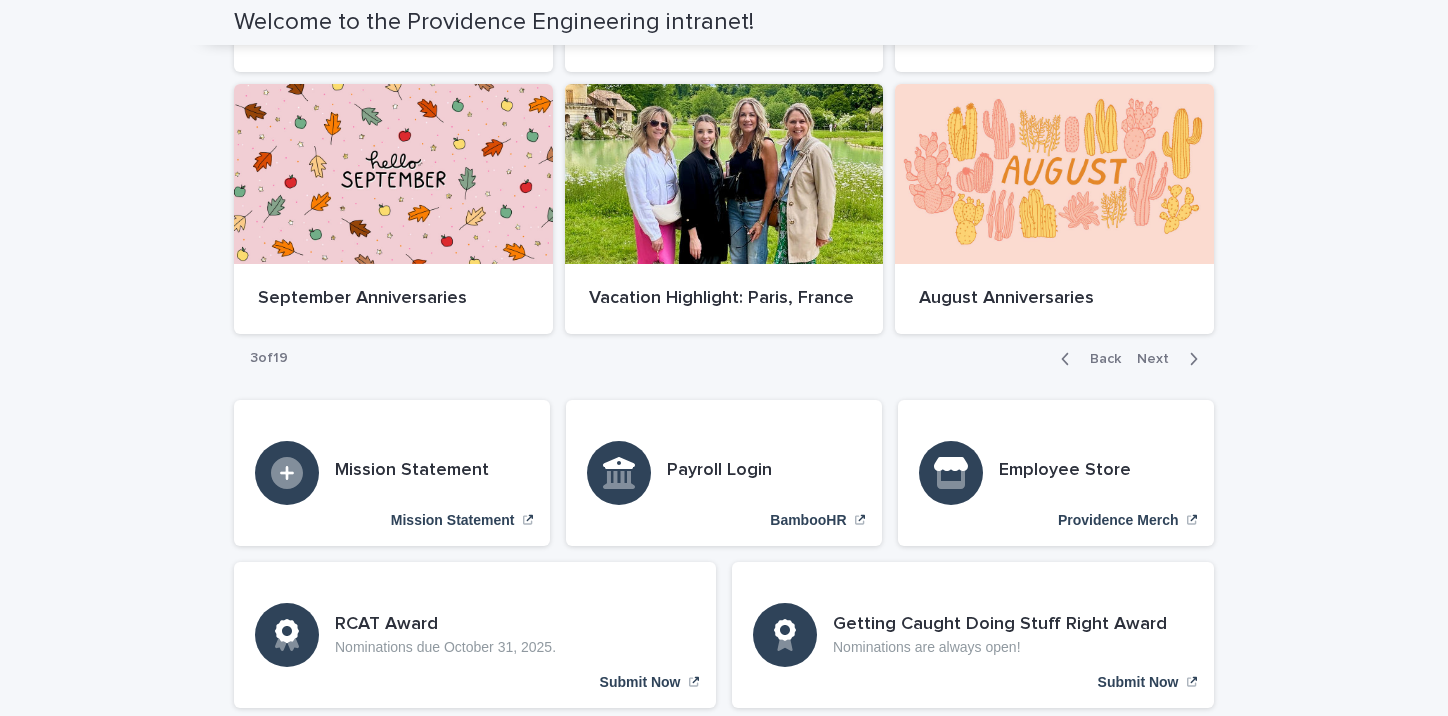 click 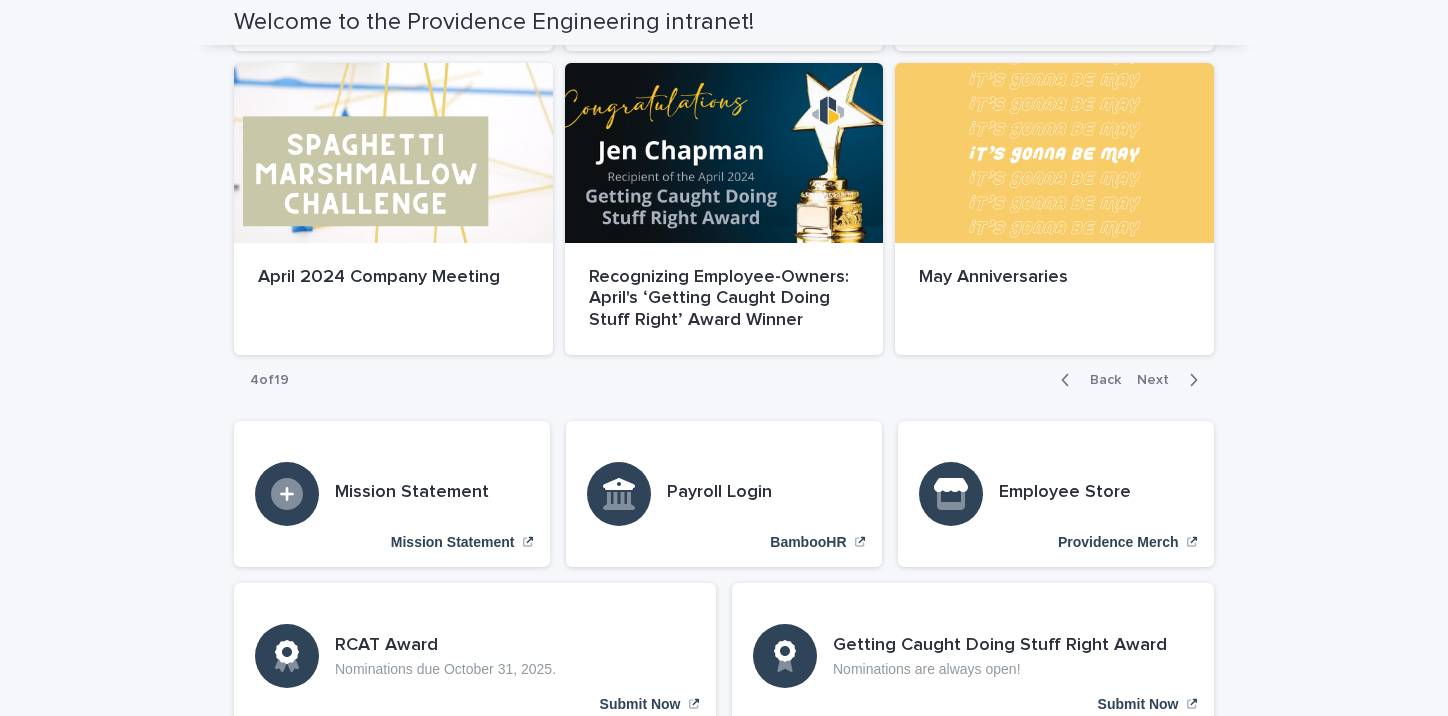 click 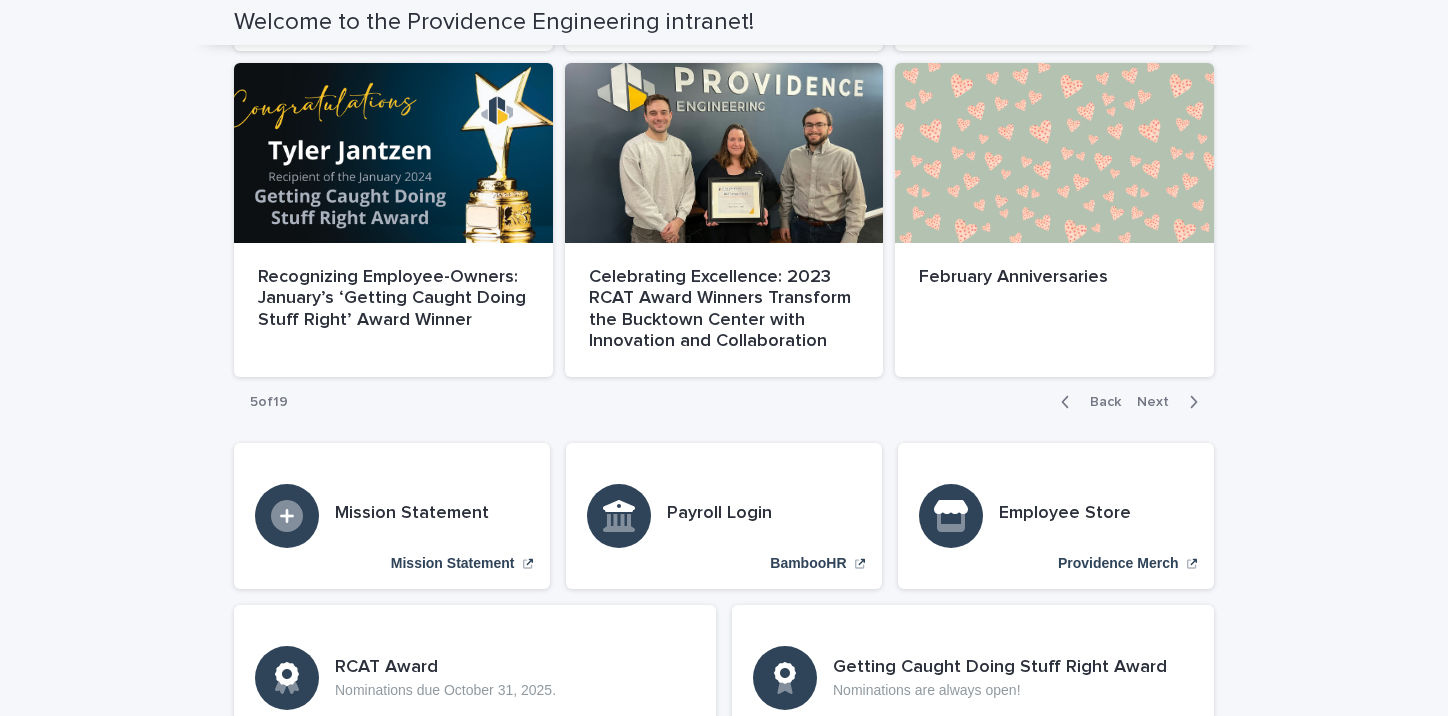 click on "Back Next" at bounding box center (1129, 402) 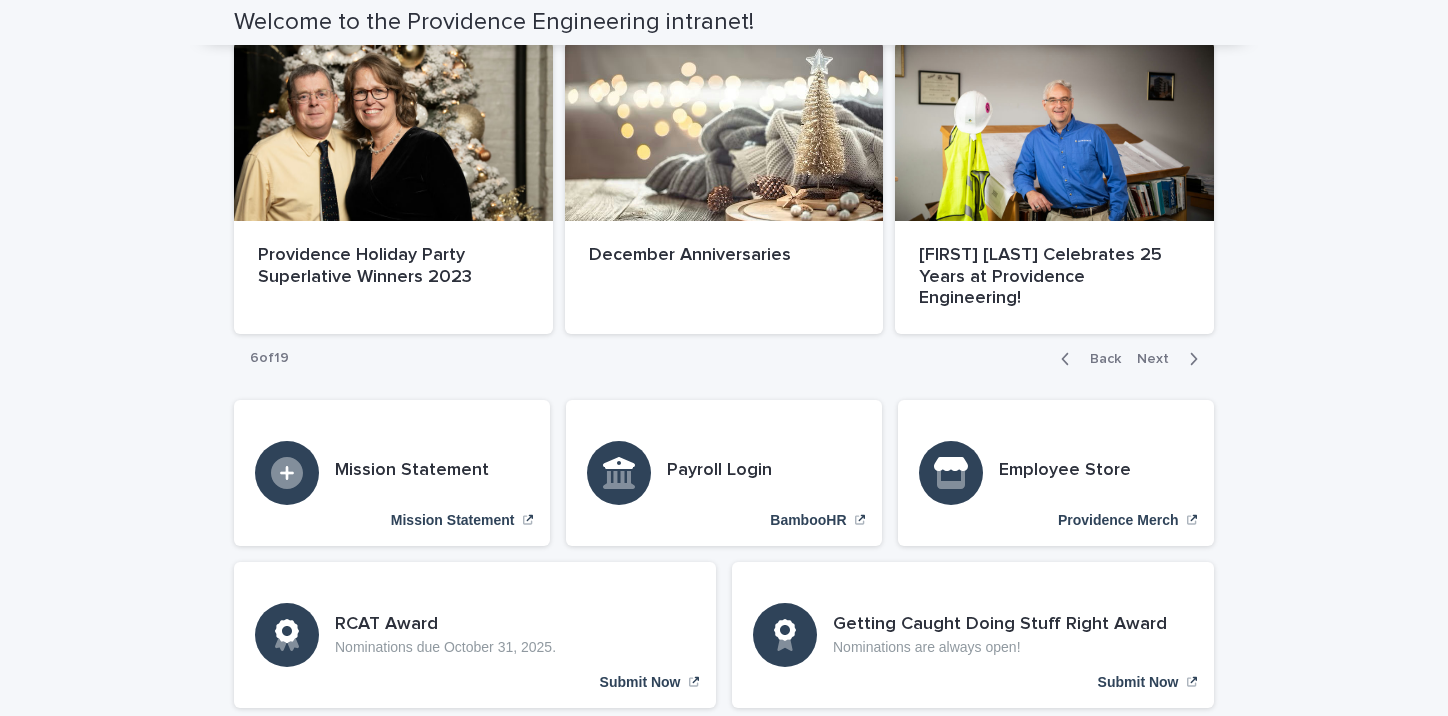 click 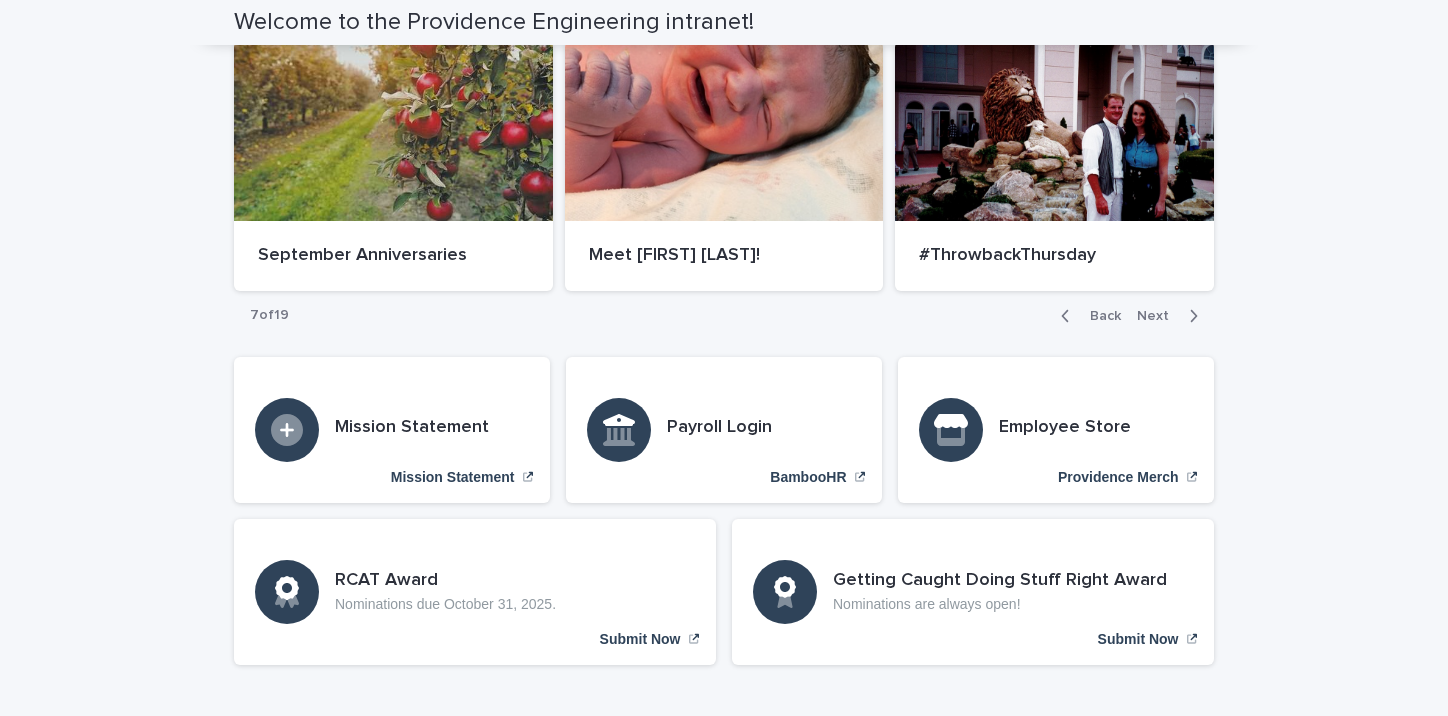 click 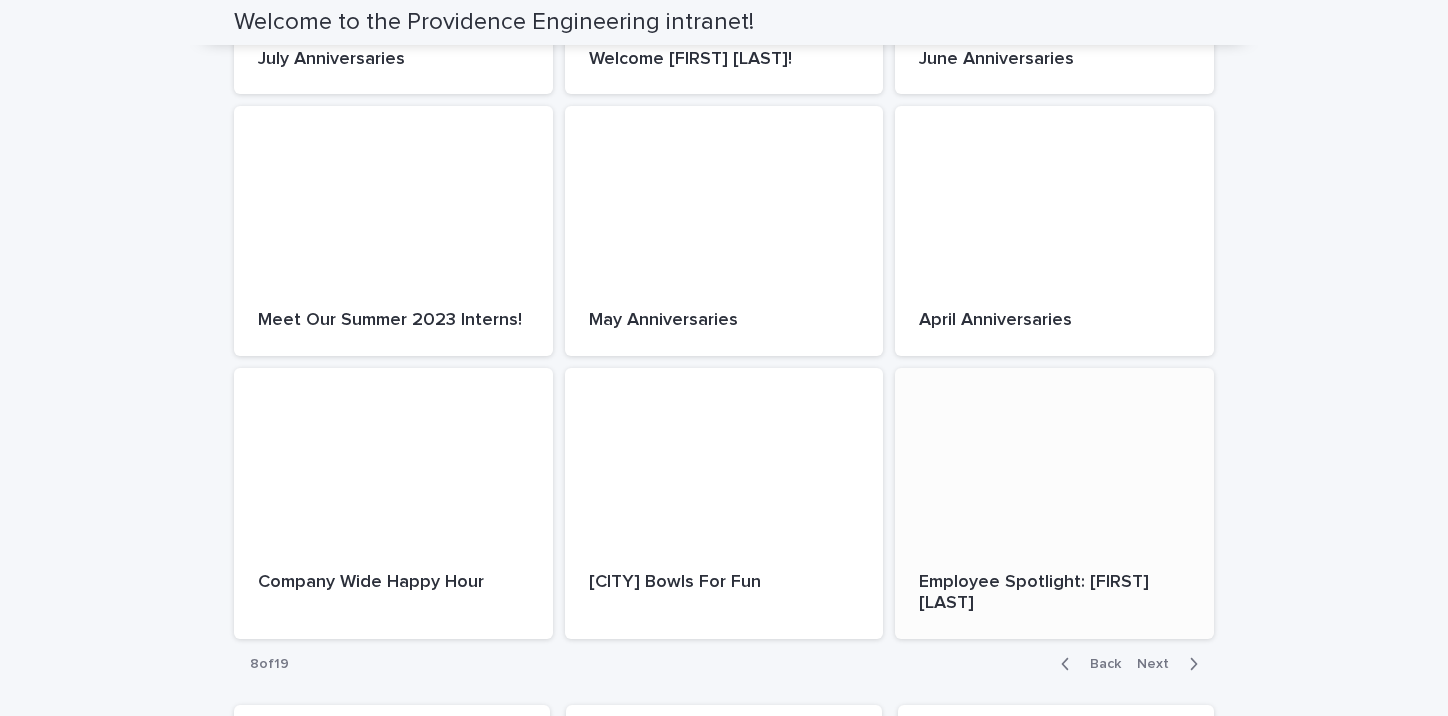 scroll, scrollTop: 800, scrollLeft: 0, axis: vertical 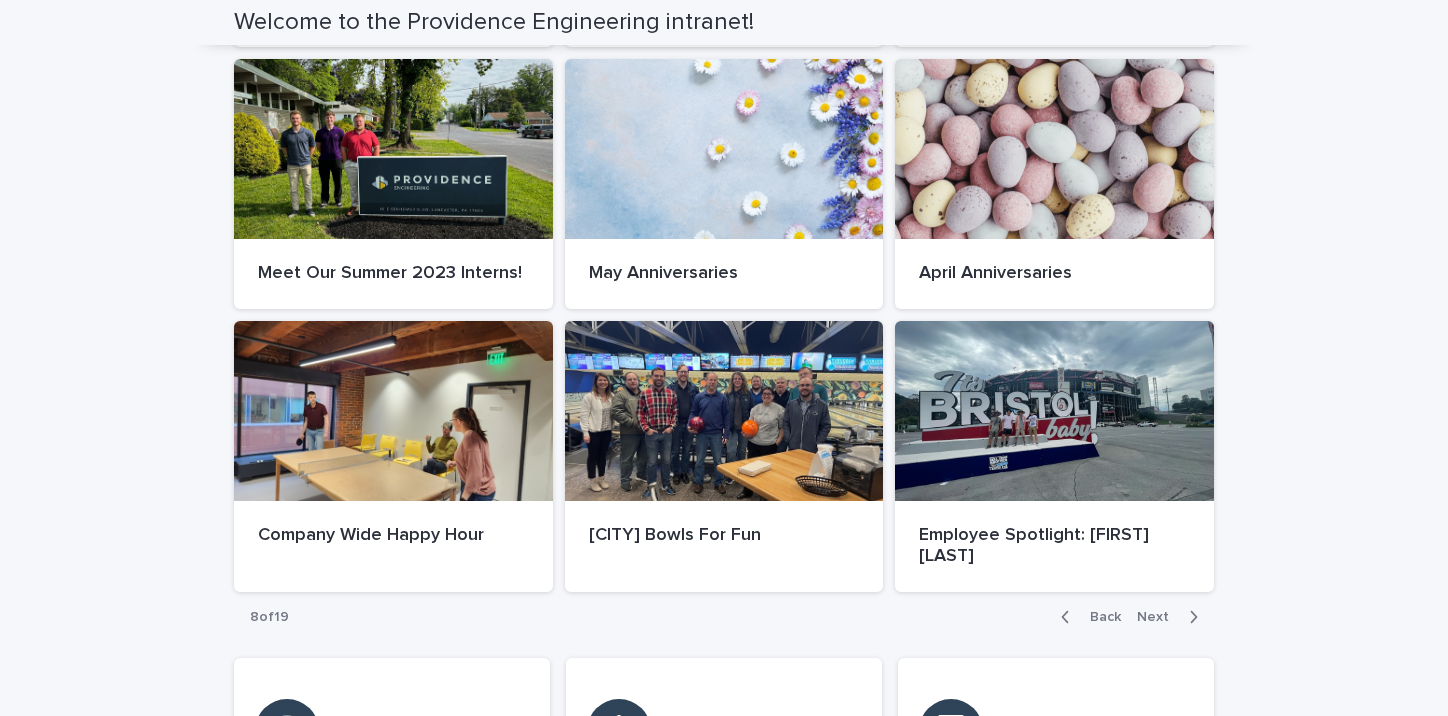 click 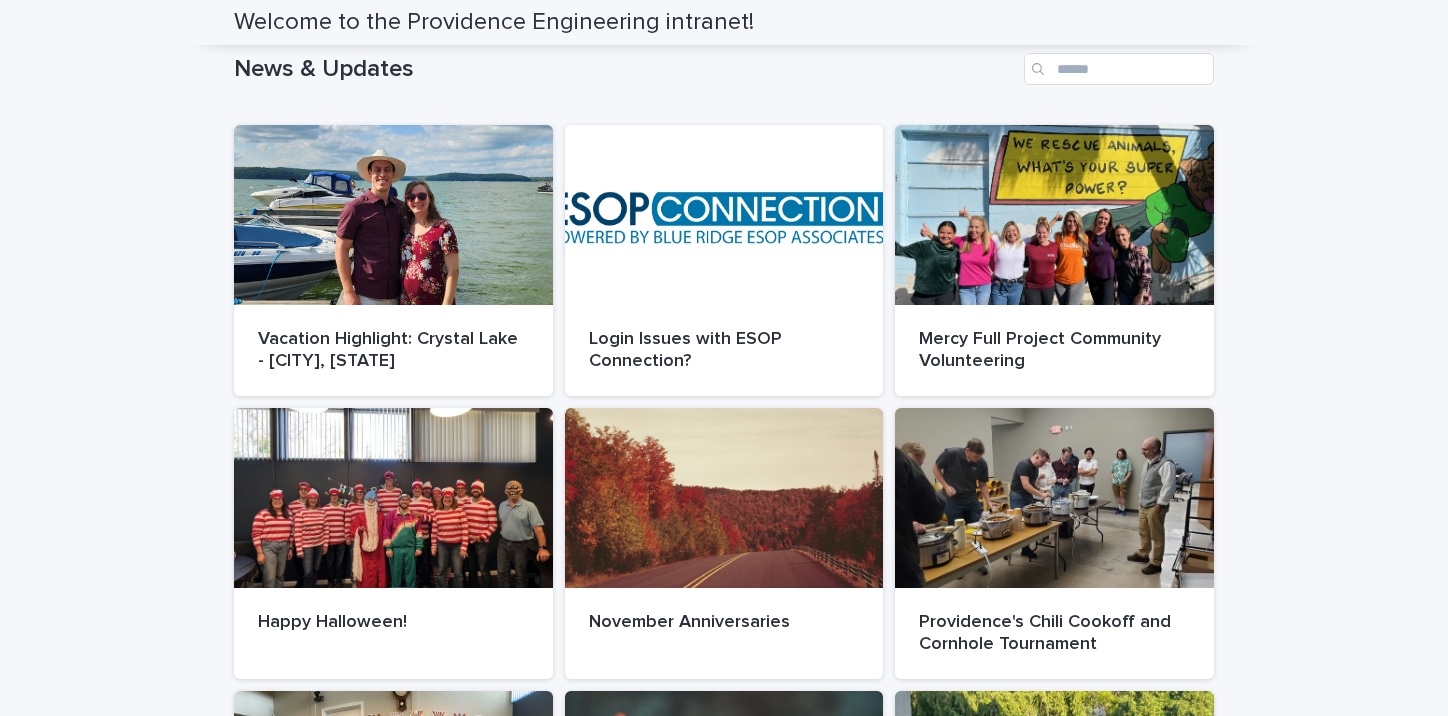 scroll, scrollTop: 210, scrollLeft: 0, axis: vertical 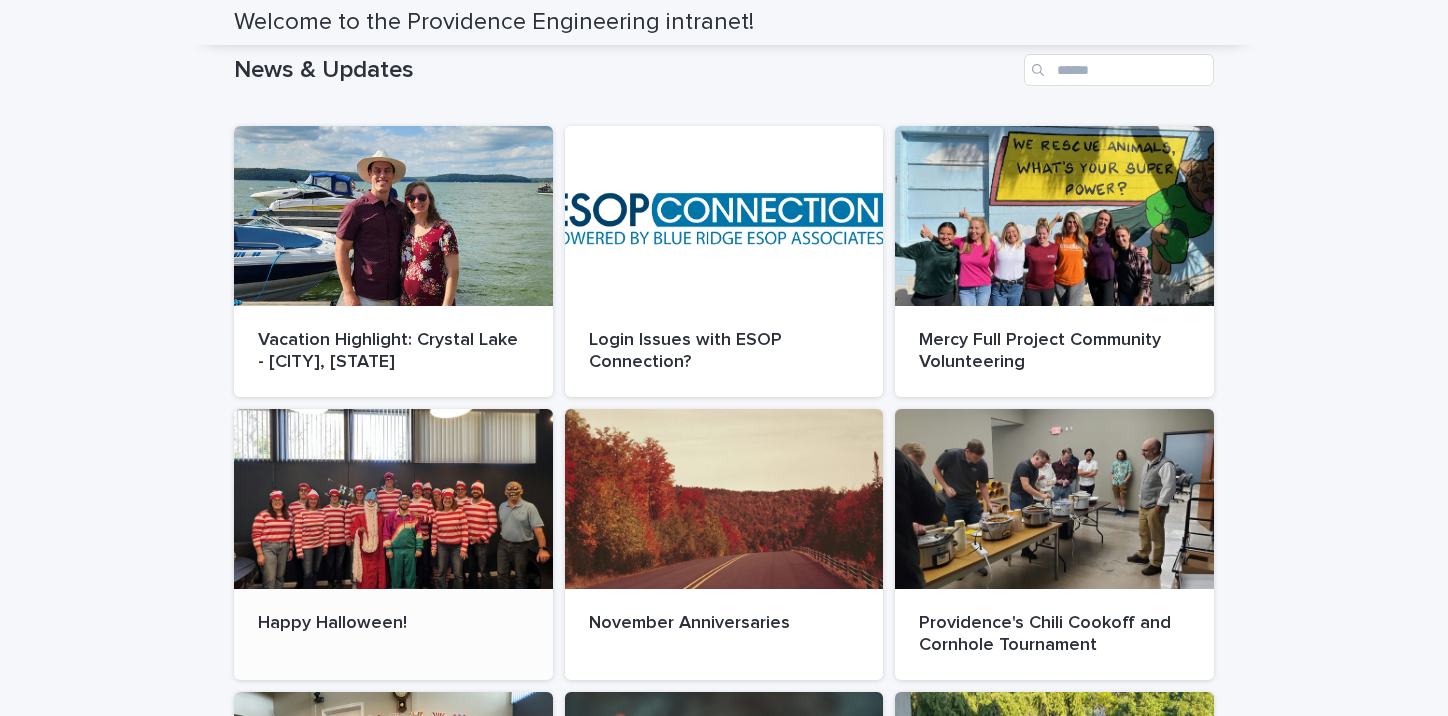click at bounding box center (393, 499) 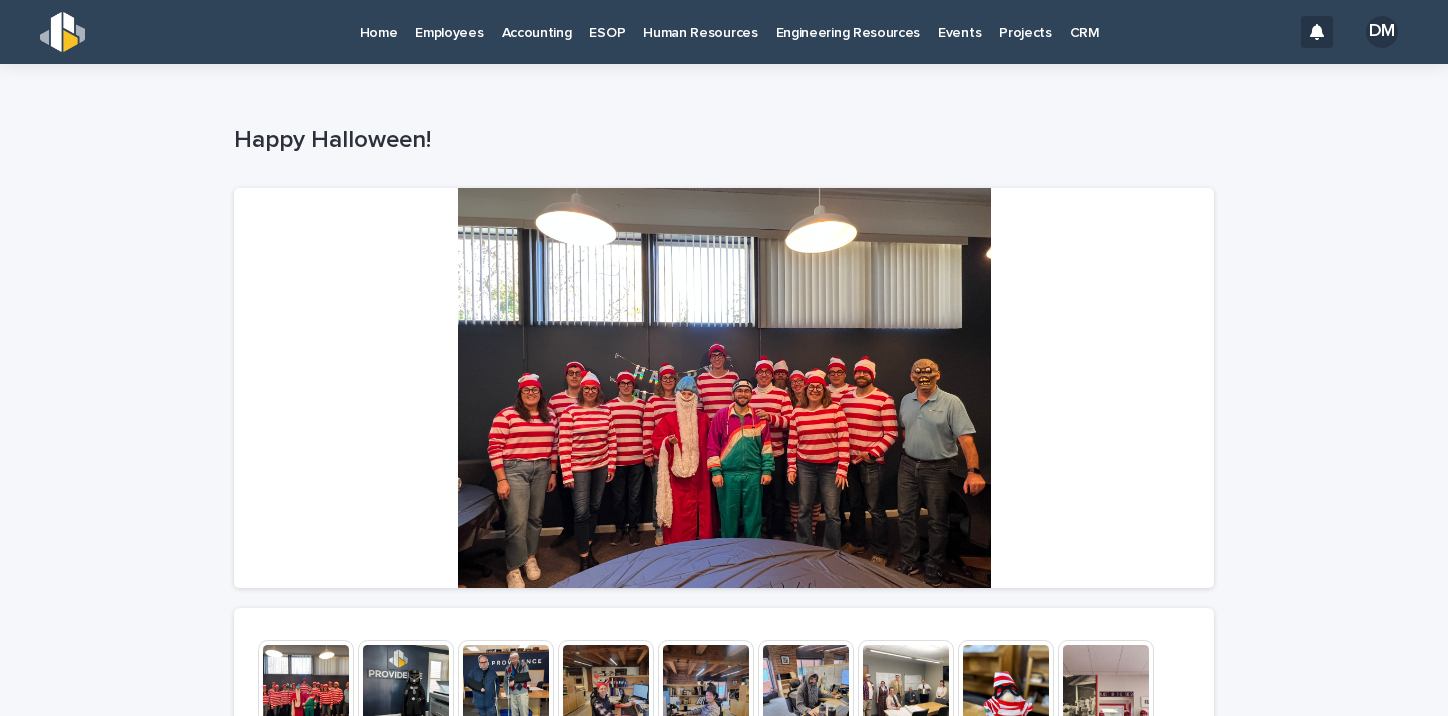 scroll, scrollTop: 200, scrollLeft: 0, axis: vertical 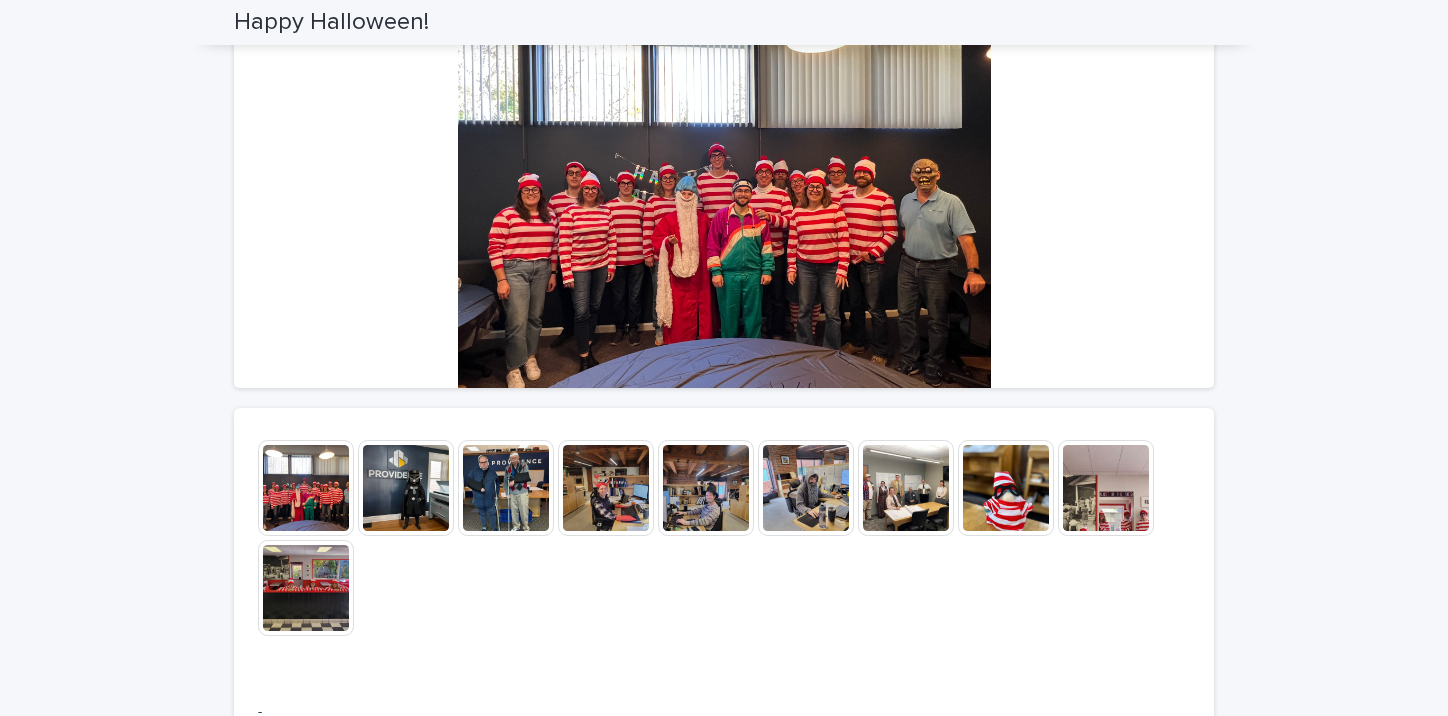 click at bounding box center (406, 488) 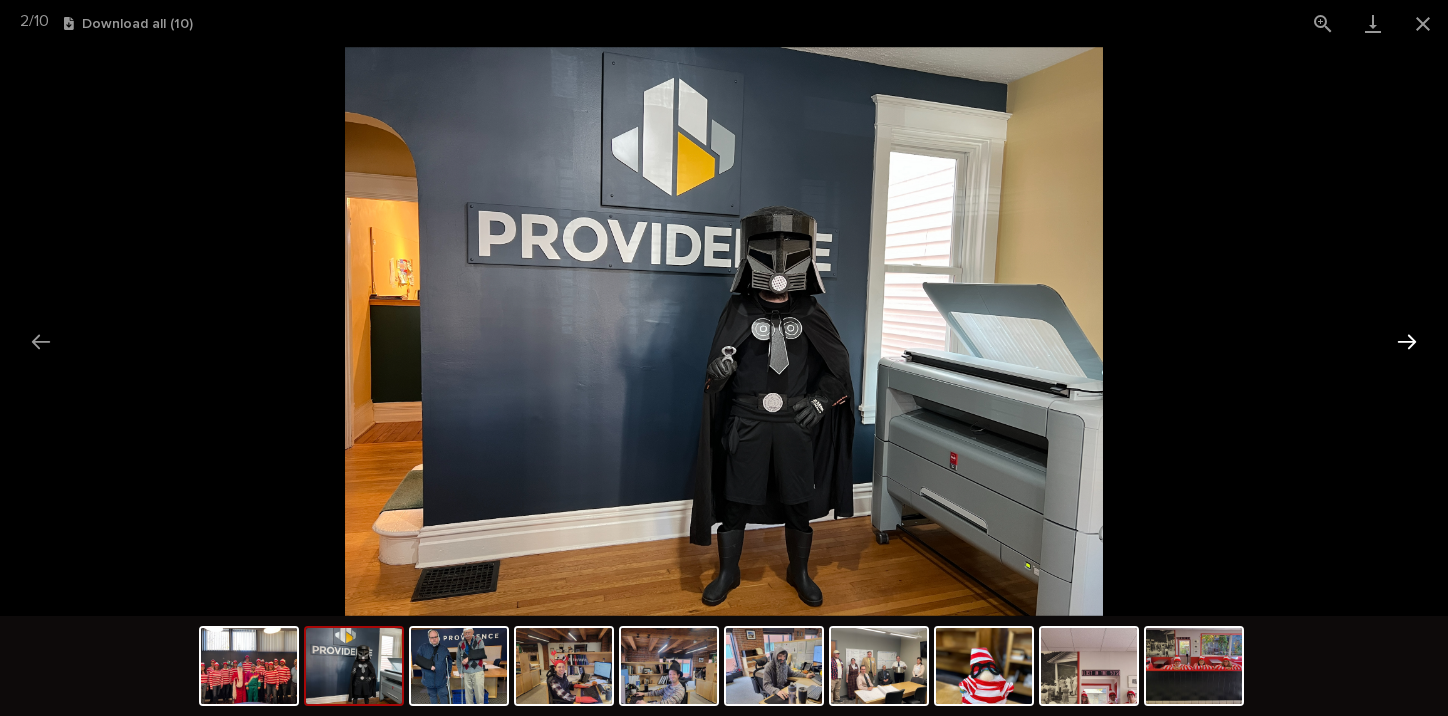 click at bounding box center [1407, 341] 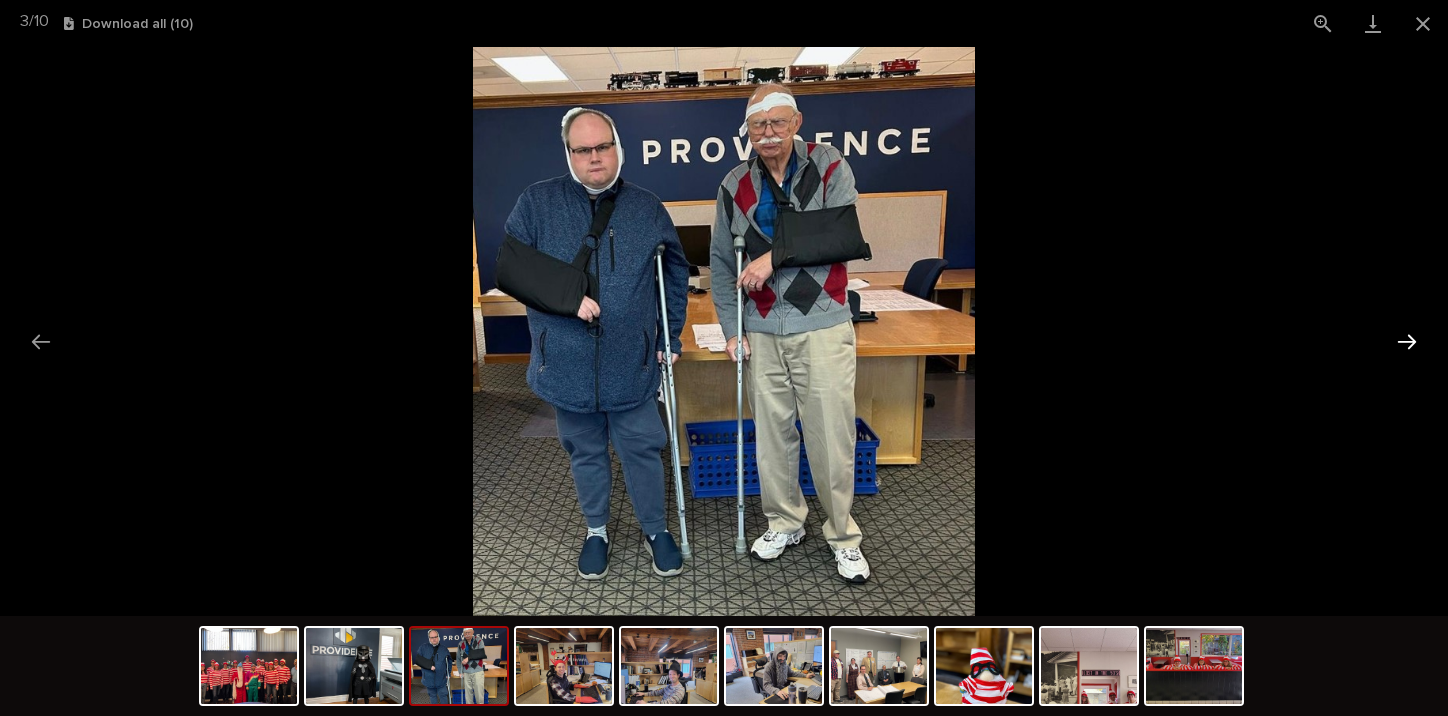 click at bounding box center (1407, 341) 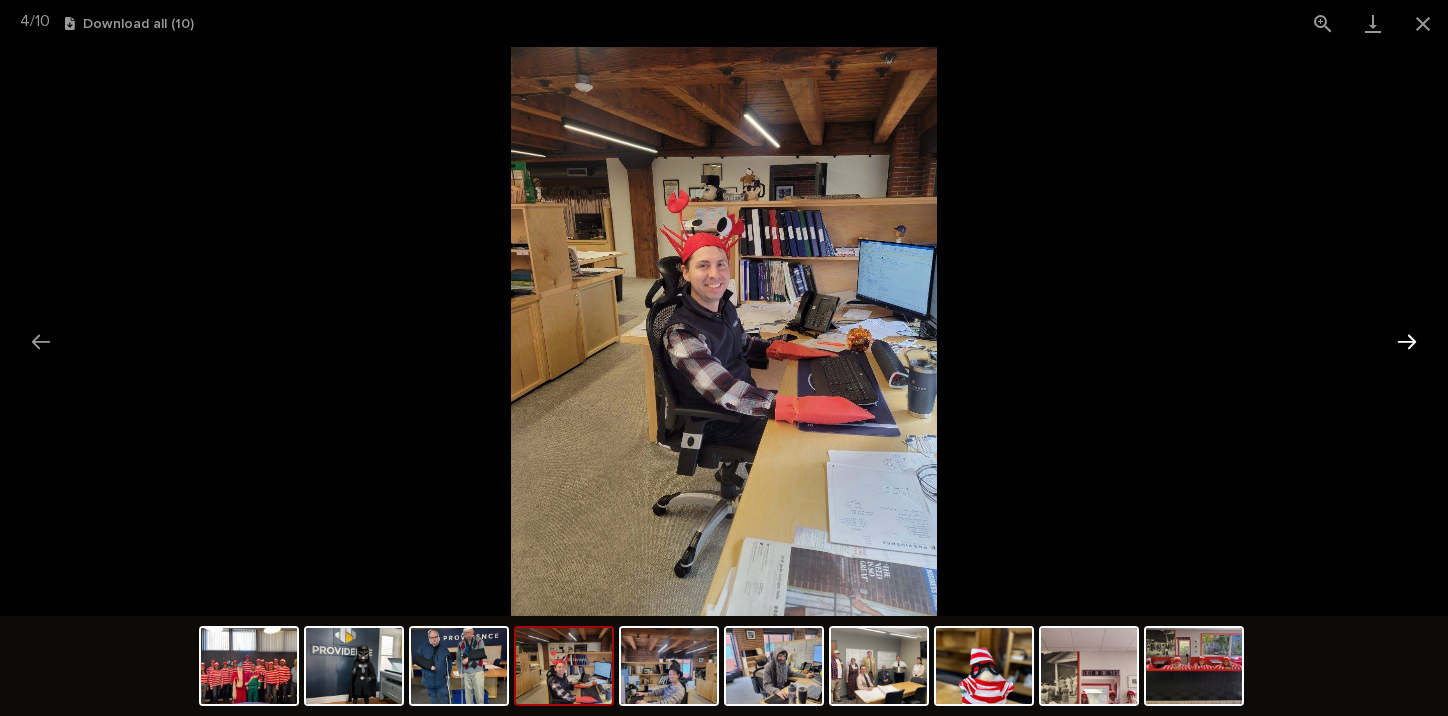 click at bounding box center (1407, 341) 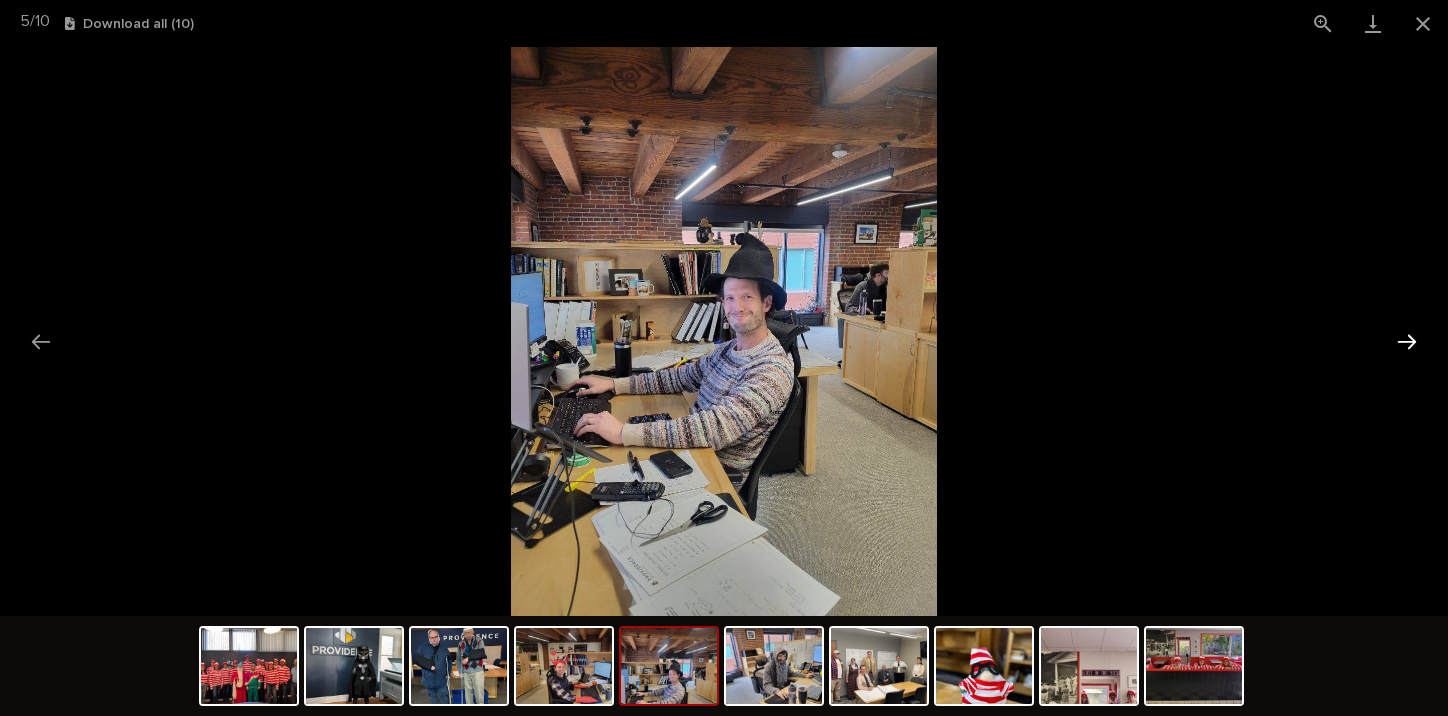 click at bounding box center [1407, 341] 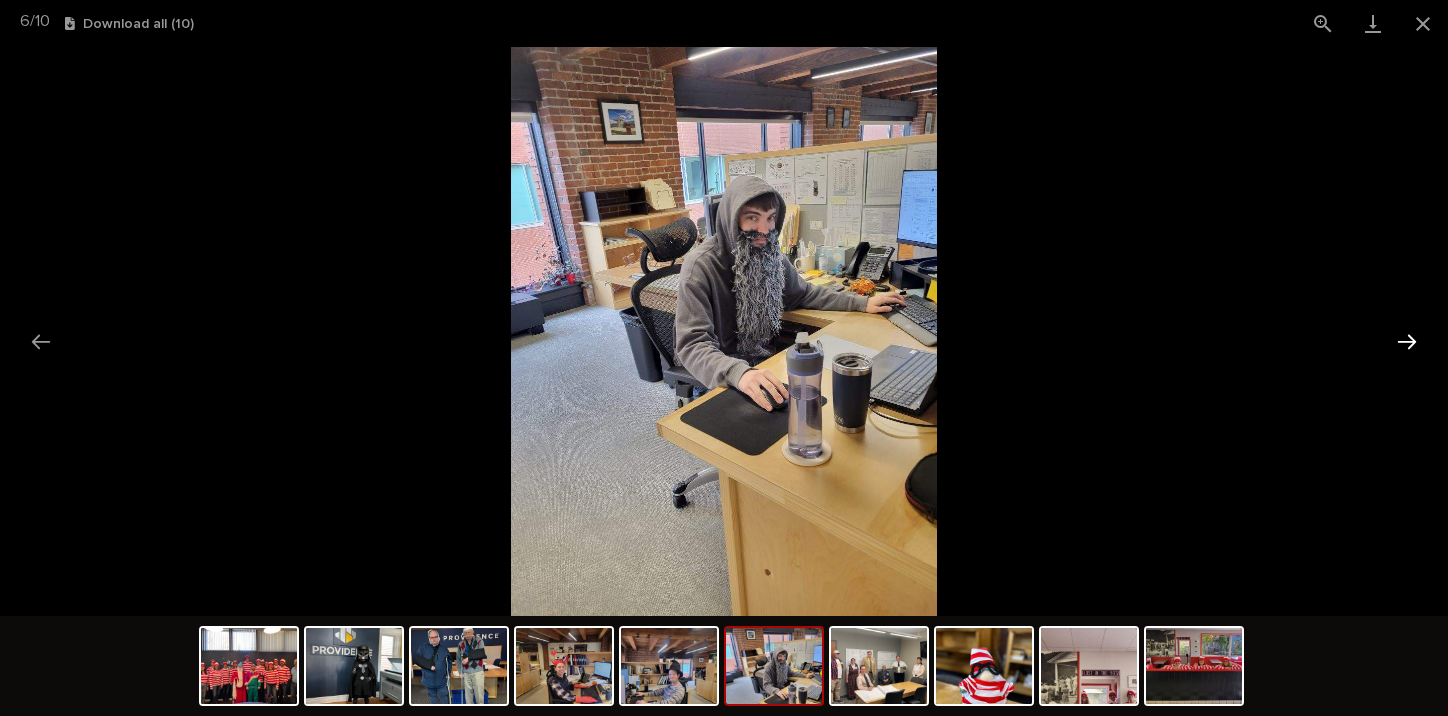 click at bounding box center [1407, 341] 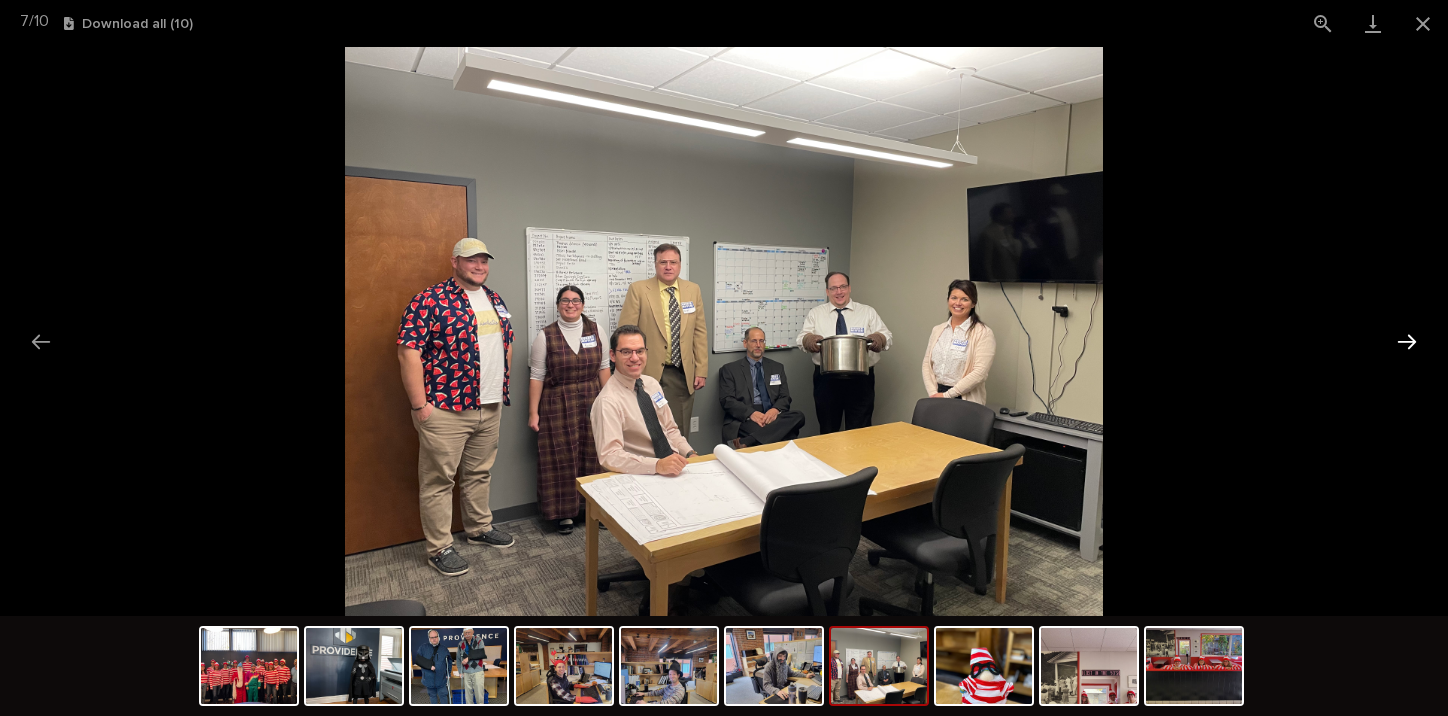 click at bounding box center [1407, 341] 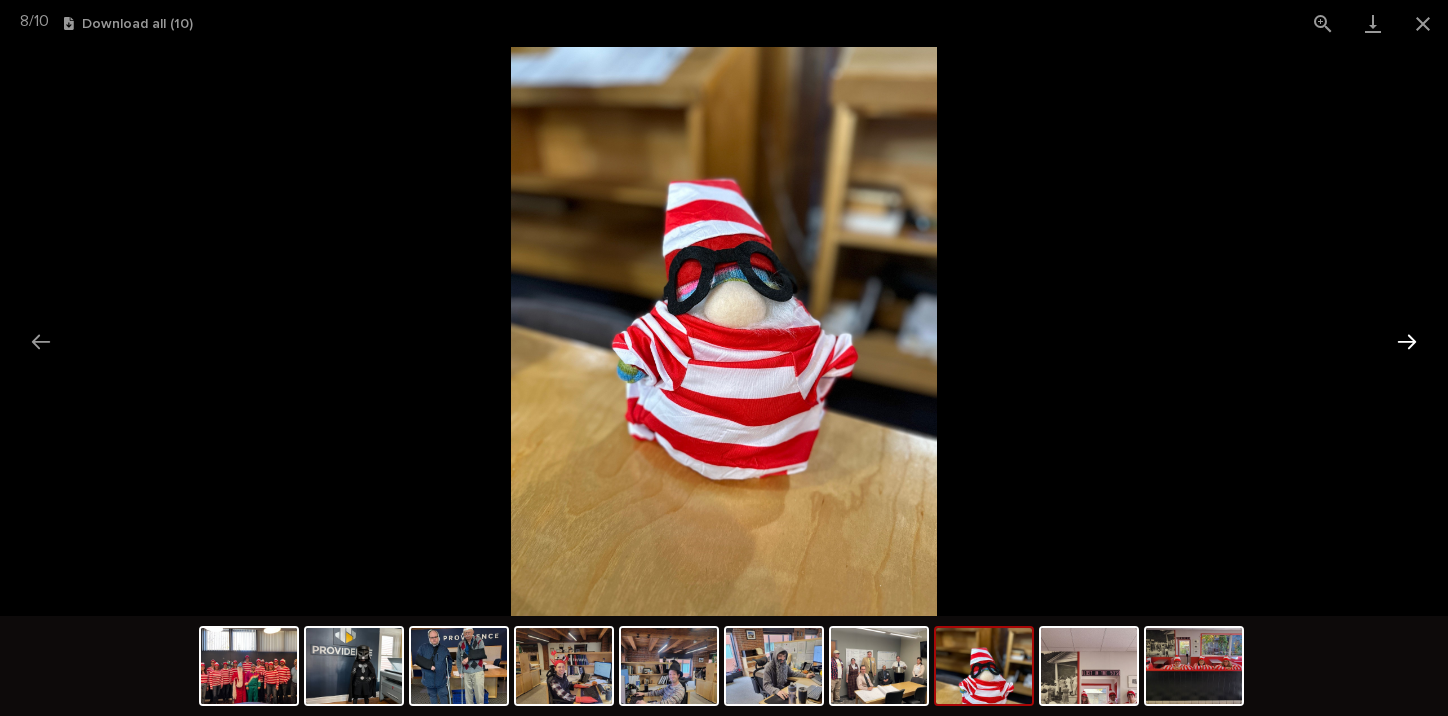 click at bounding box center (1407, 341) 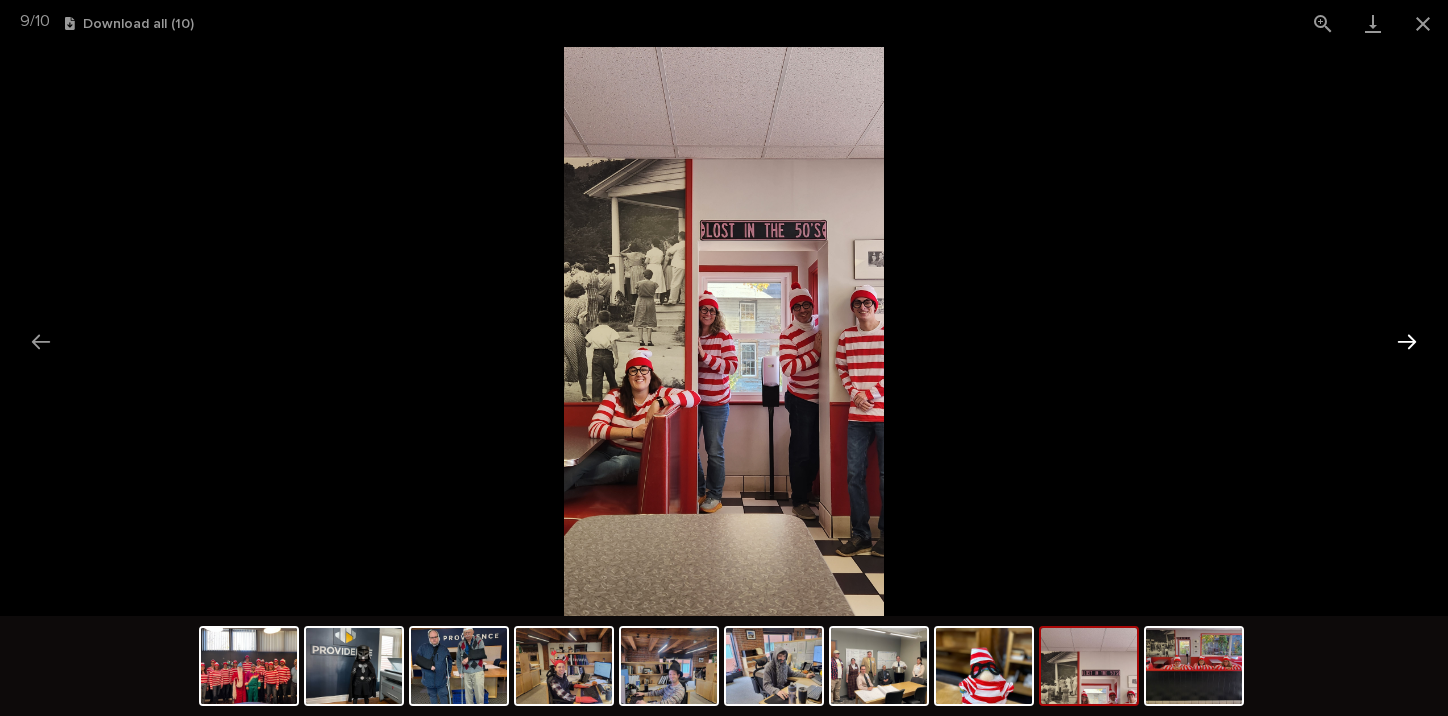 click at bounding box center [1407, 341] 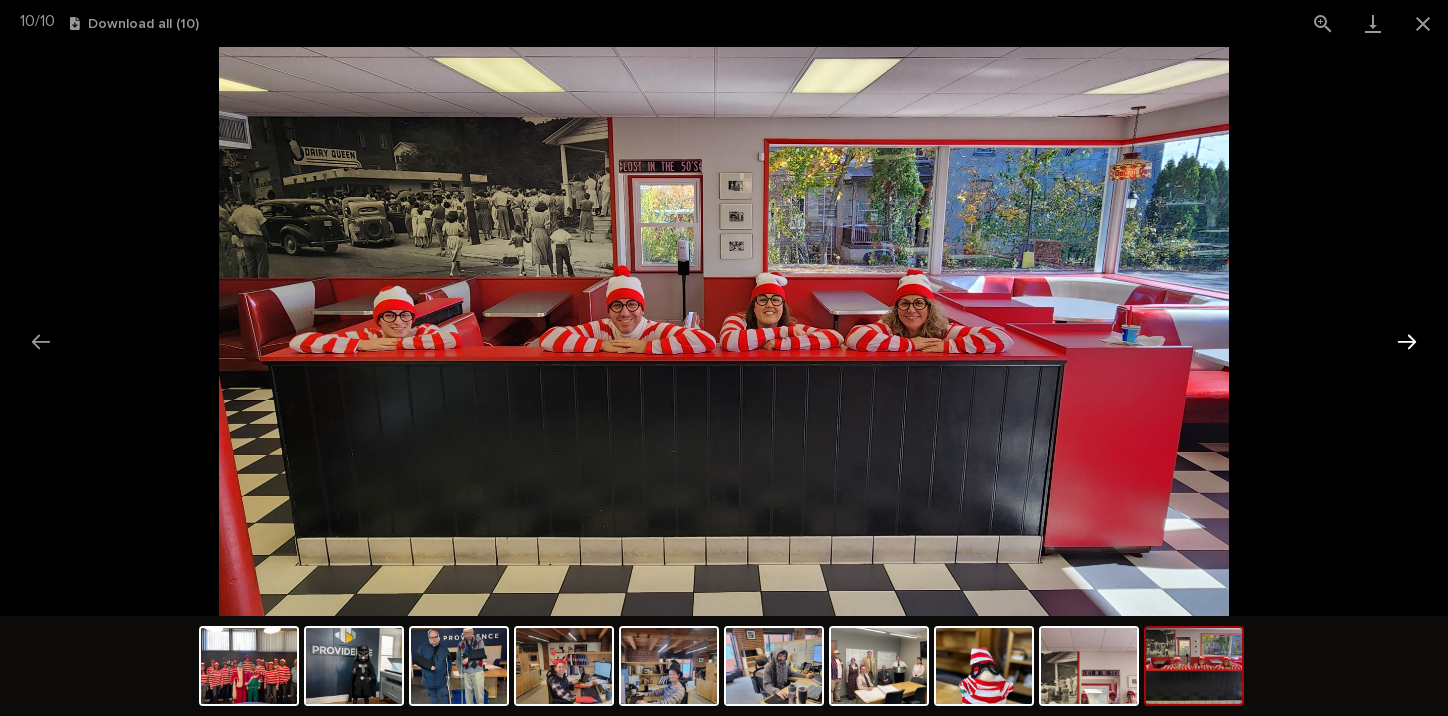 click at bounding box center (1407, 341) 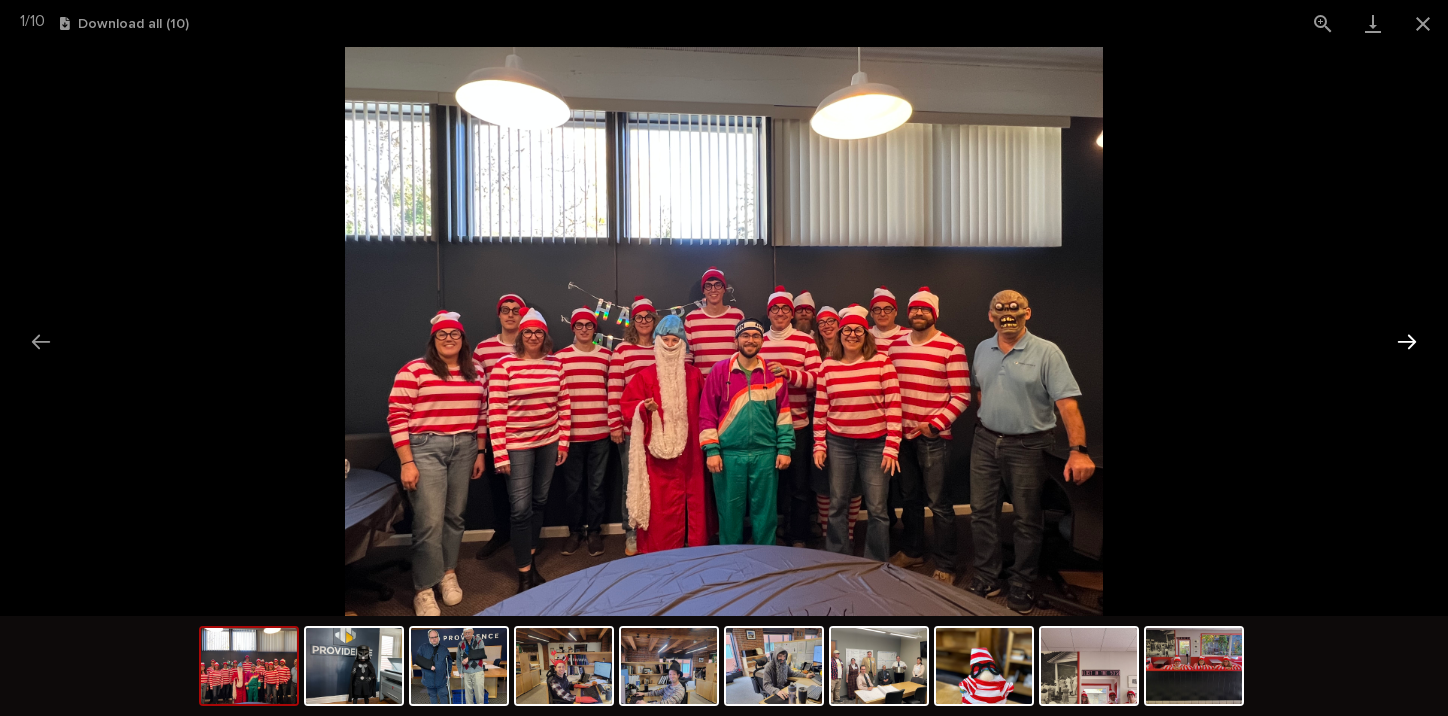 click at bounding box center [1407, 341] 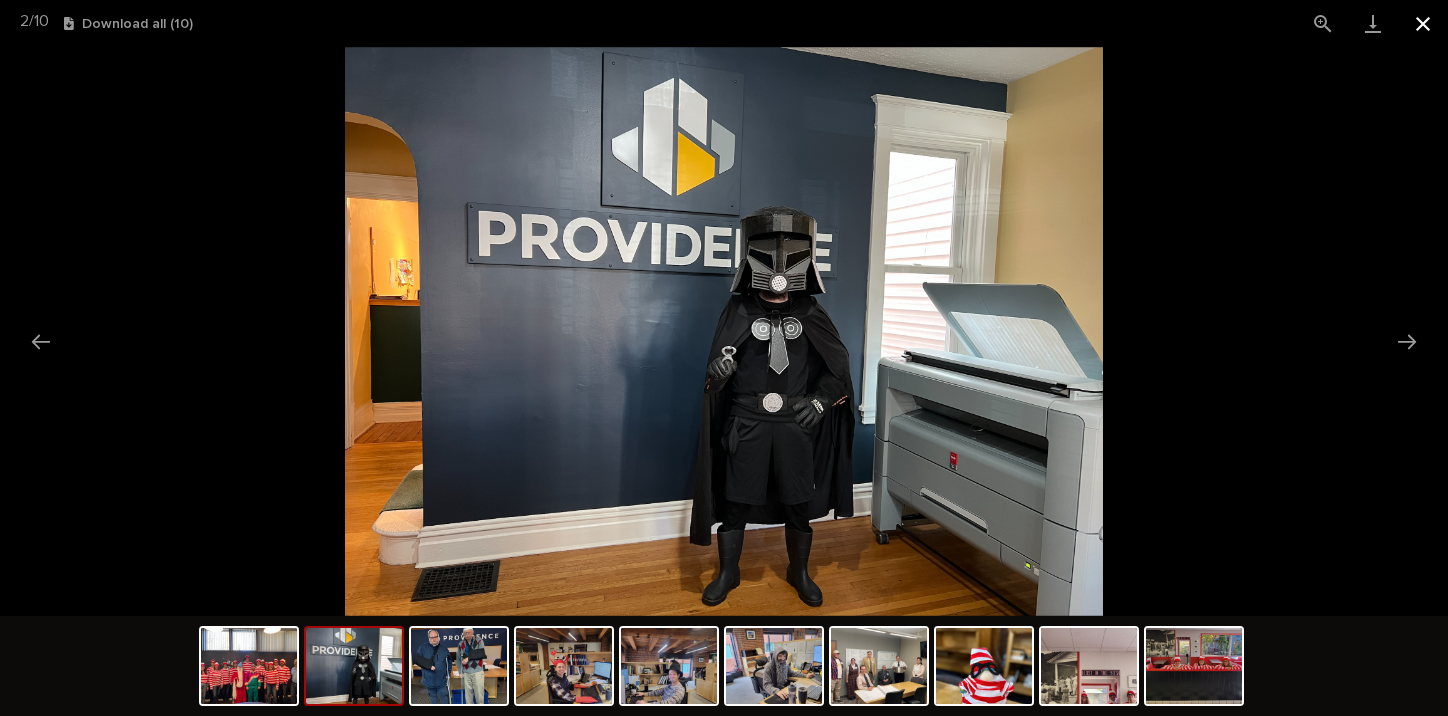 click at bounding box center [1423, 23] 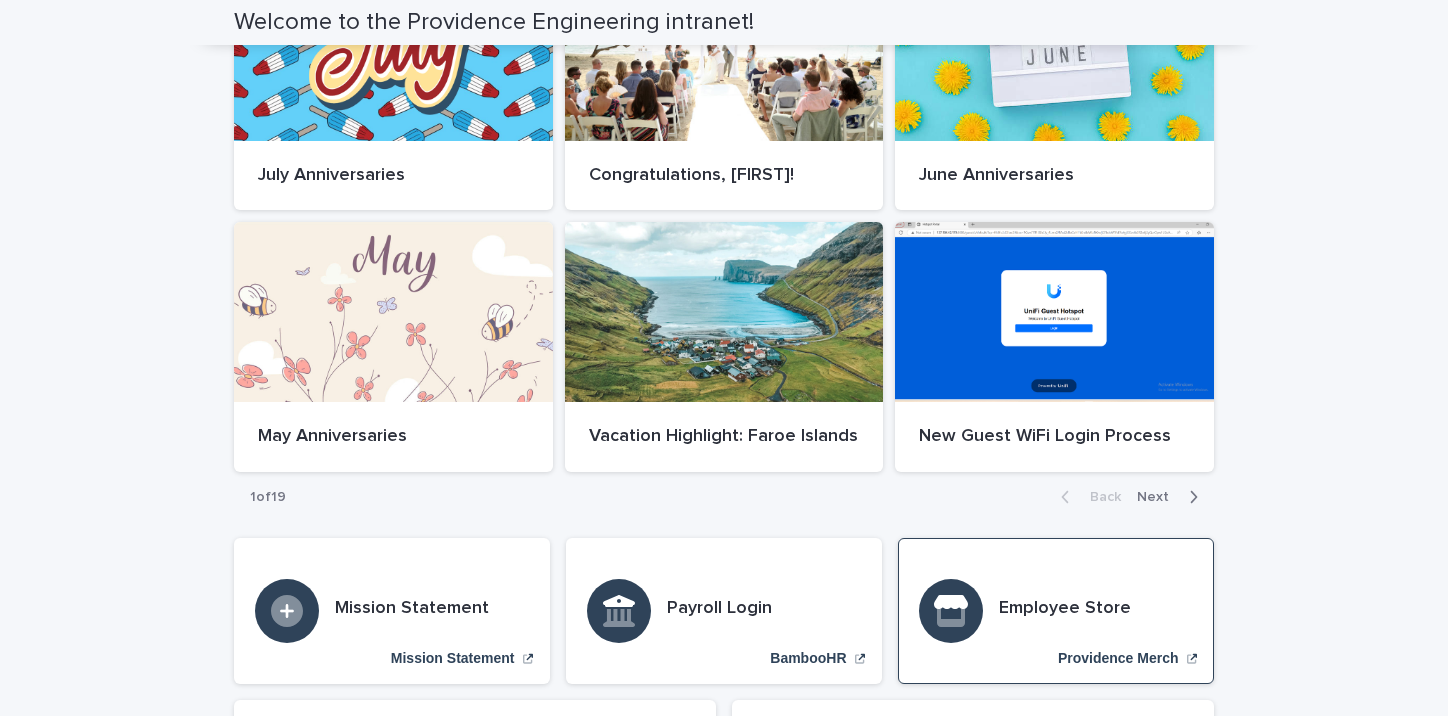 scroll, scrollTop: 1200, scrollLeft: 0, axis: vertical 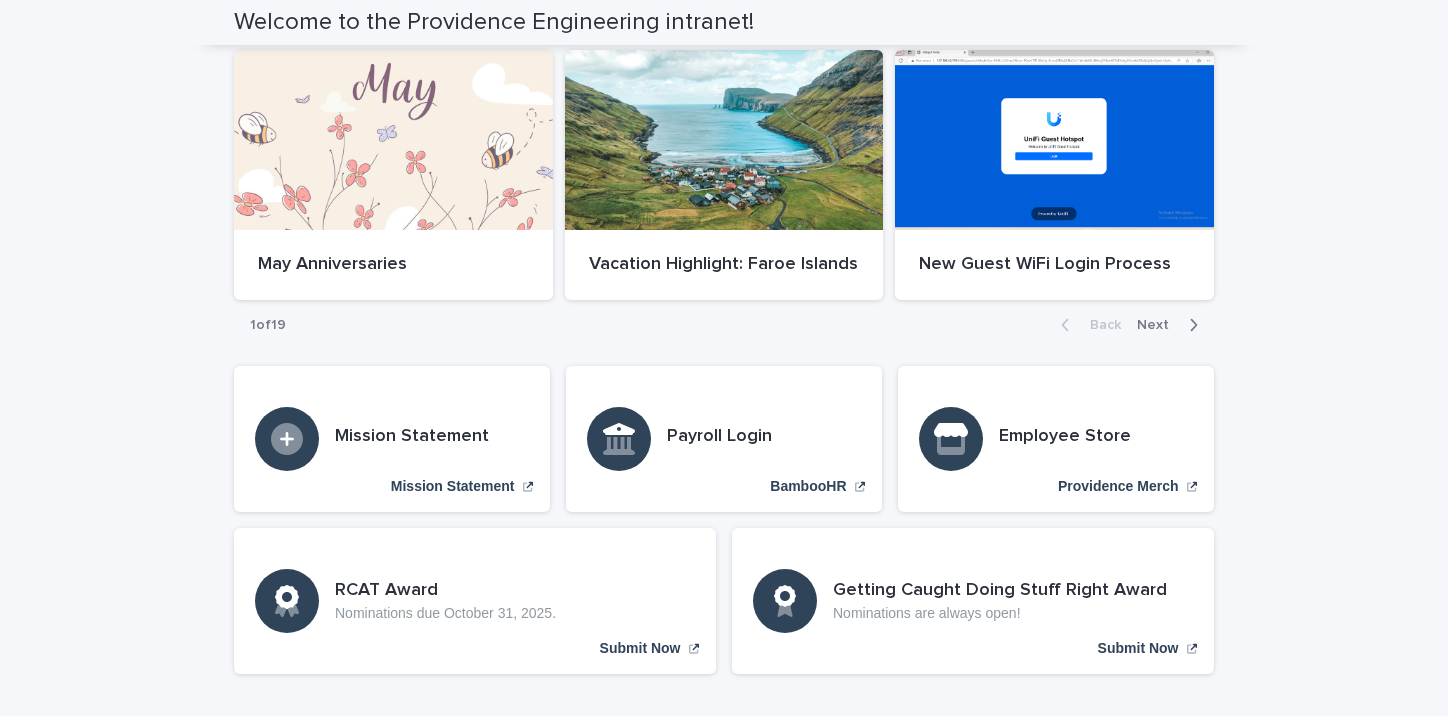 click 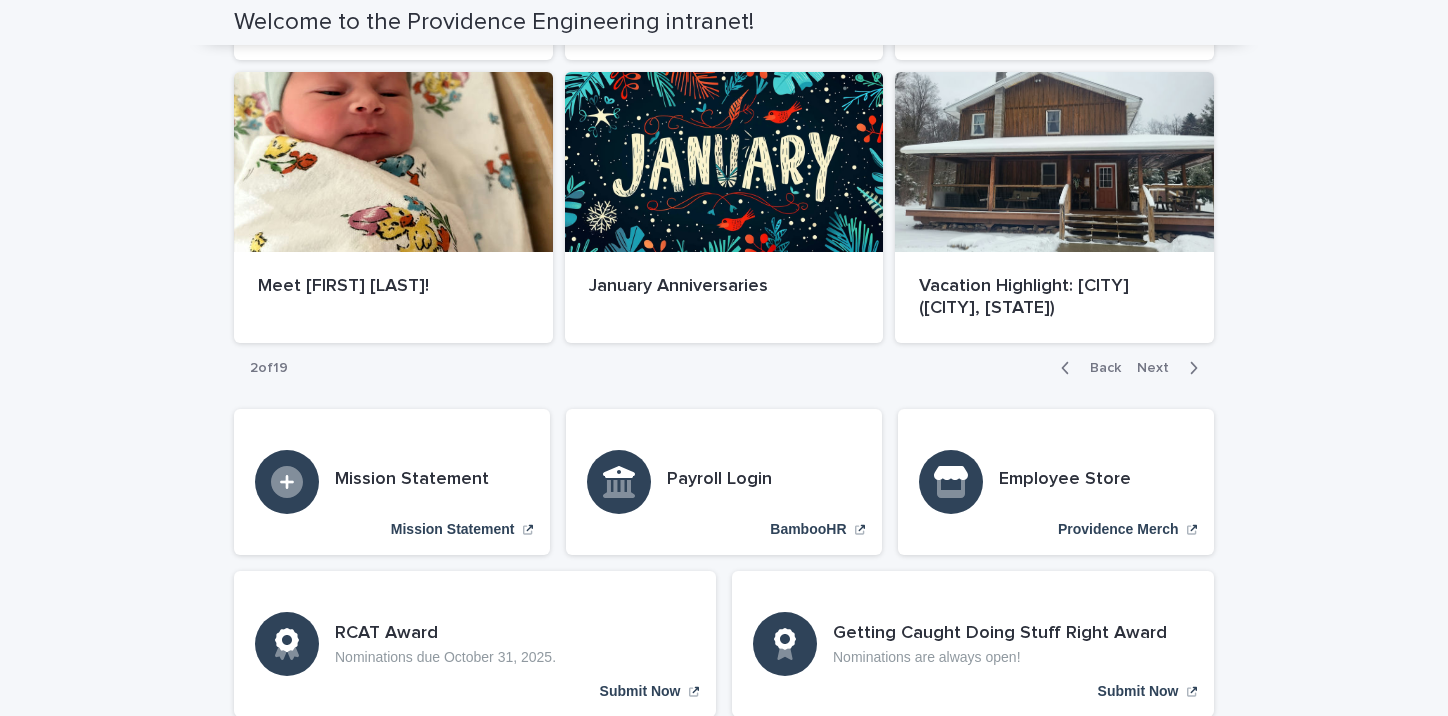 click 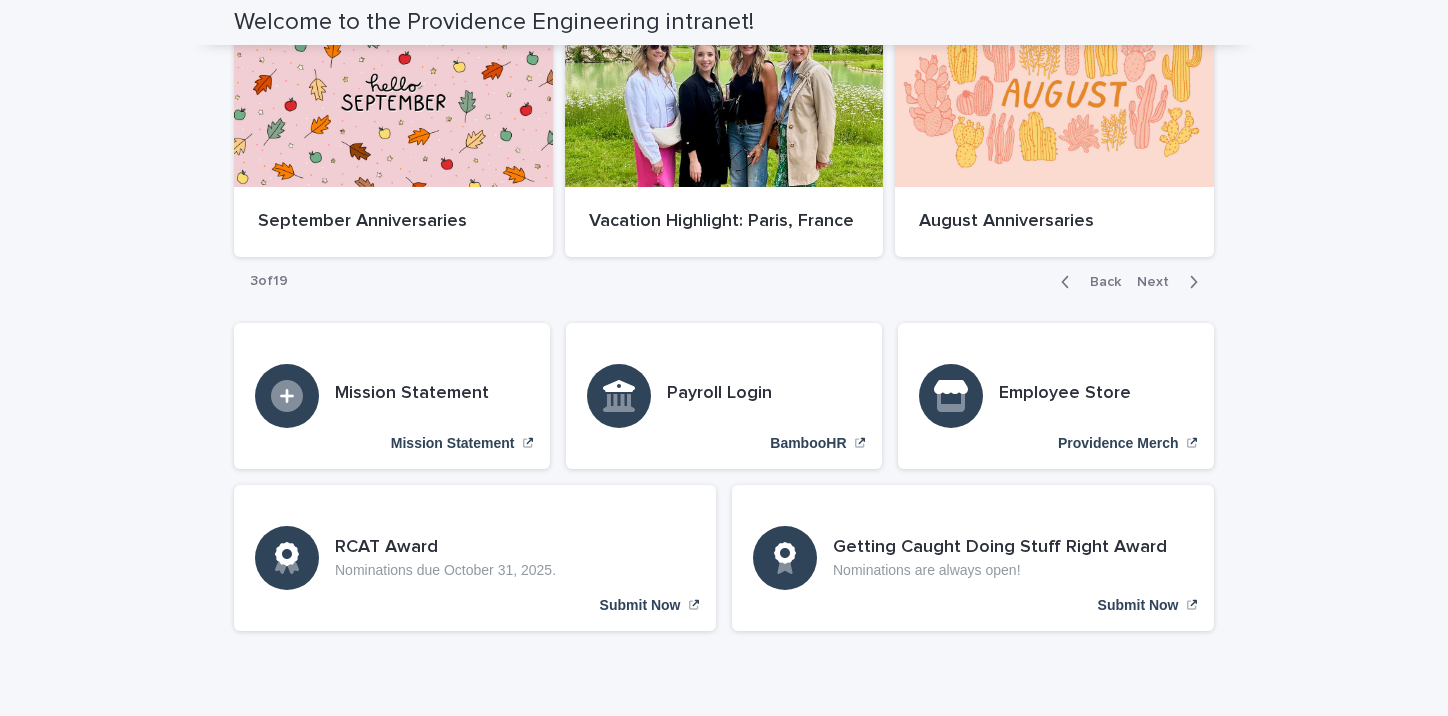 click at bounding box center [1189, 282] 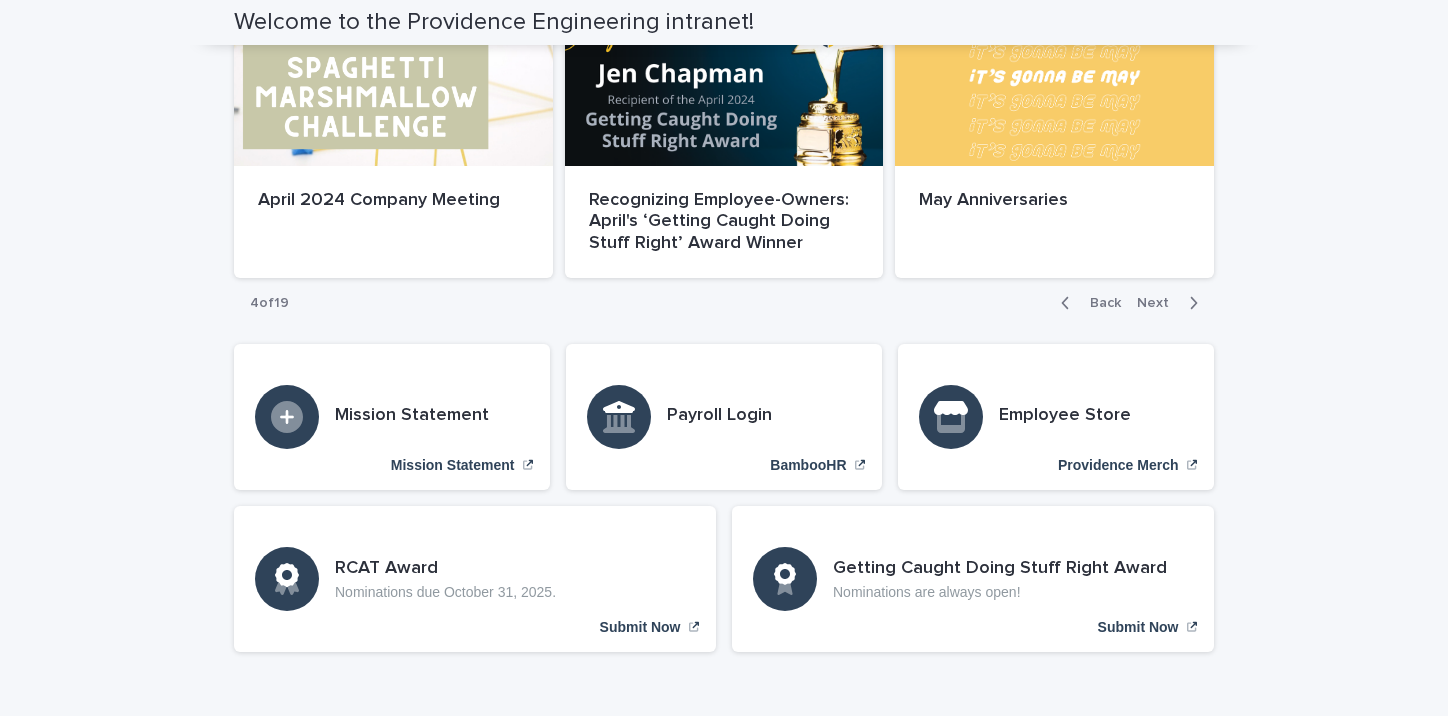 click on "Next" at bounding box center [1171, 303] 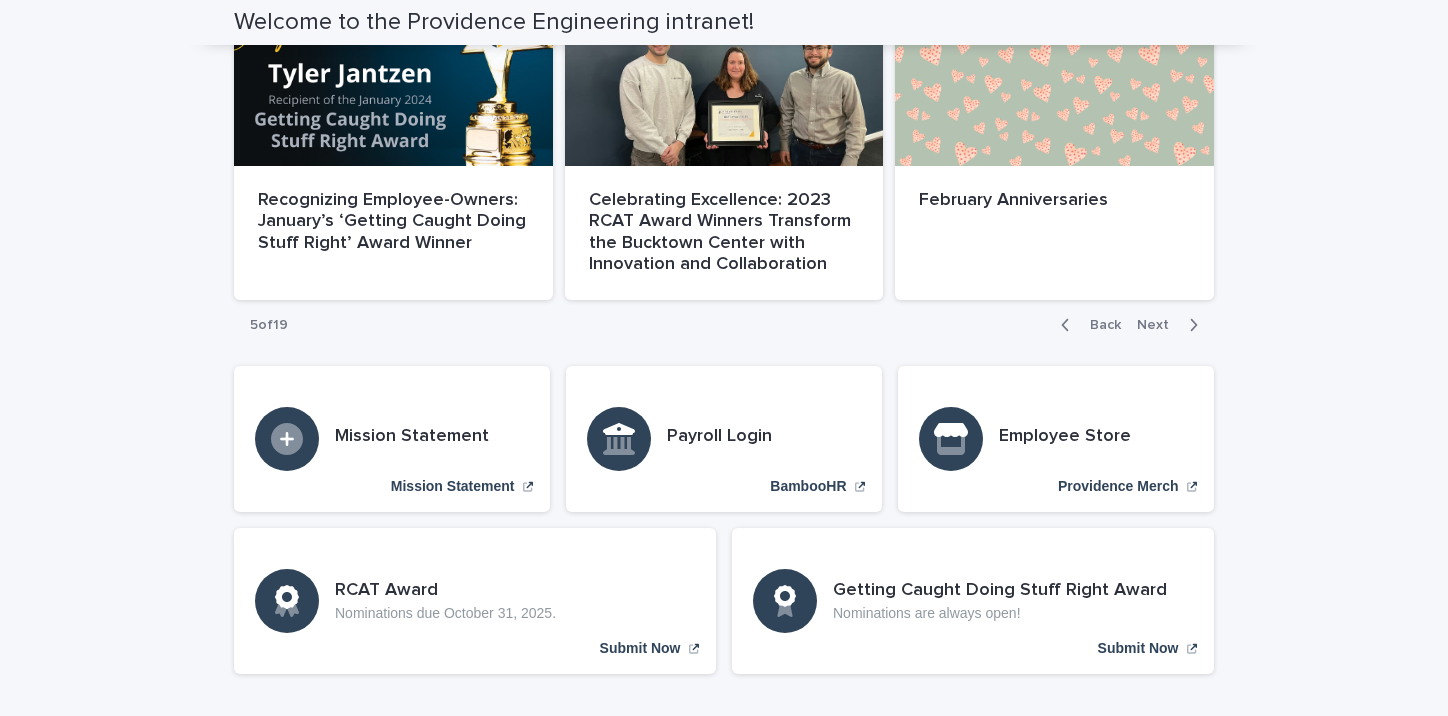 click on "Back Next" at bounding box center (1129, 325) 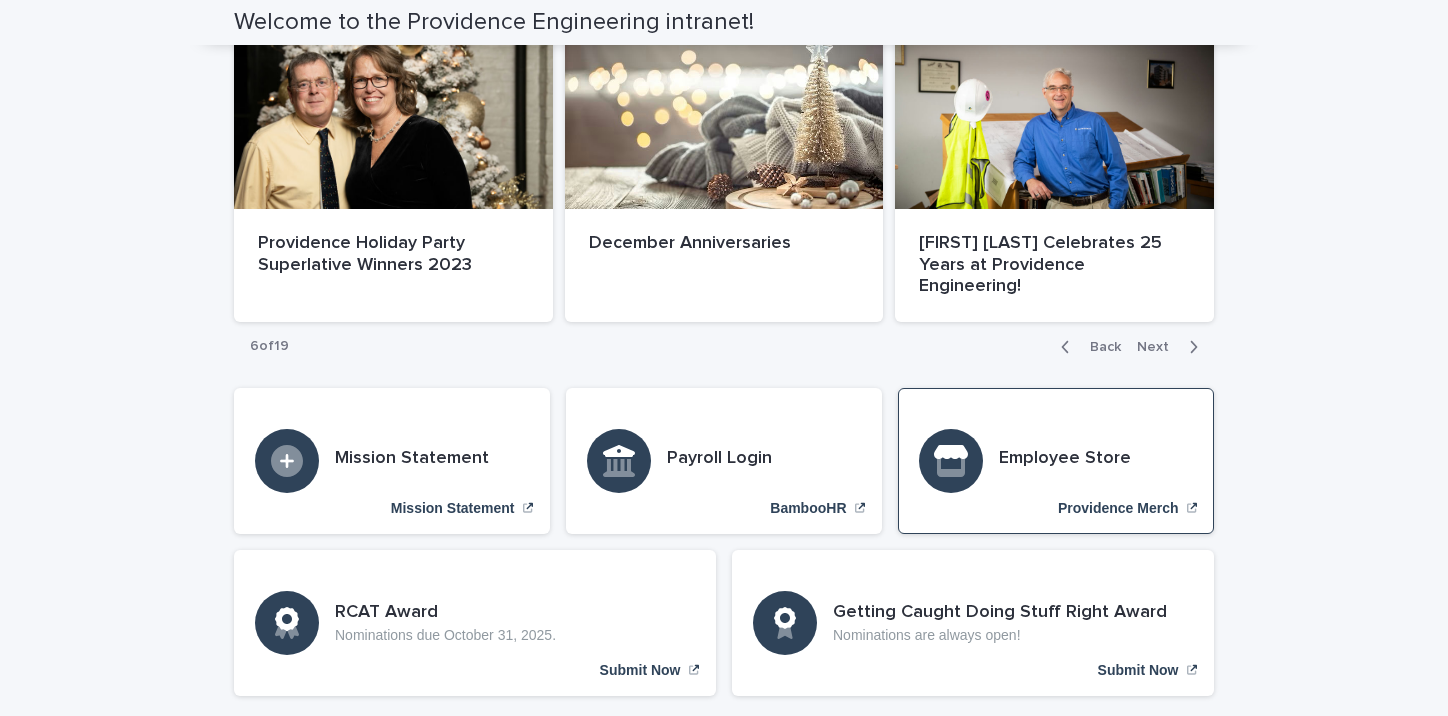scroll, scrollTop: 1100, scrollLeft: 0, axis: vertical 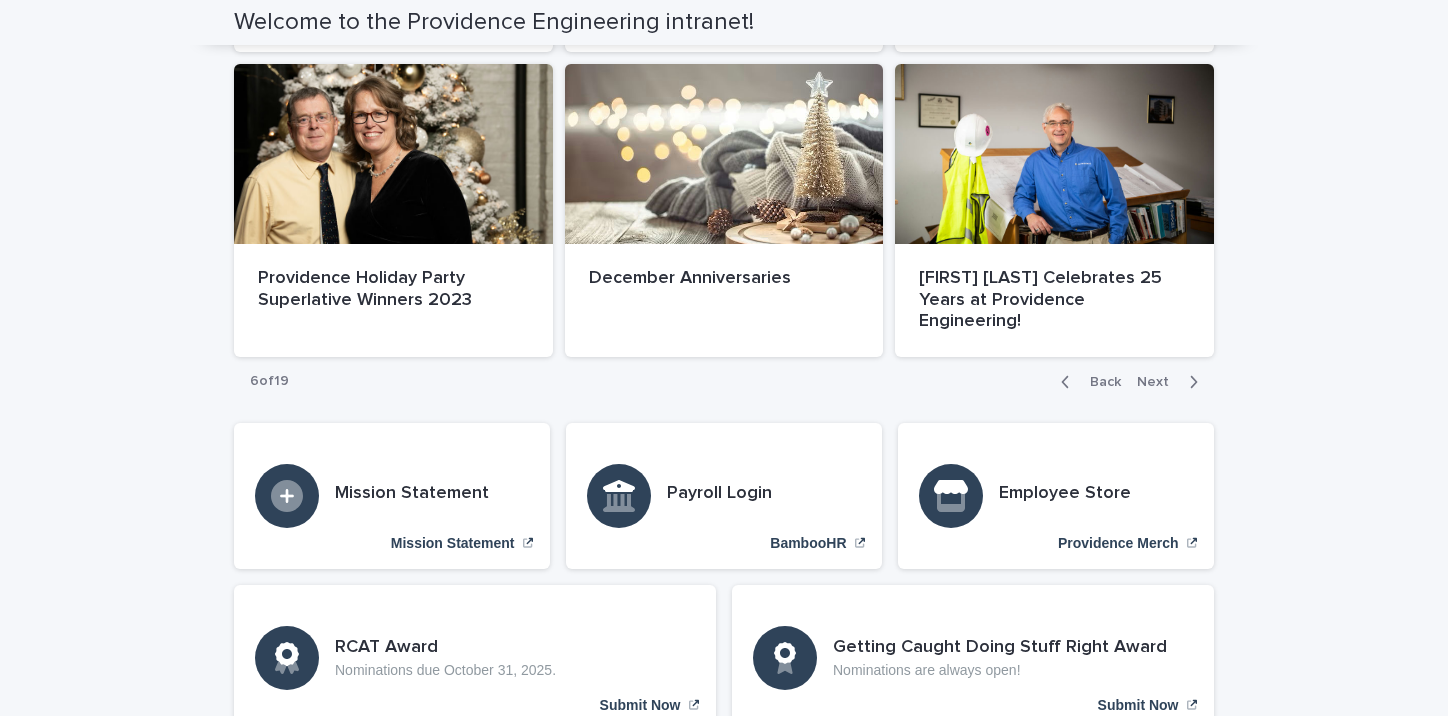 click 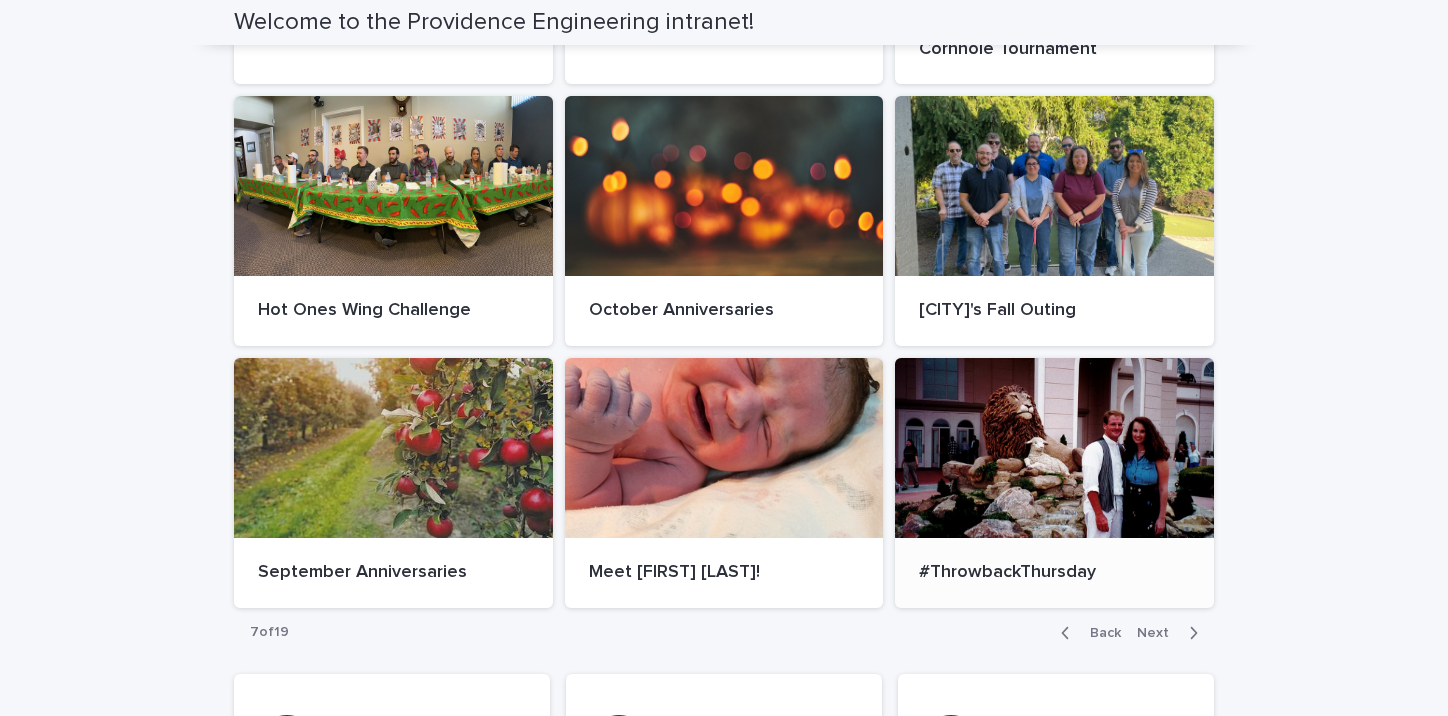 scroll, scrollTop: 800, scrollLeft: 0, axis: vertical 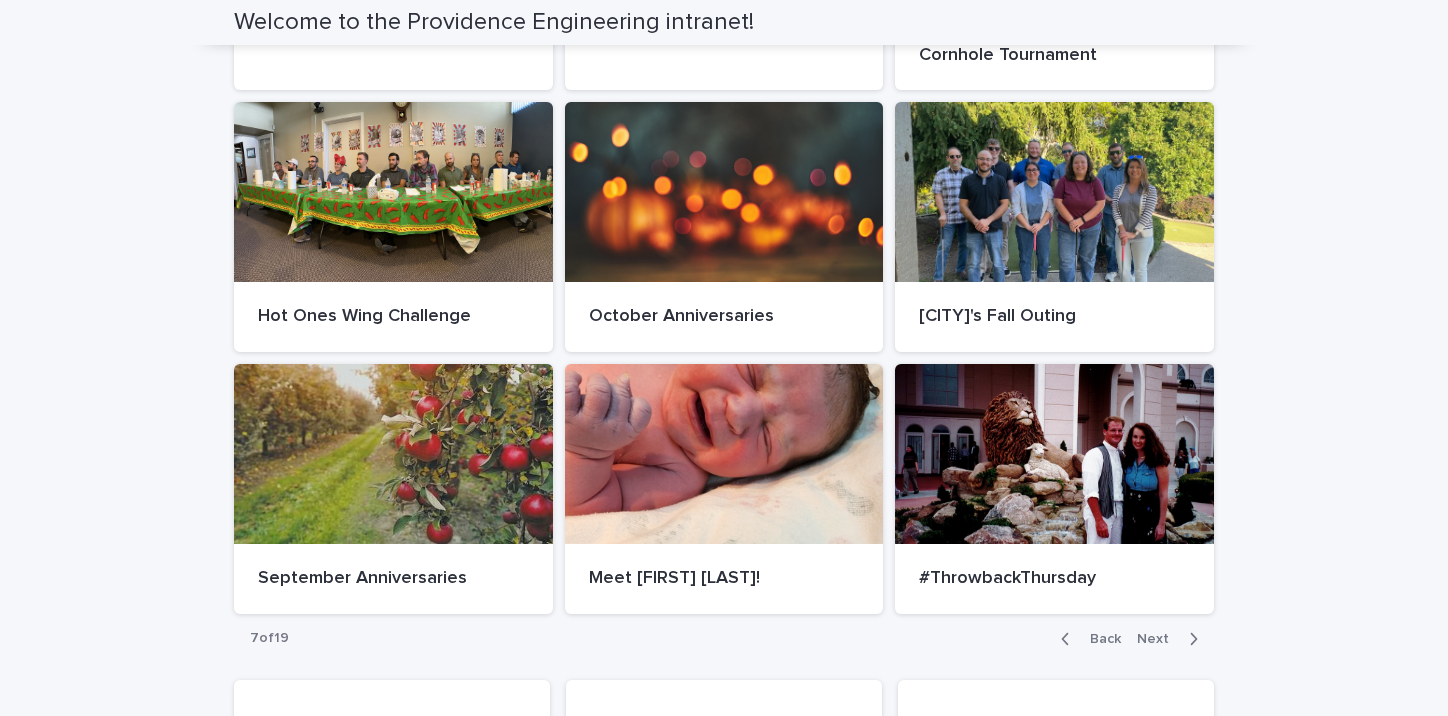click 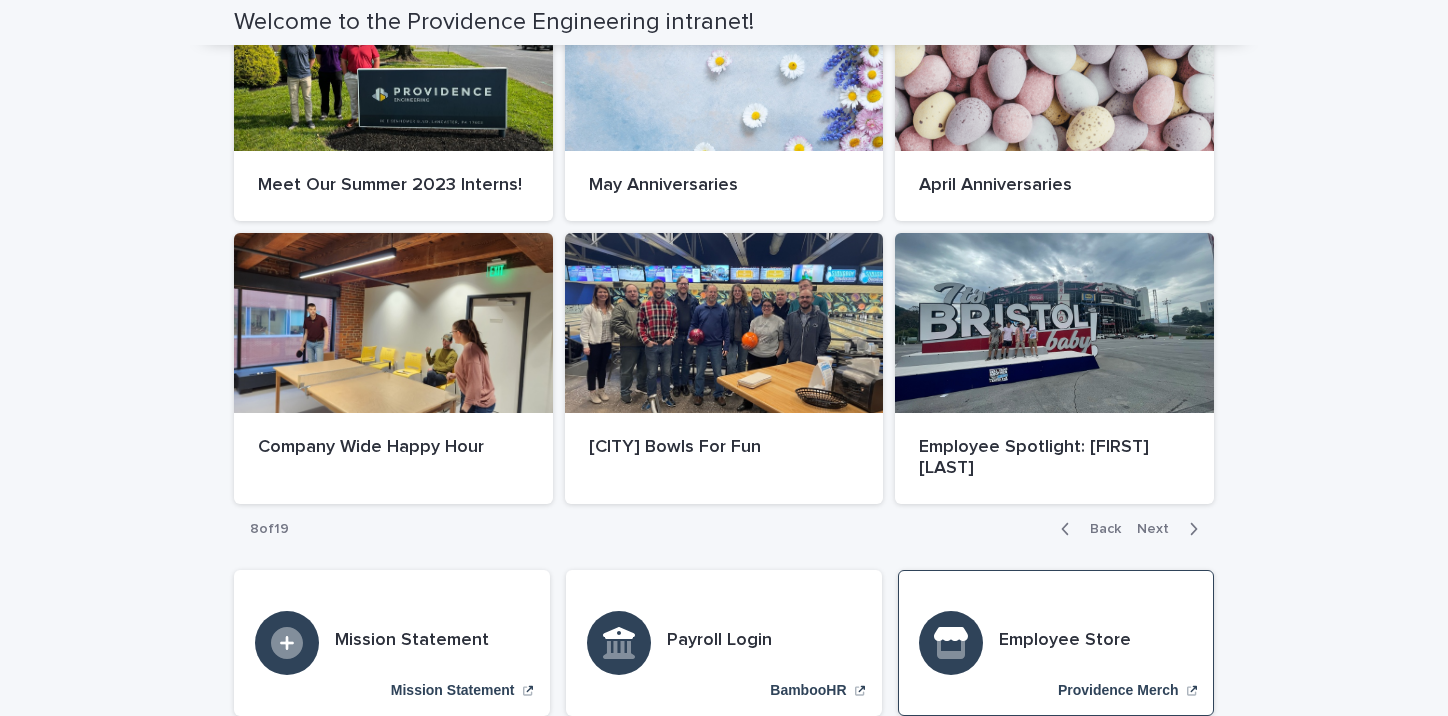 scroll, scrollTop: 889, scrollLeft: 0, axis: vertical 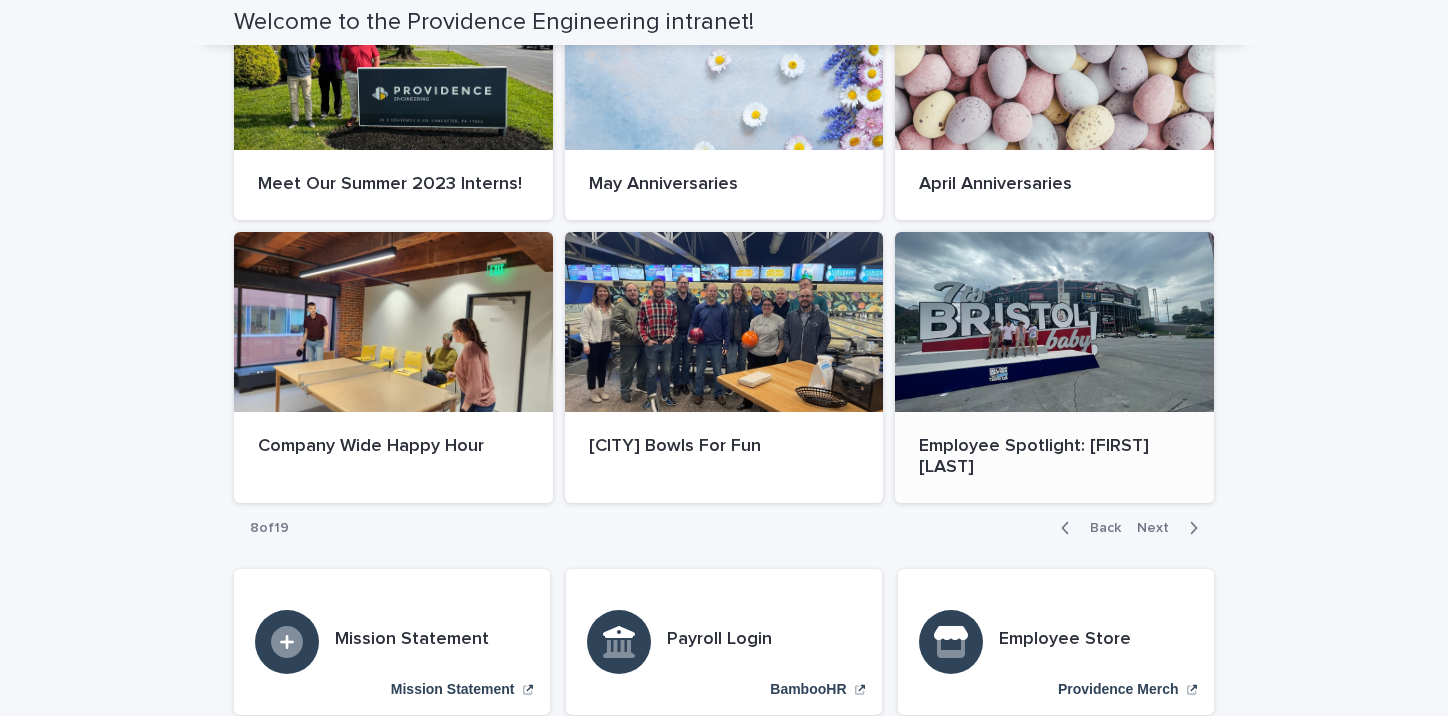 click at bounding box center [1054, 322] 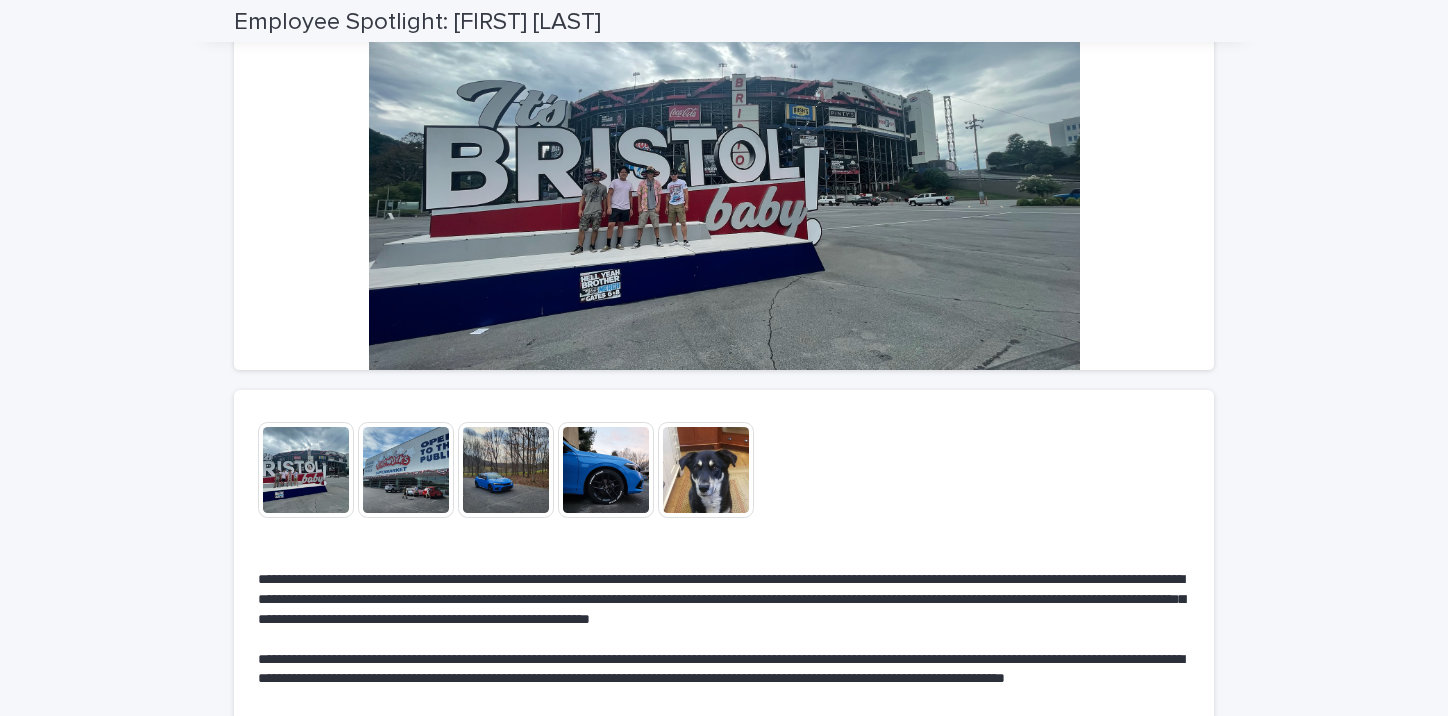 scroll, scrollTop: 140, scrollLeft: 0, axis: vertical 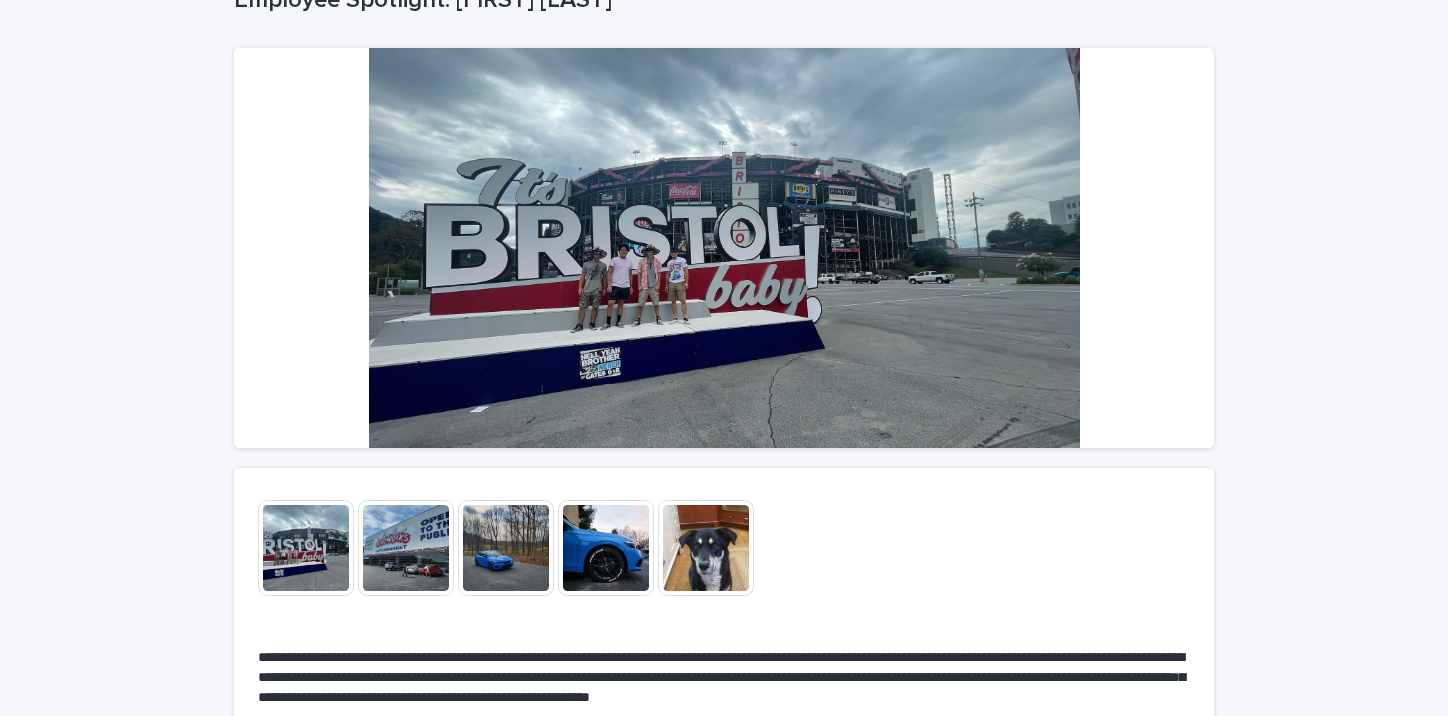 click at bounding box center (406, 548) 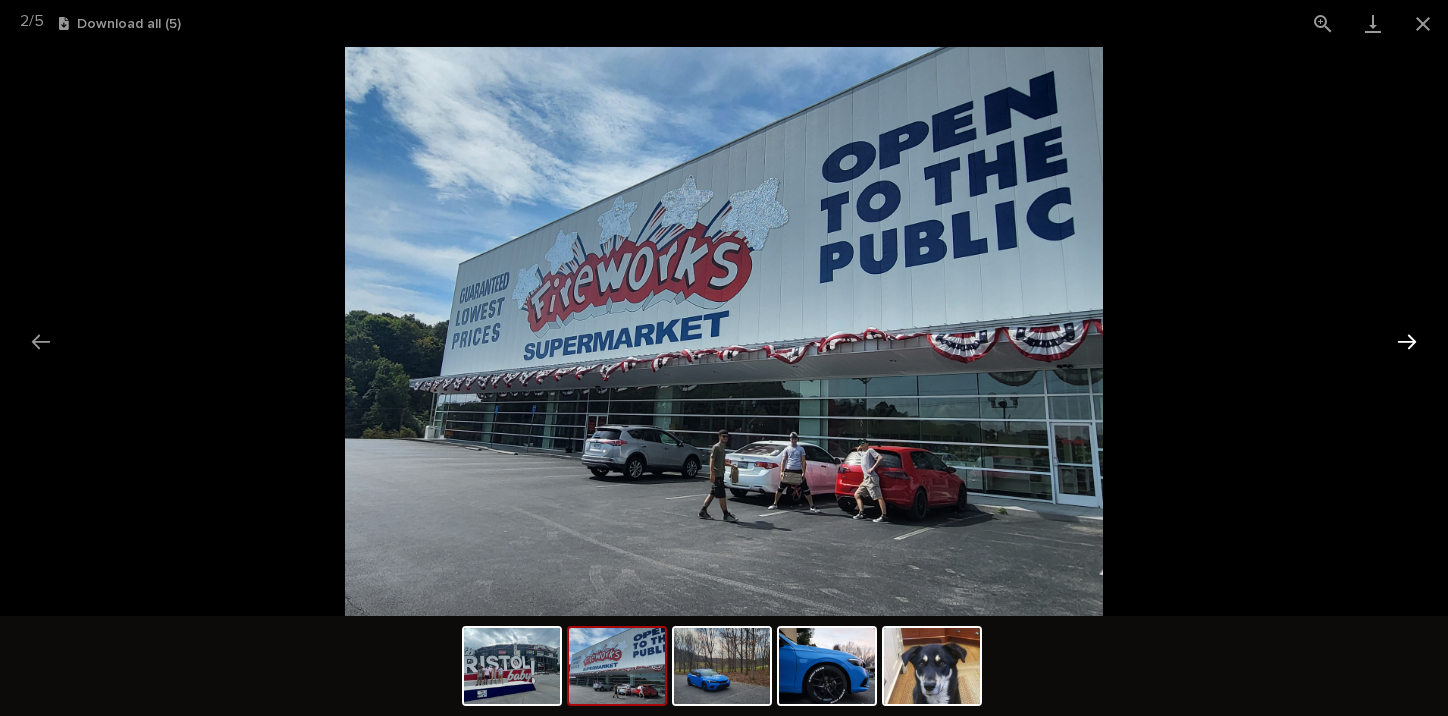 click at bounding box center [1407, 341] 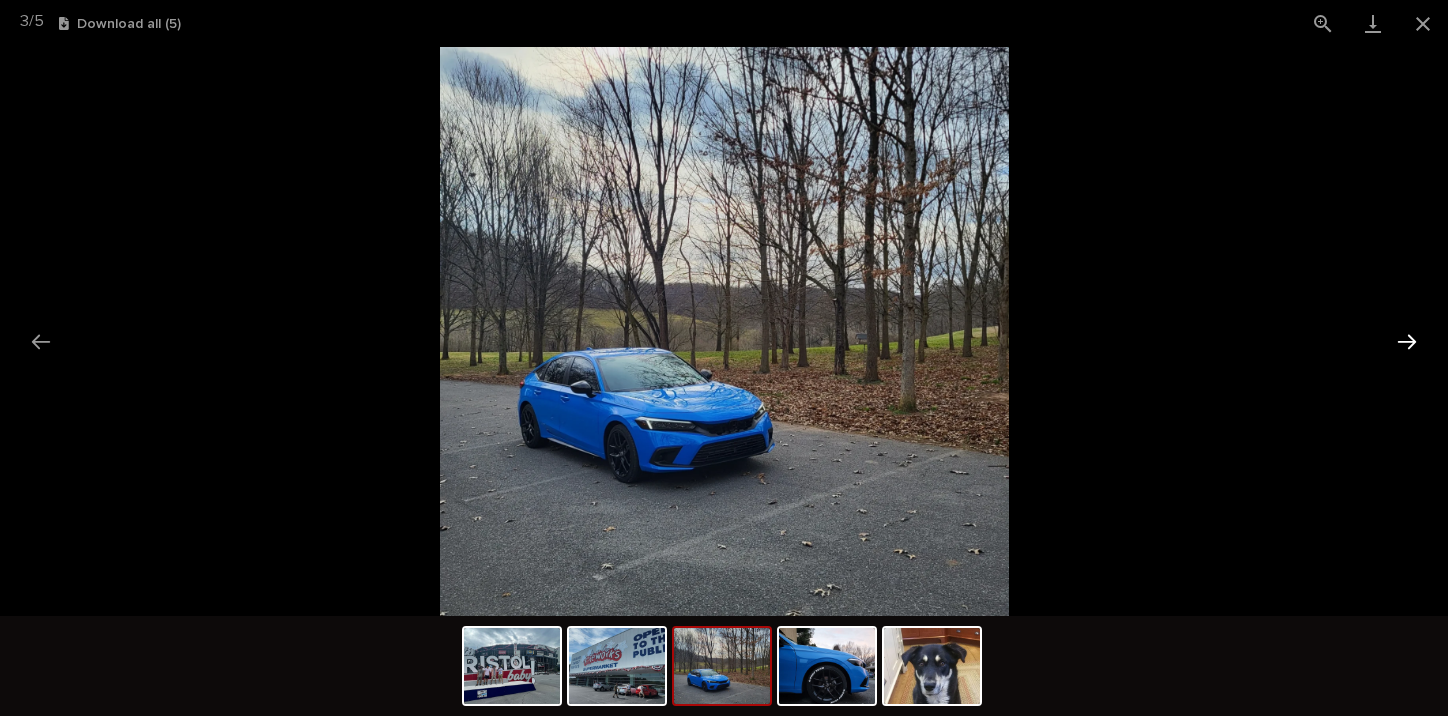 click at bounding box center (1407, 341) 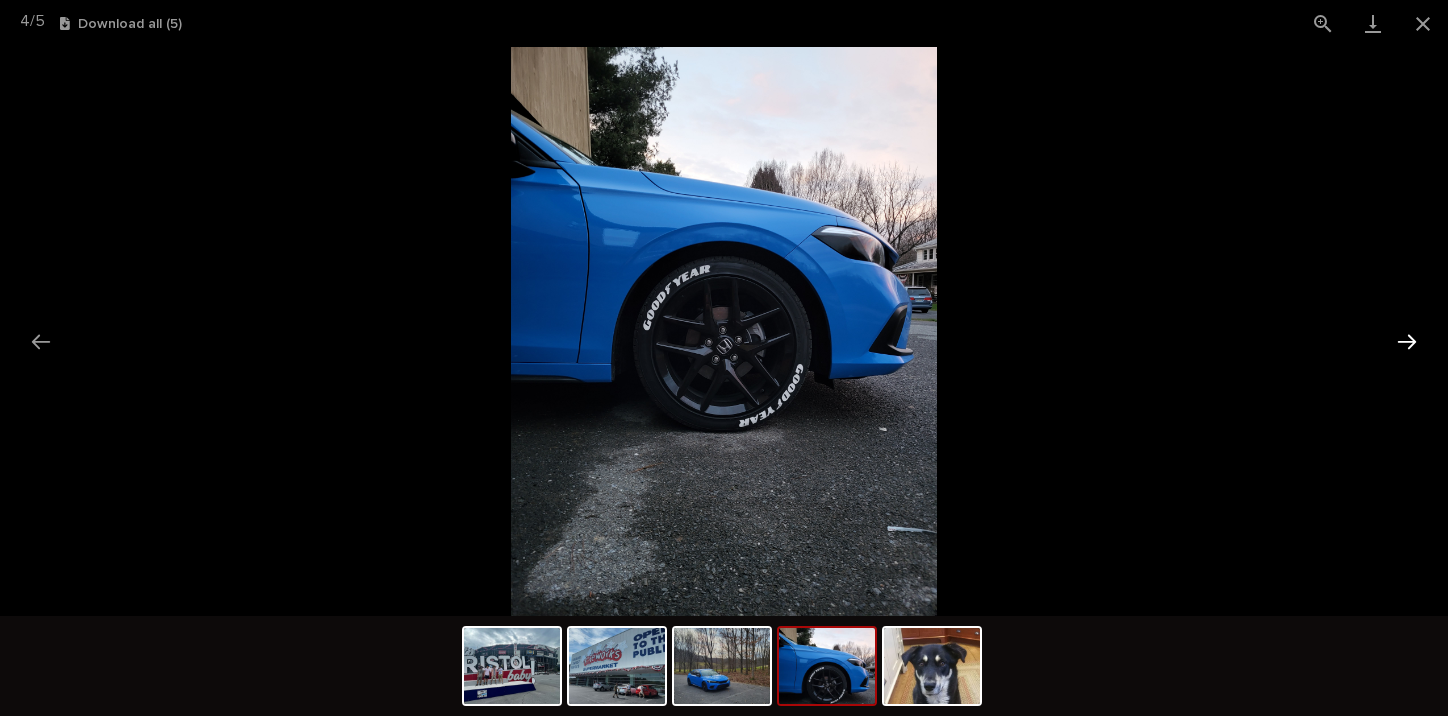 click at bounding box center (1407, 341) 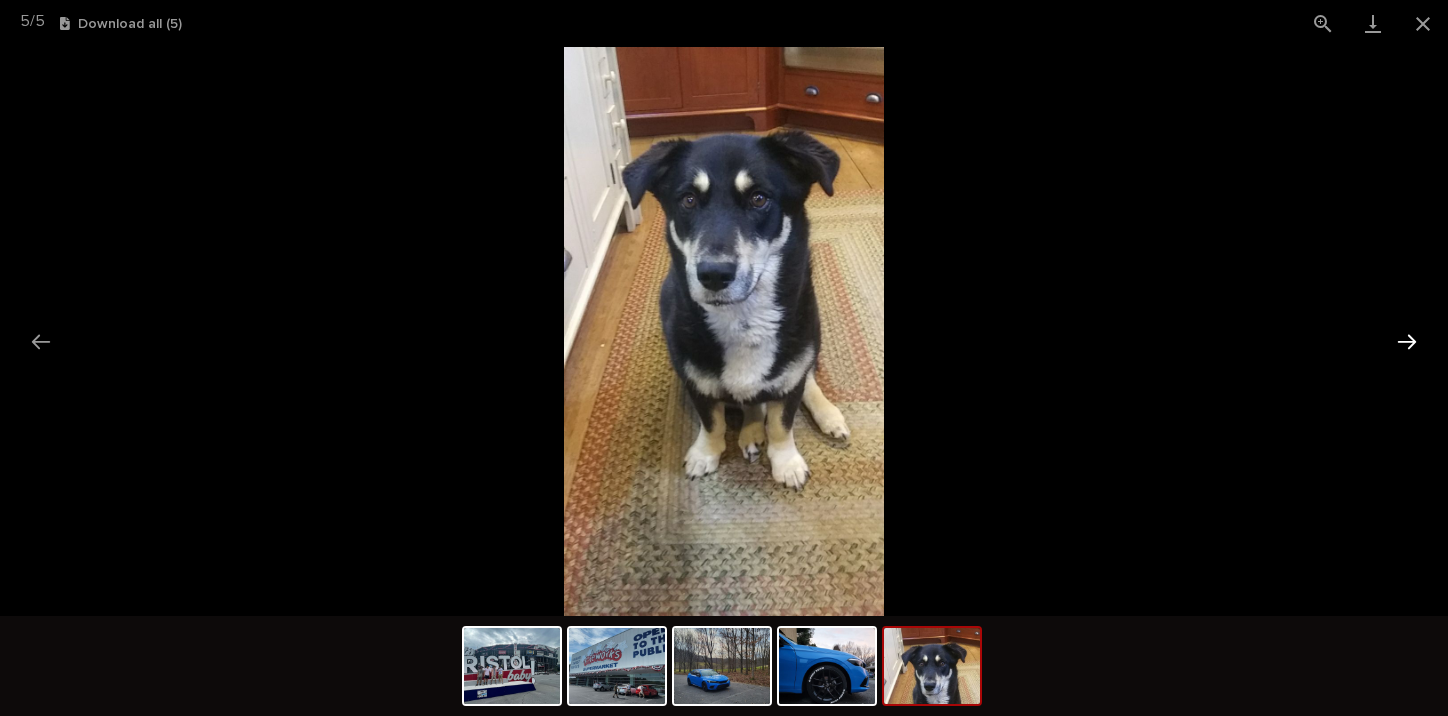 click at bounding box center (1407, 341) 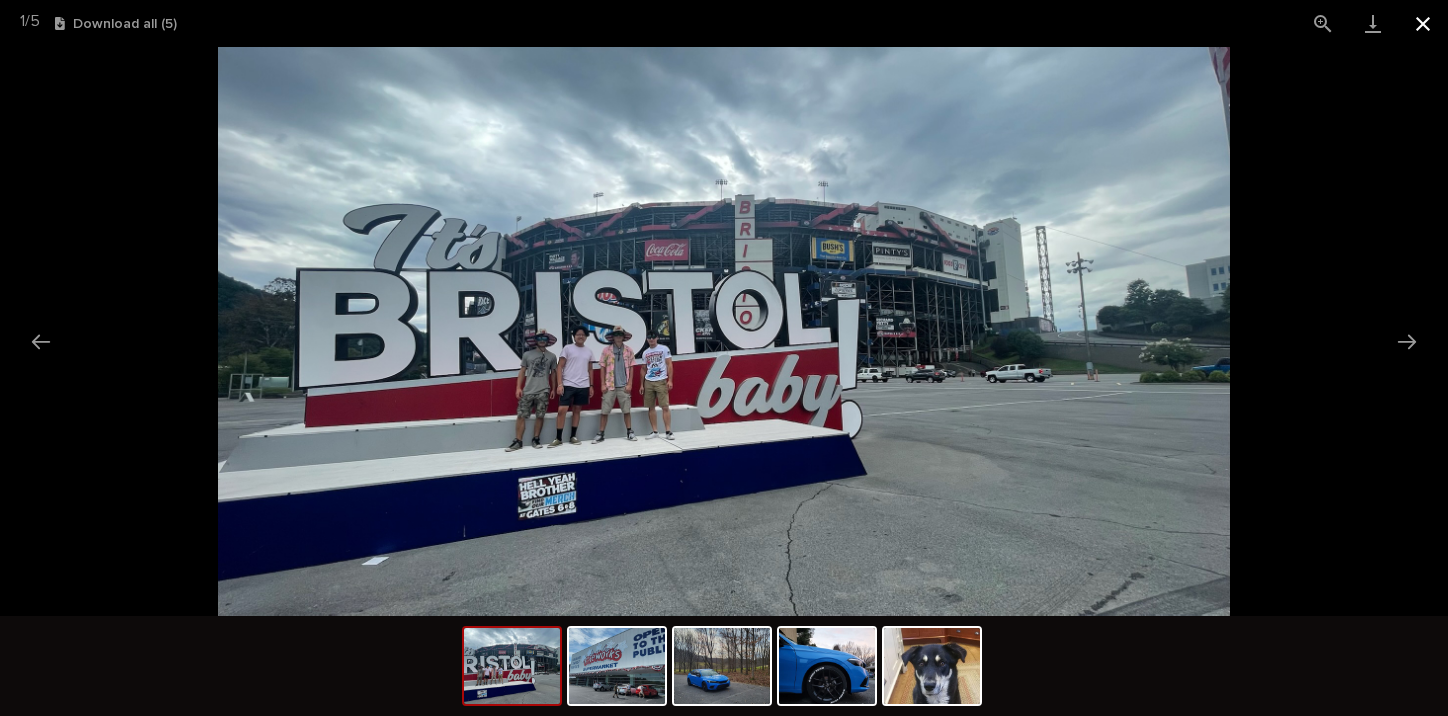 click at bounding box center [1423, 23] 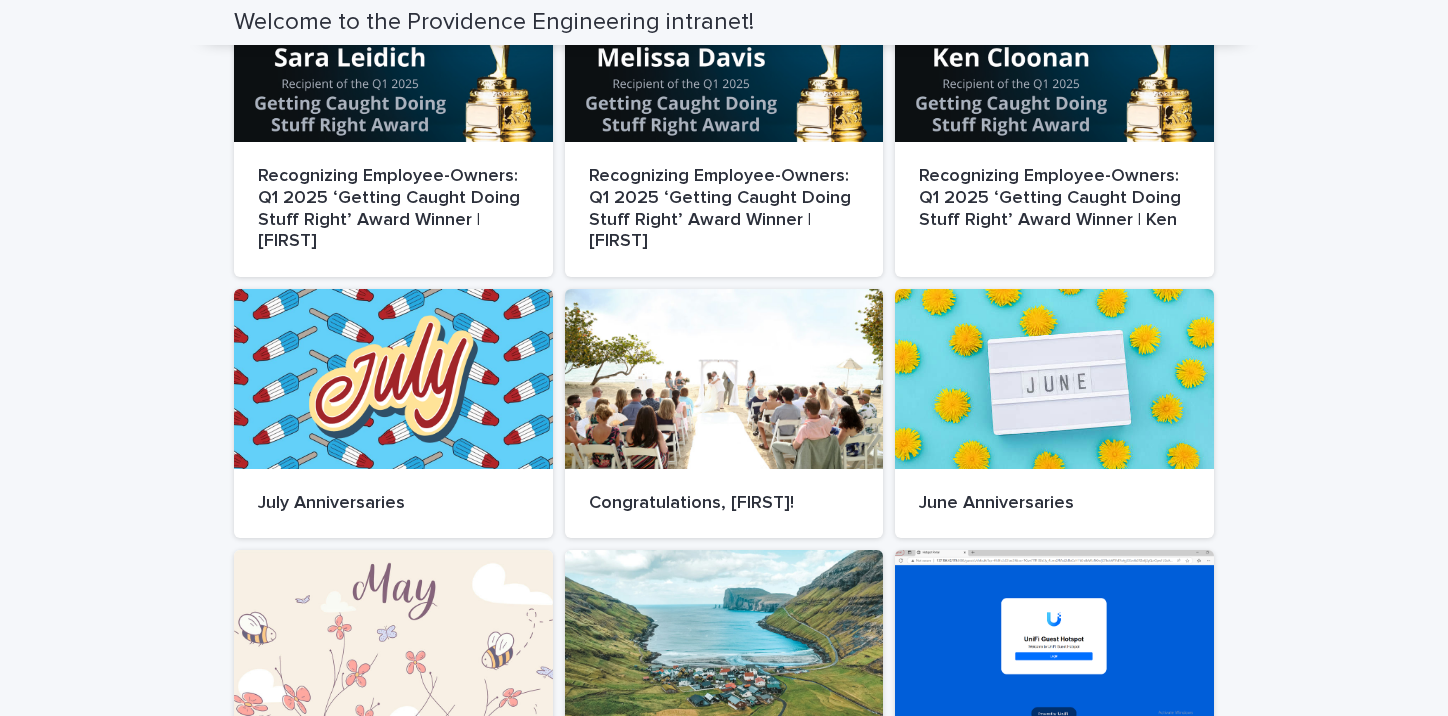 scroll, scrollTop: 1100, scrollLeft: 0, axis: vertical 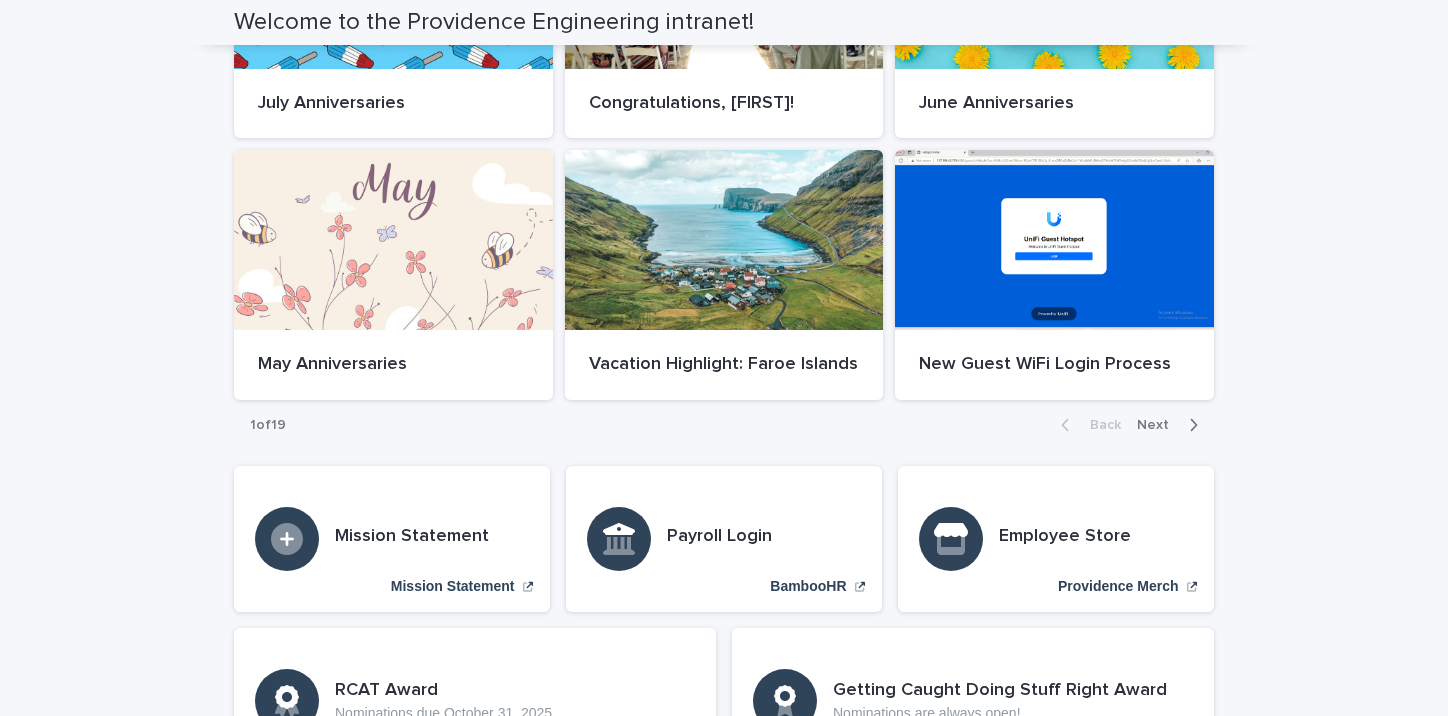 click 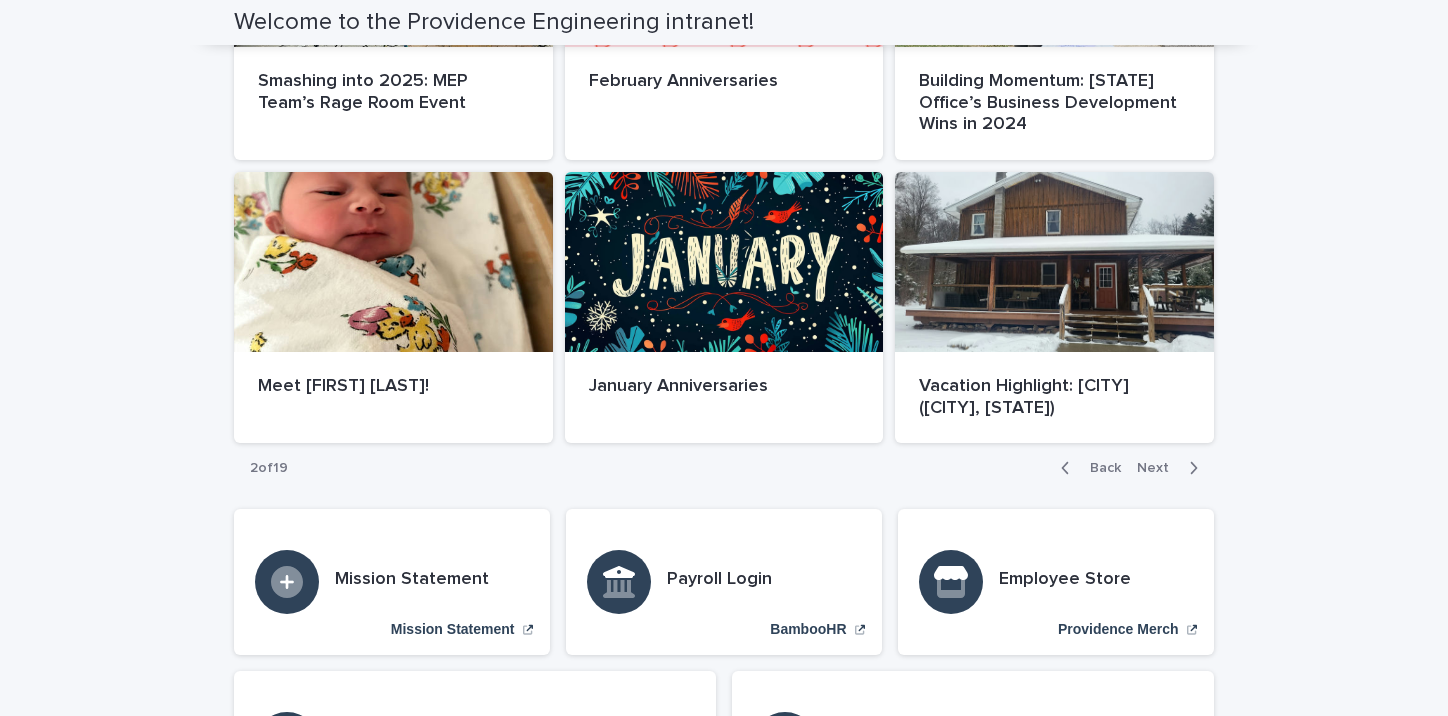 click on "Back Next" at bounding box center [1129, 468] 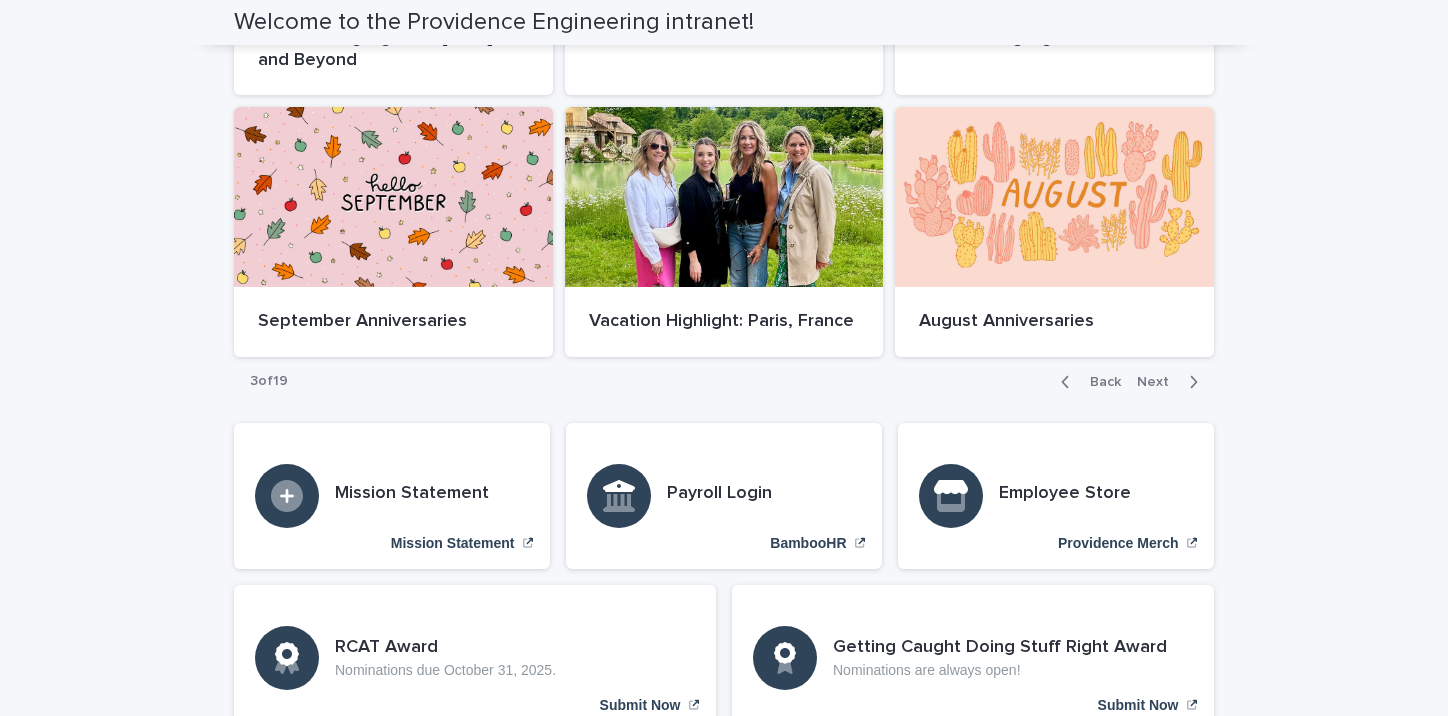 click 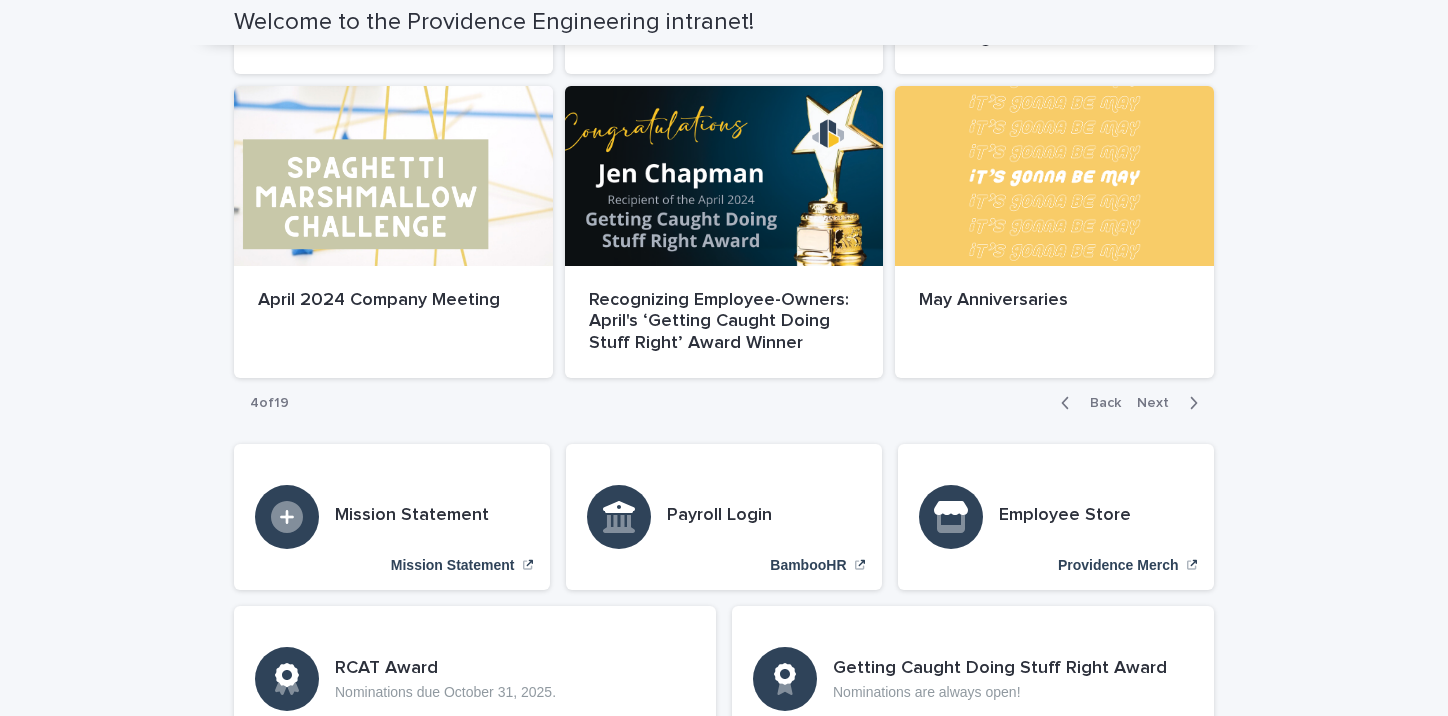click on "Next" at bounding box center (1171, 403) 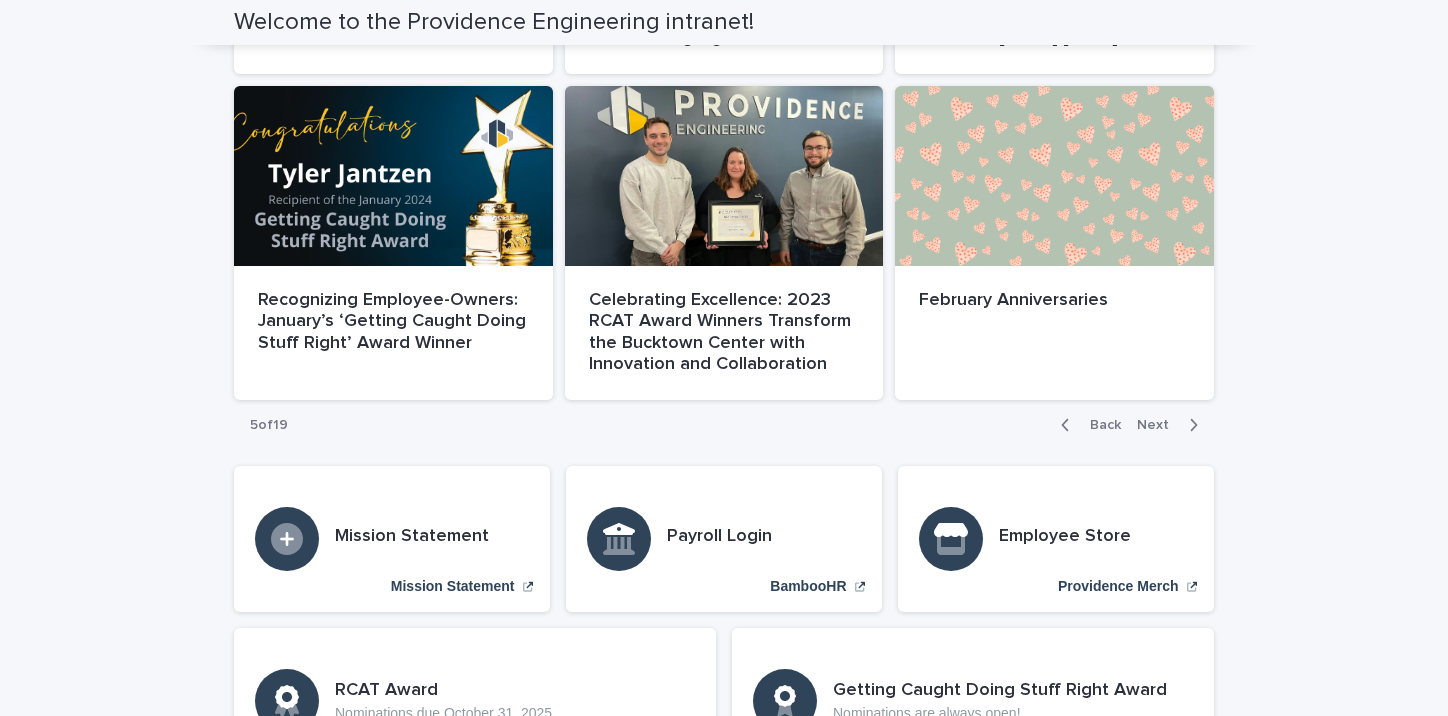 click 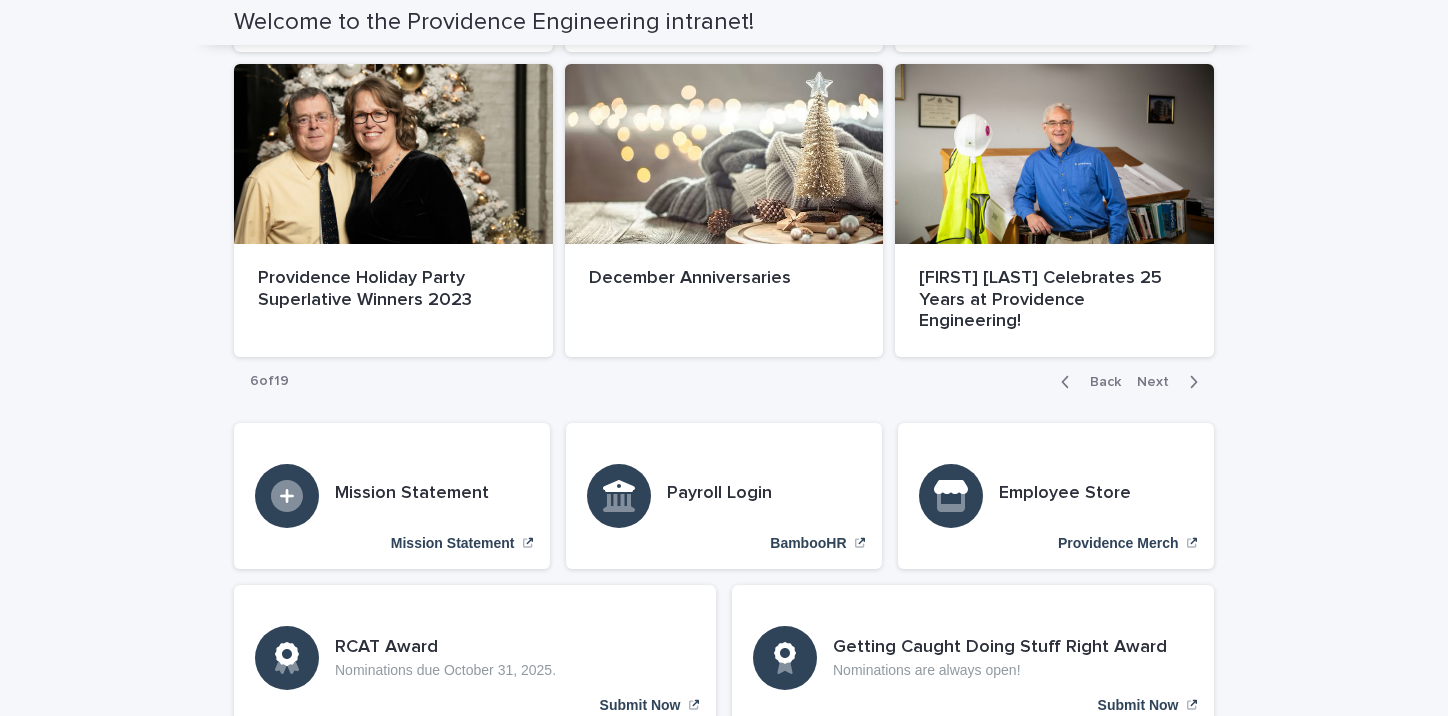 click on "Back Next" at bounding box center [1129, 382] 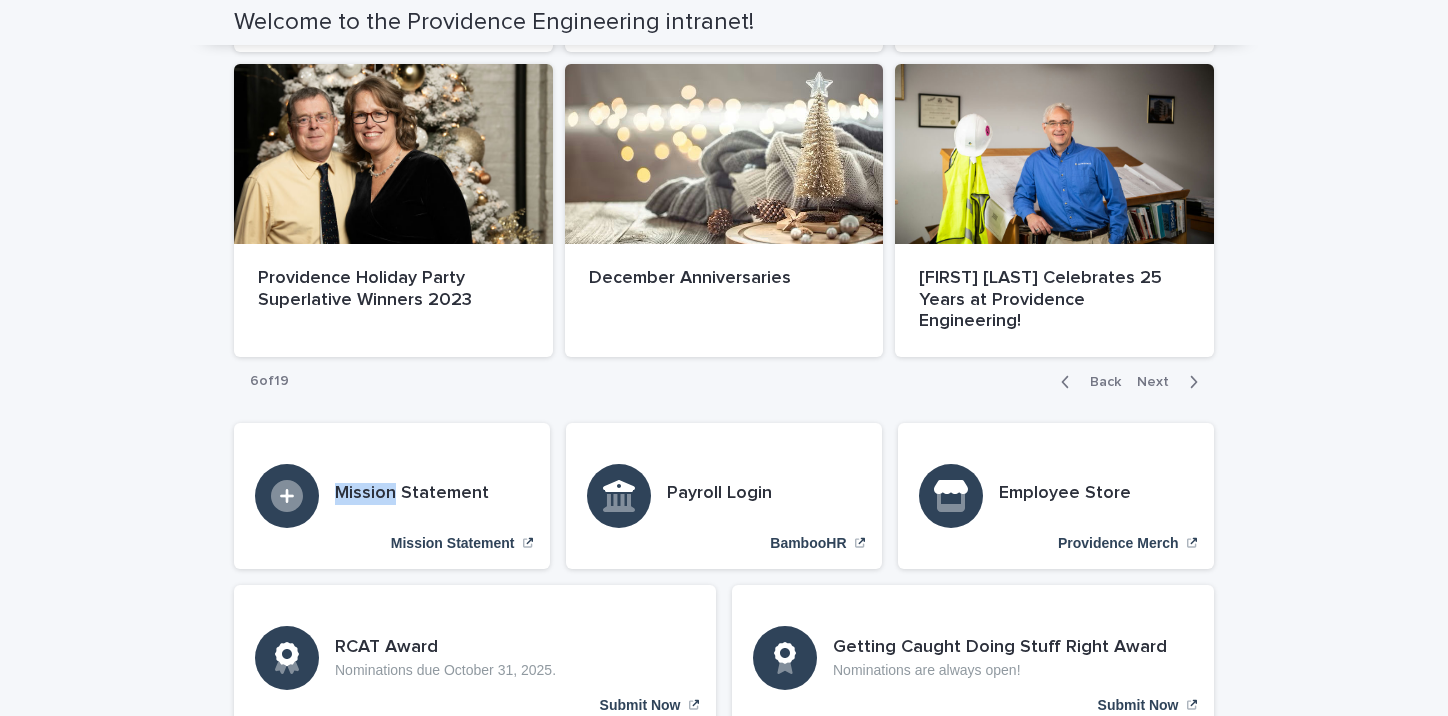 click on "Back Next" at bounding box center (1129, 382) 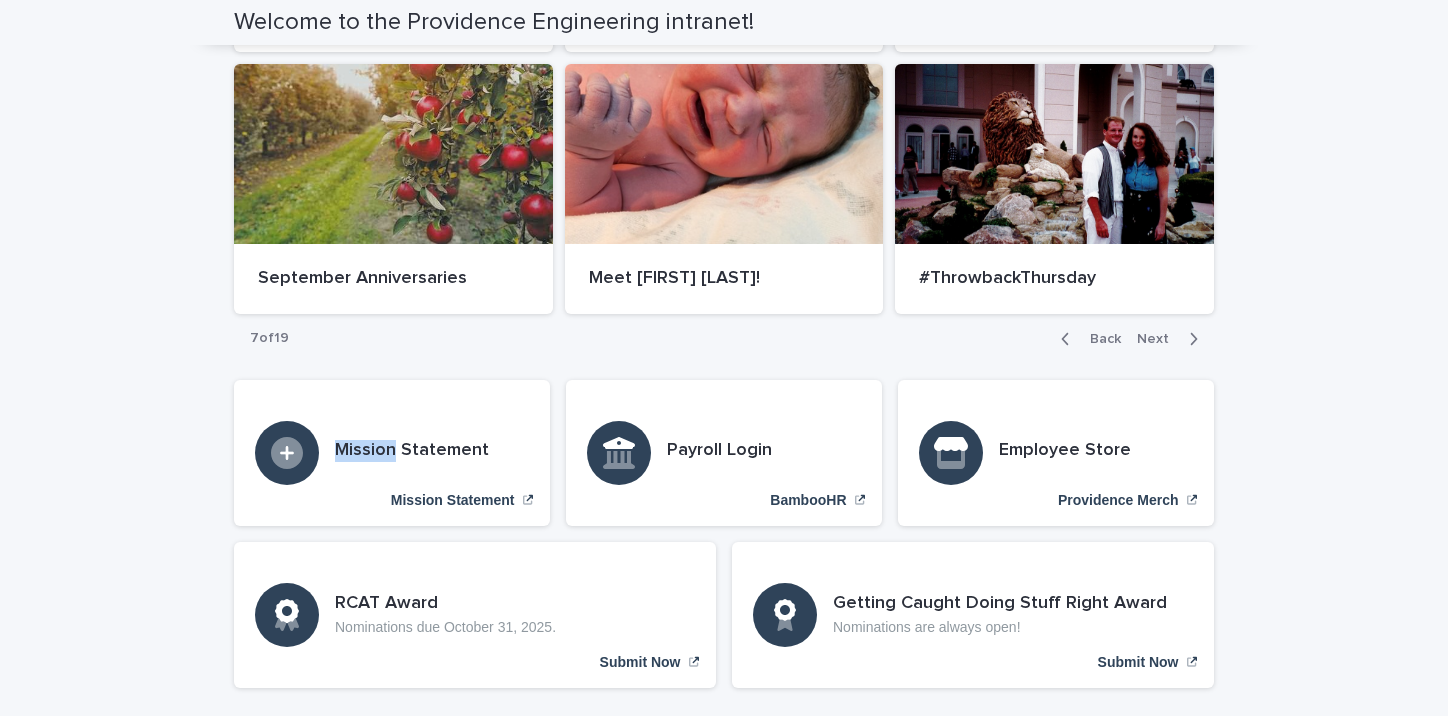 click 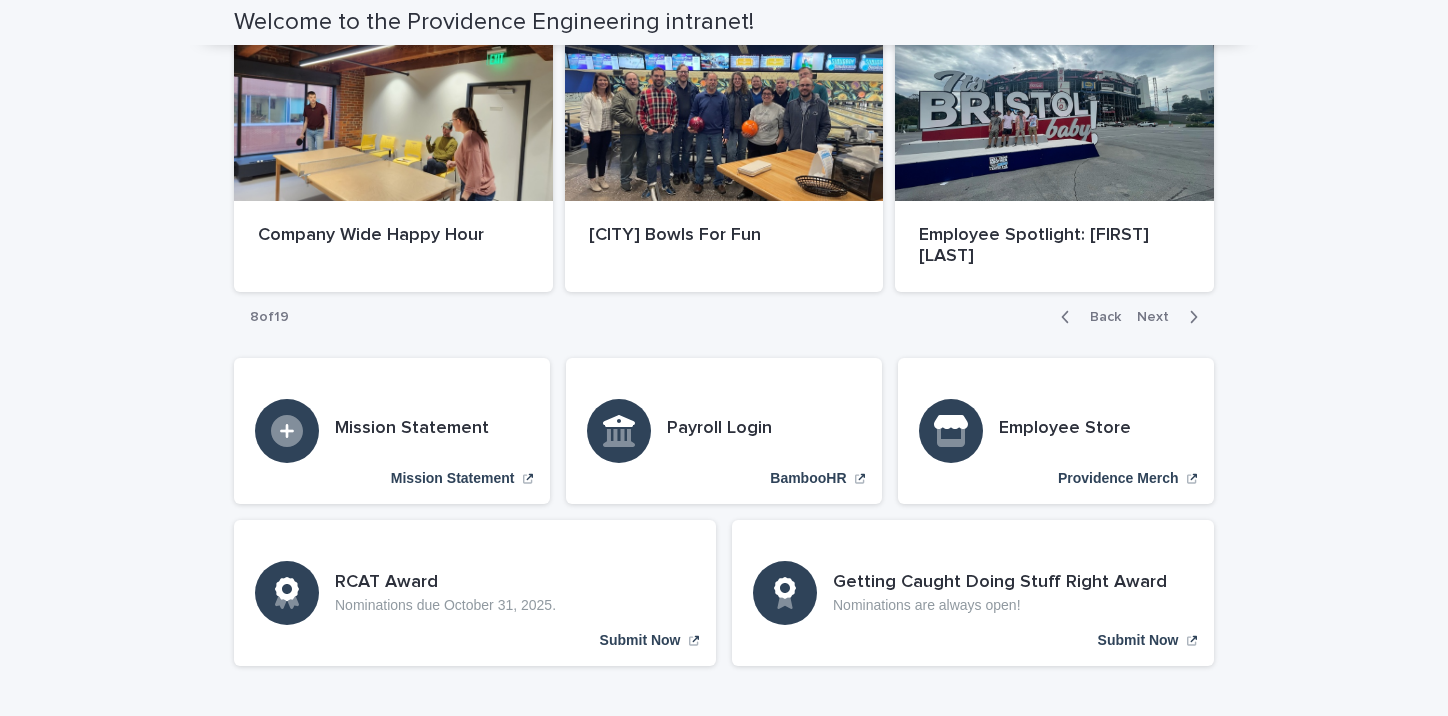 click on "Back Next" at bounding box center (1129, 317) 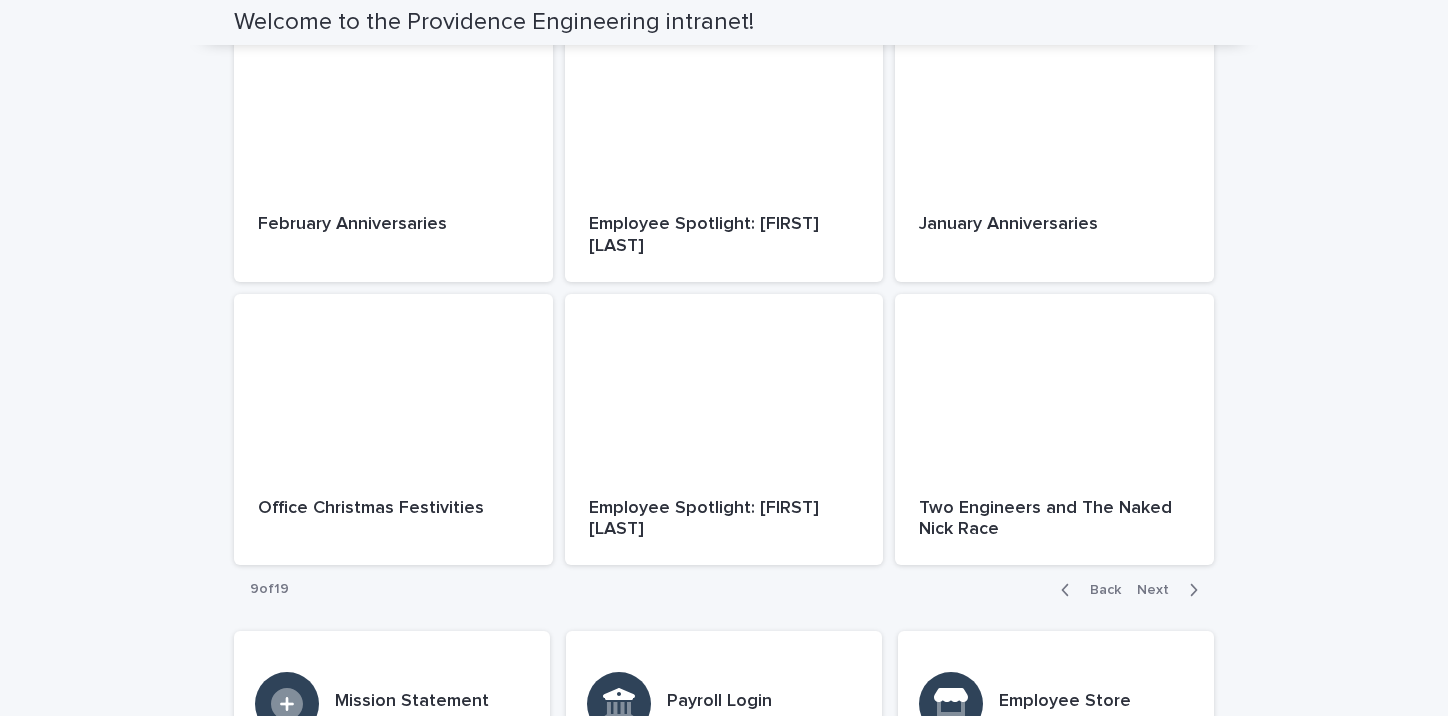 scroll, scrollTop: 900, scrollLeft: 0, axis: vertical 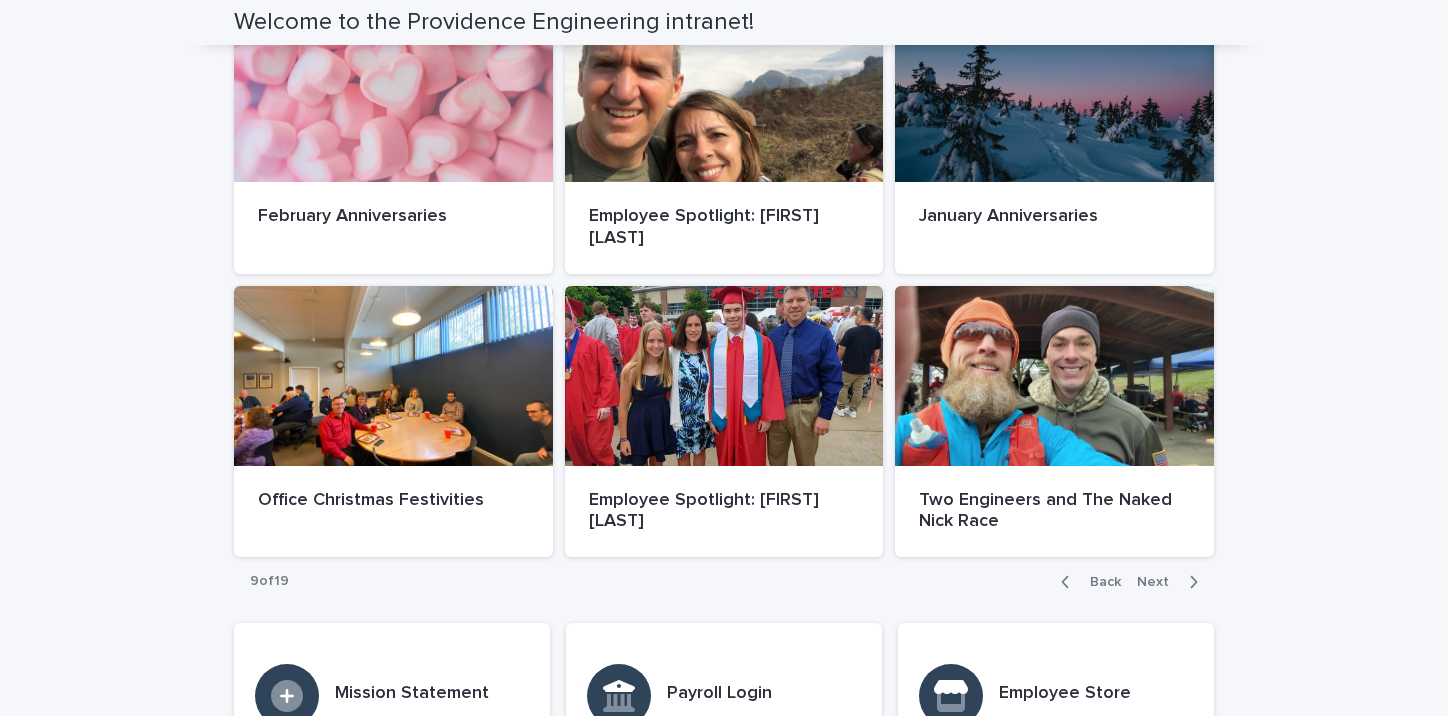 click at bounding box center [1189, 582] 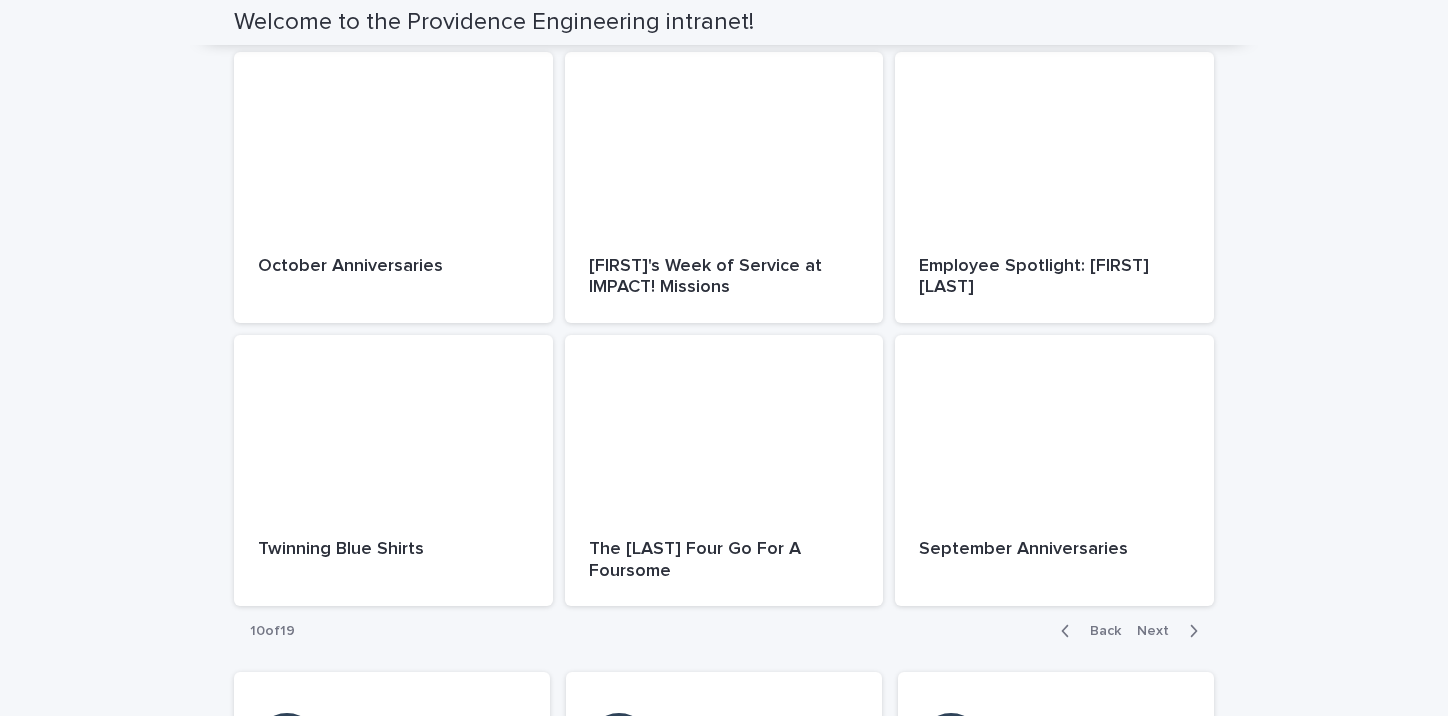 scroll, scrollTop: 800, scrollLeft: 0, axis: vertical 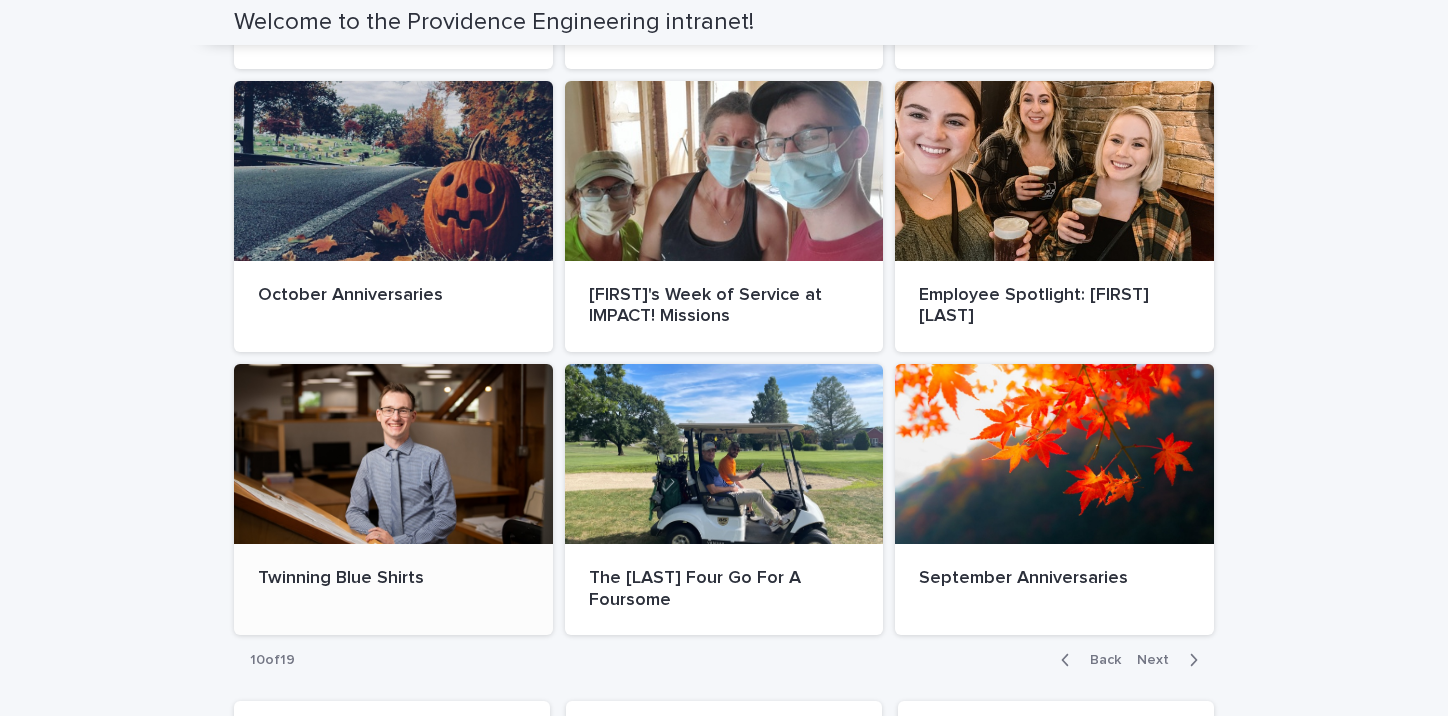 click at bounding box center [393, 454] 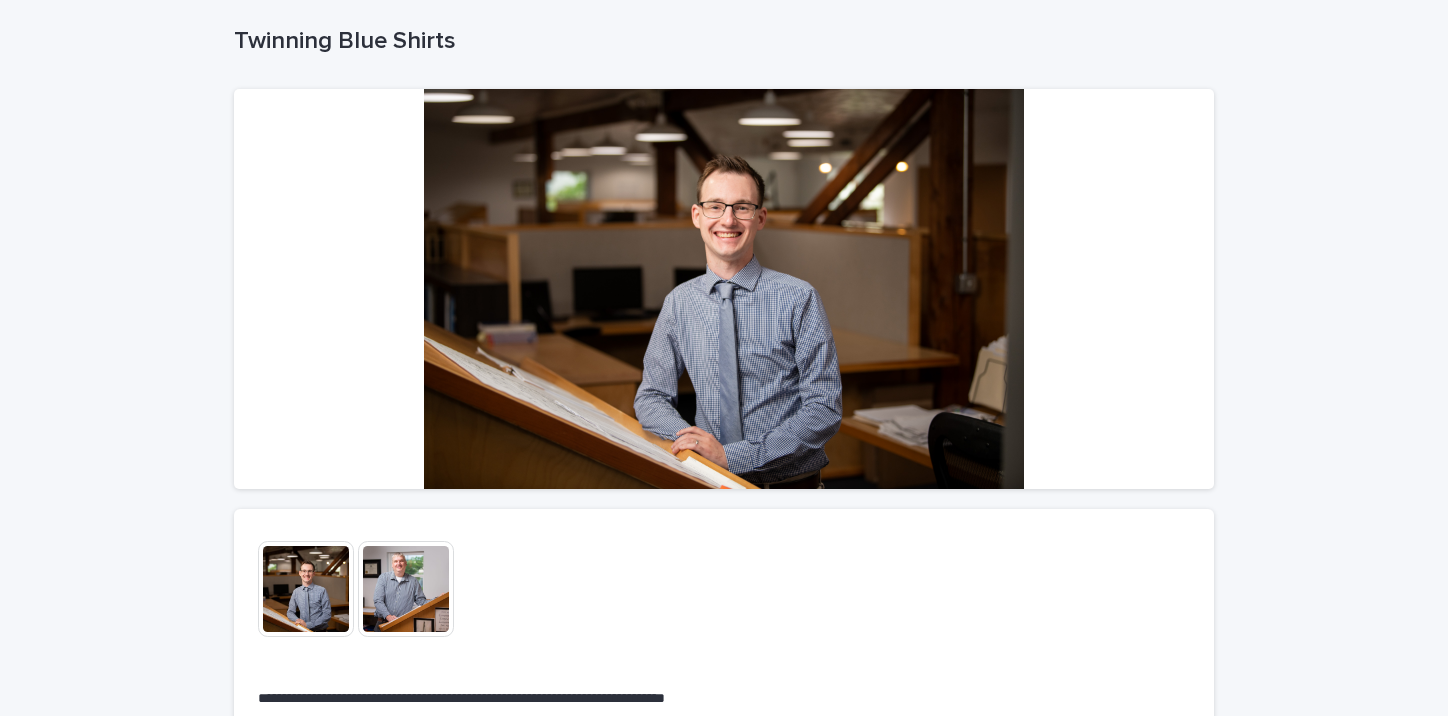 scroll, scrollTop: 300, scrollLeft: 0, axis: vertical 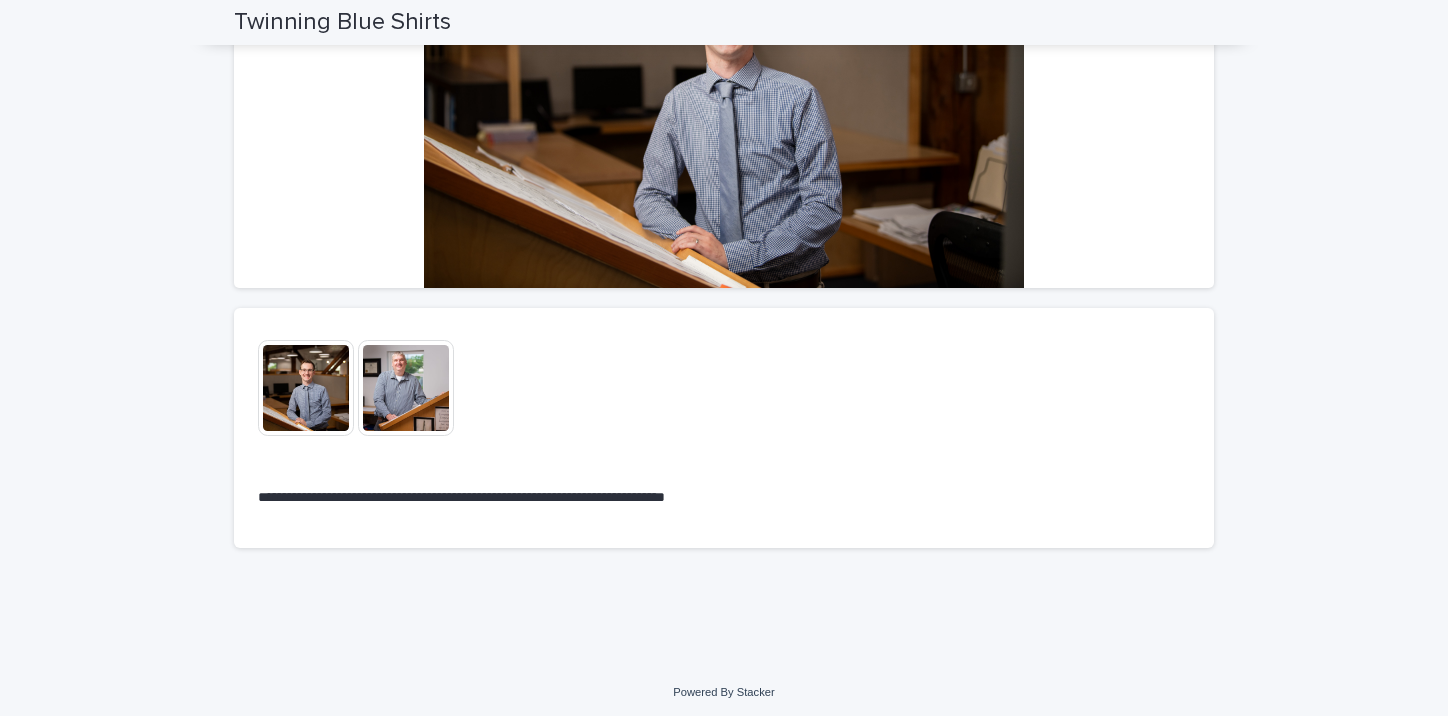 click at bounding box center [406, 388] 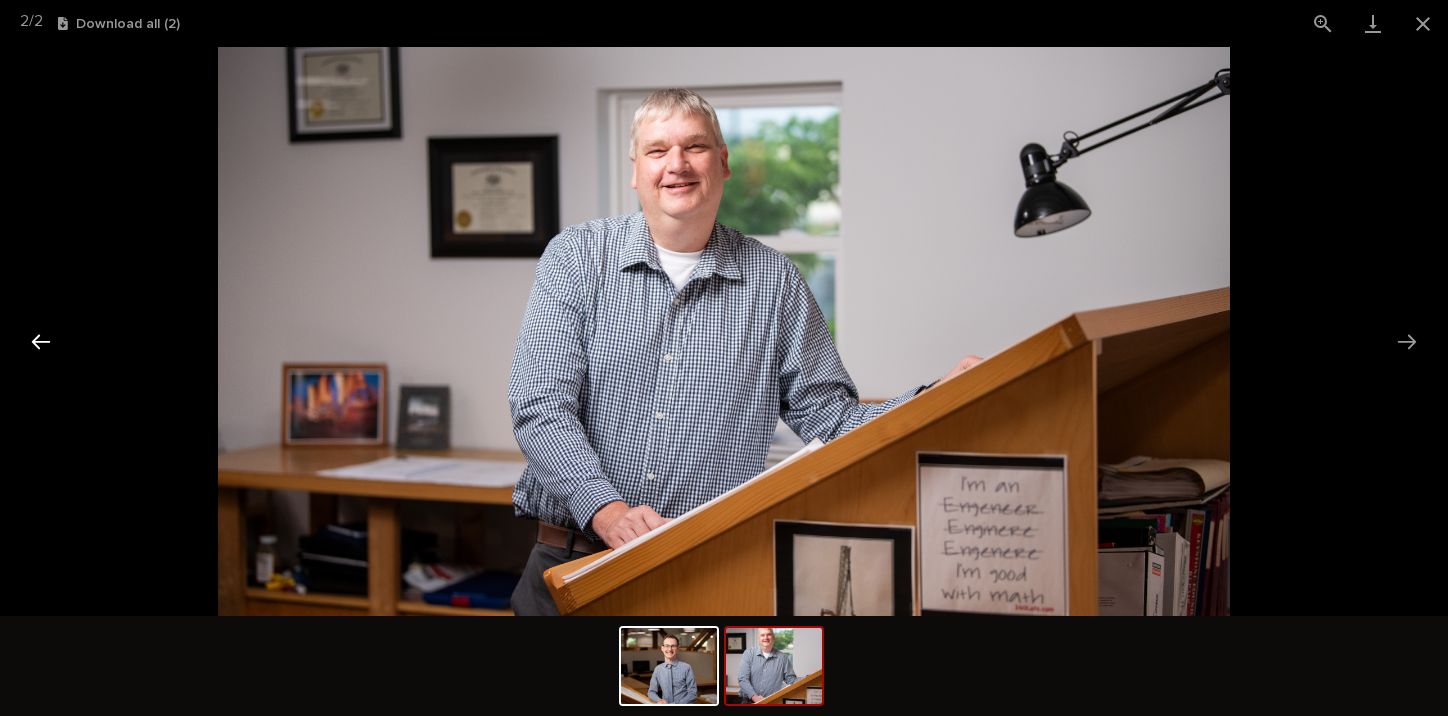 click at bounding box center (41, 341) 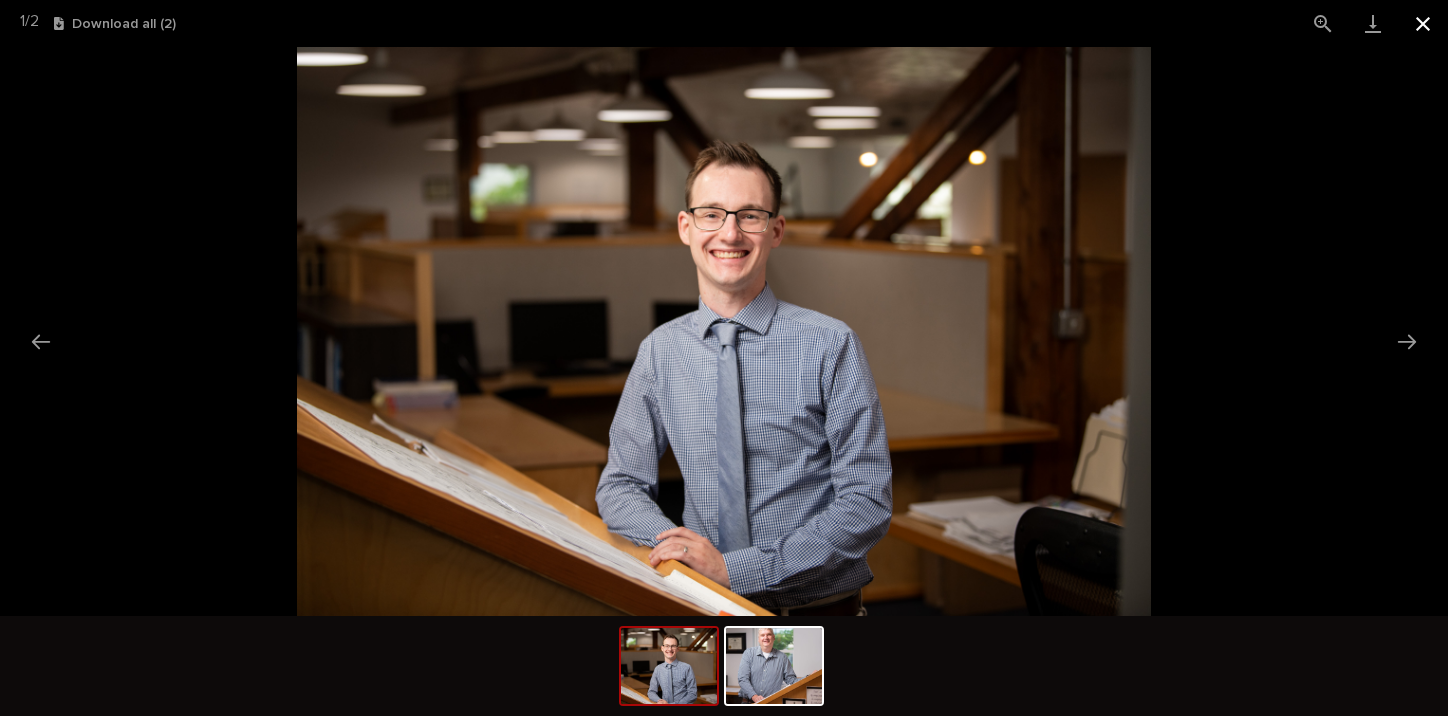 click at bounding box center (1423, 23) 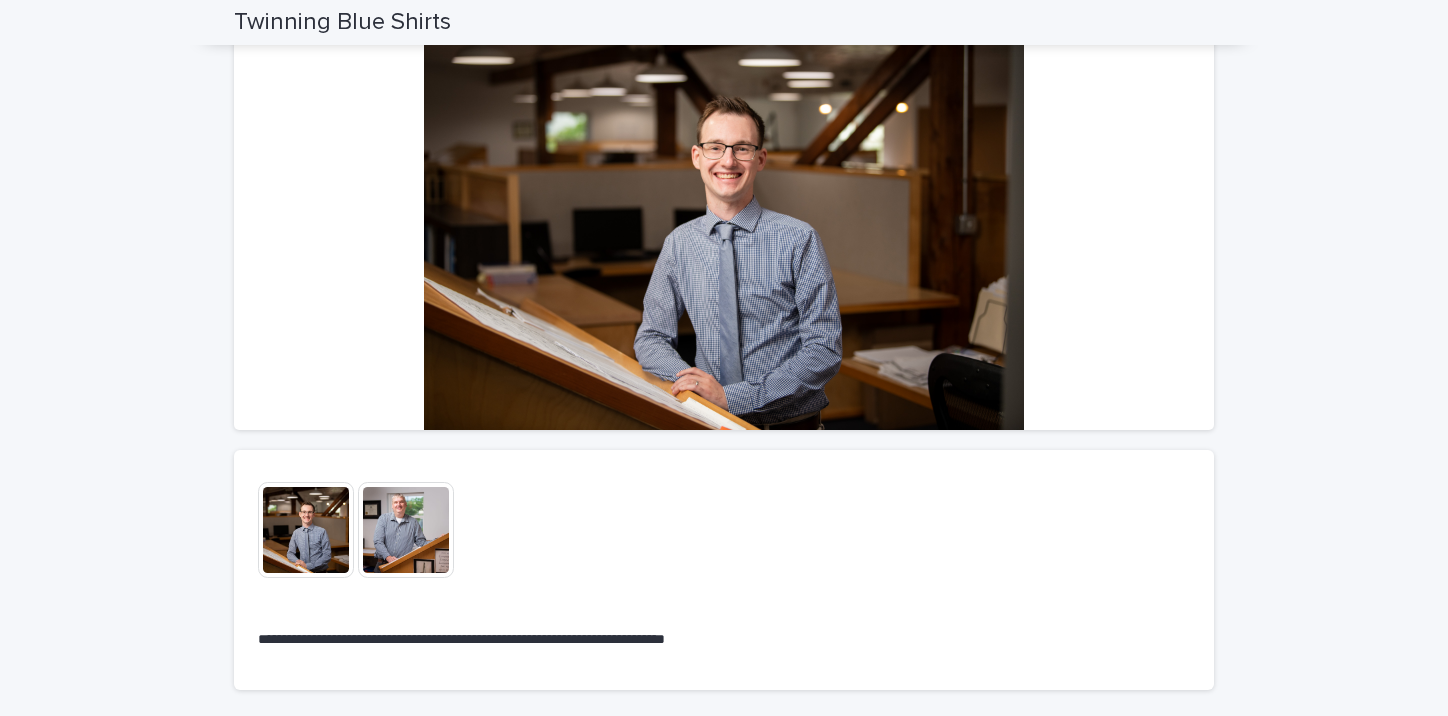 scroll, scrollTop: 0, scrollLeft: 0, axis: both 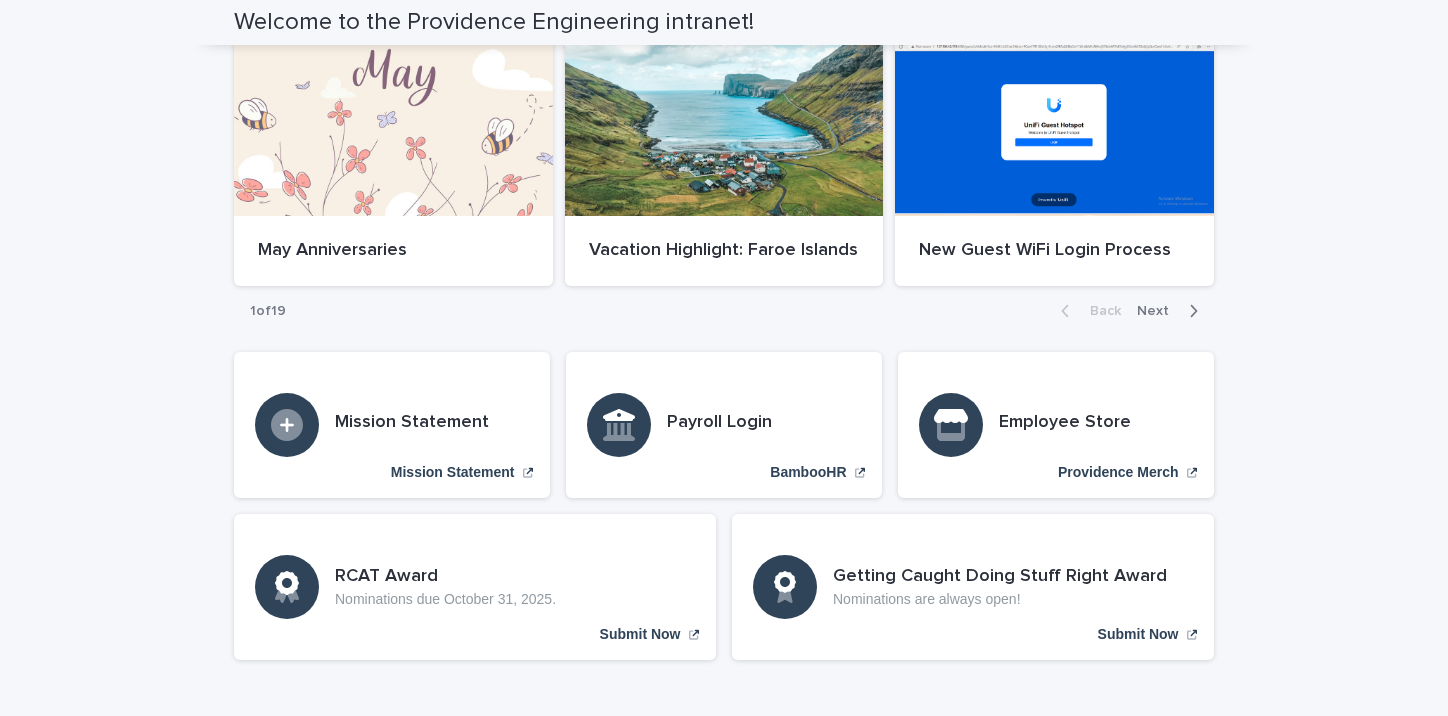 click at bounding box center [1189, 311] 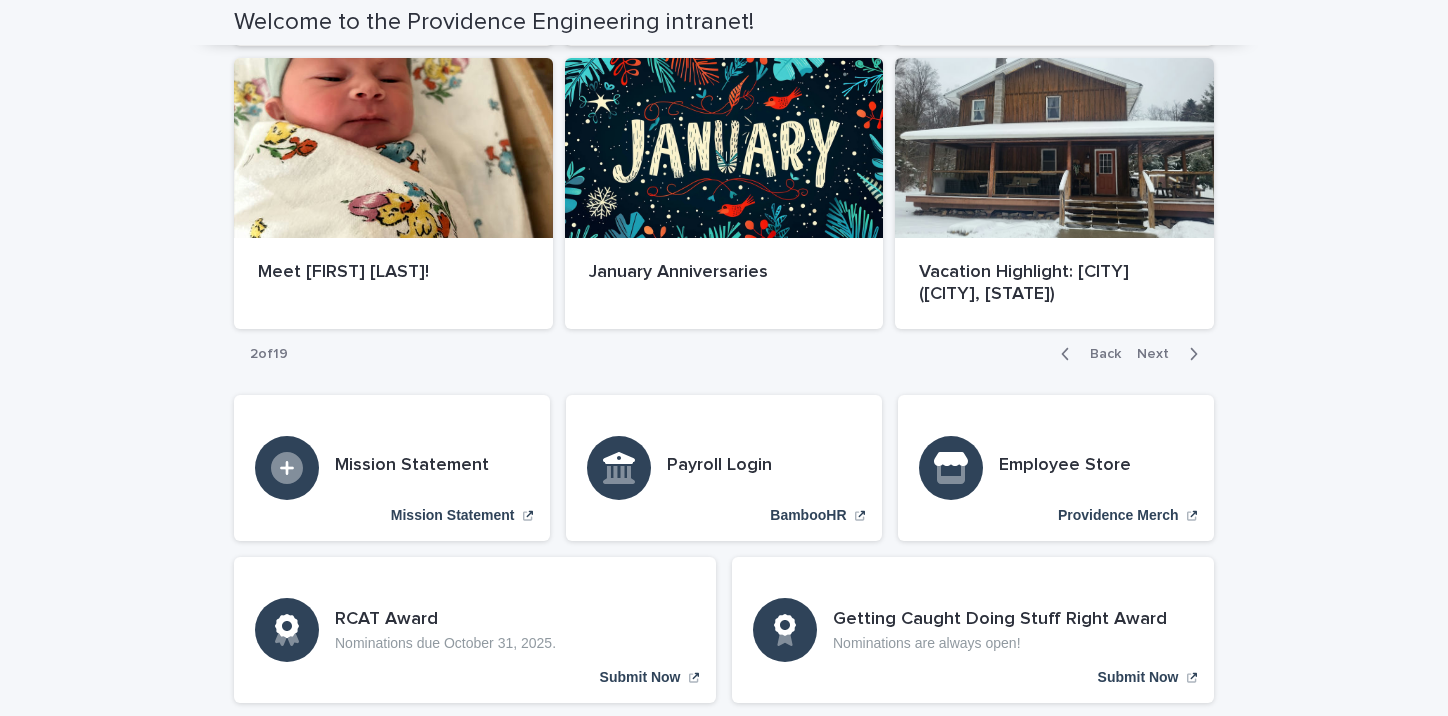 click at bounding box center (1189, 354) 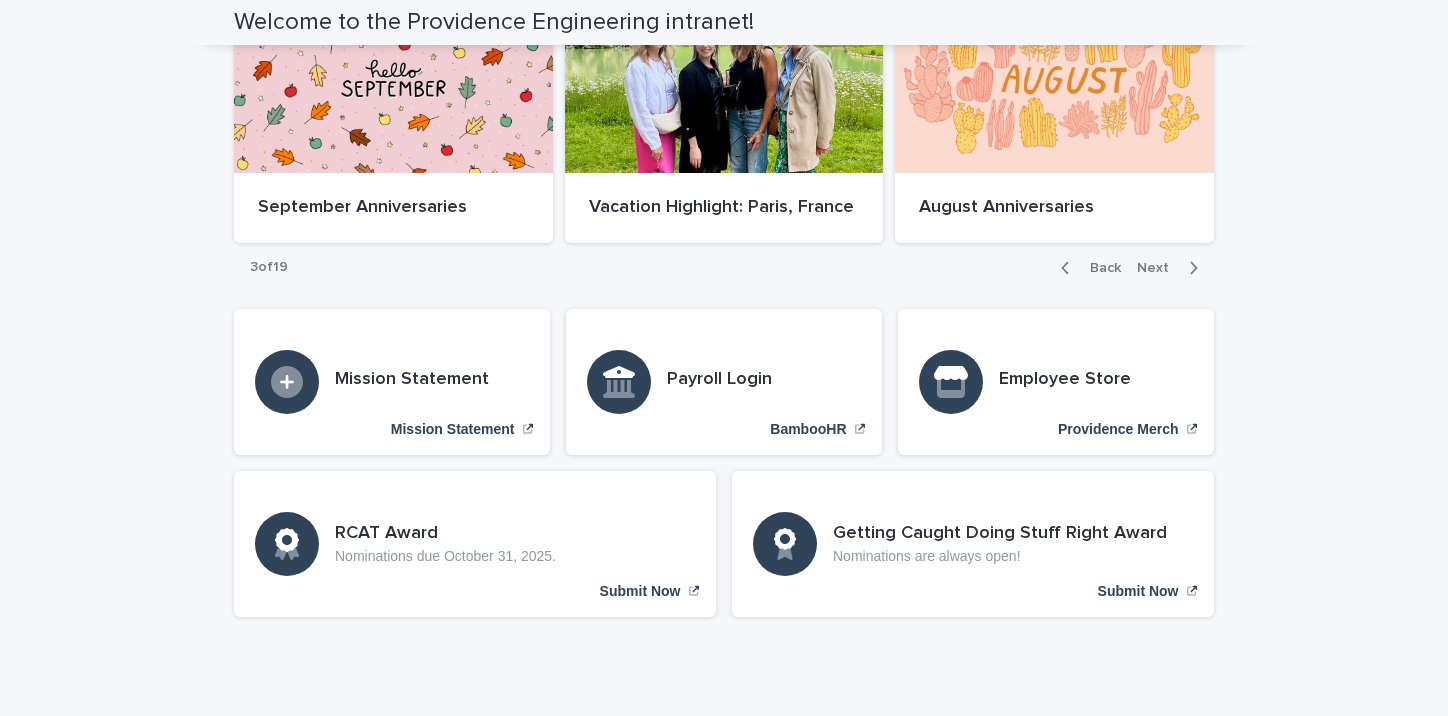 click on "Back Next" at bounding box center [1129, 268] 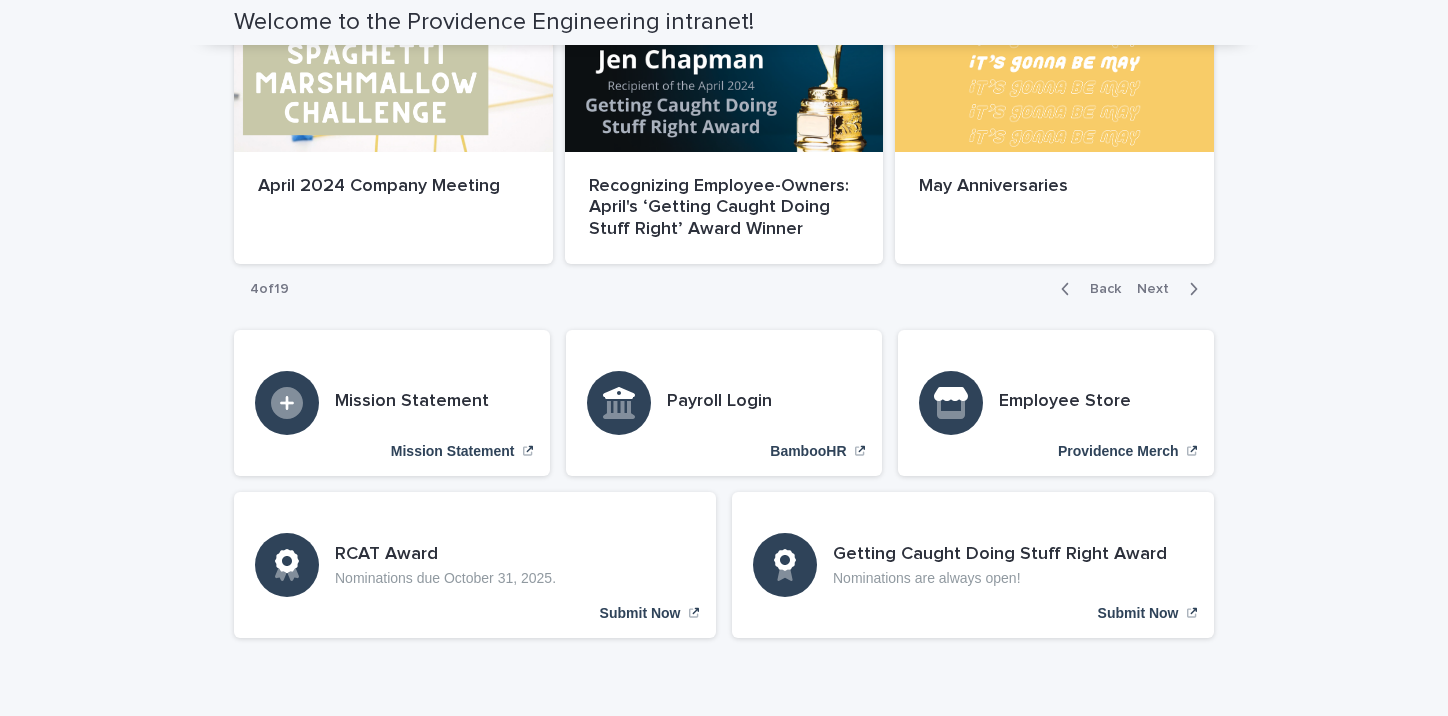 click 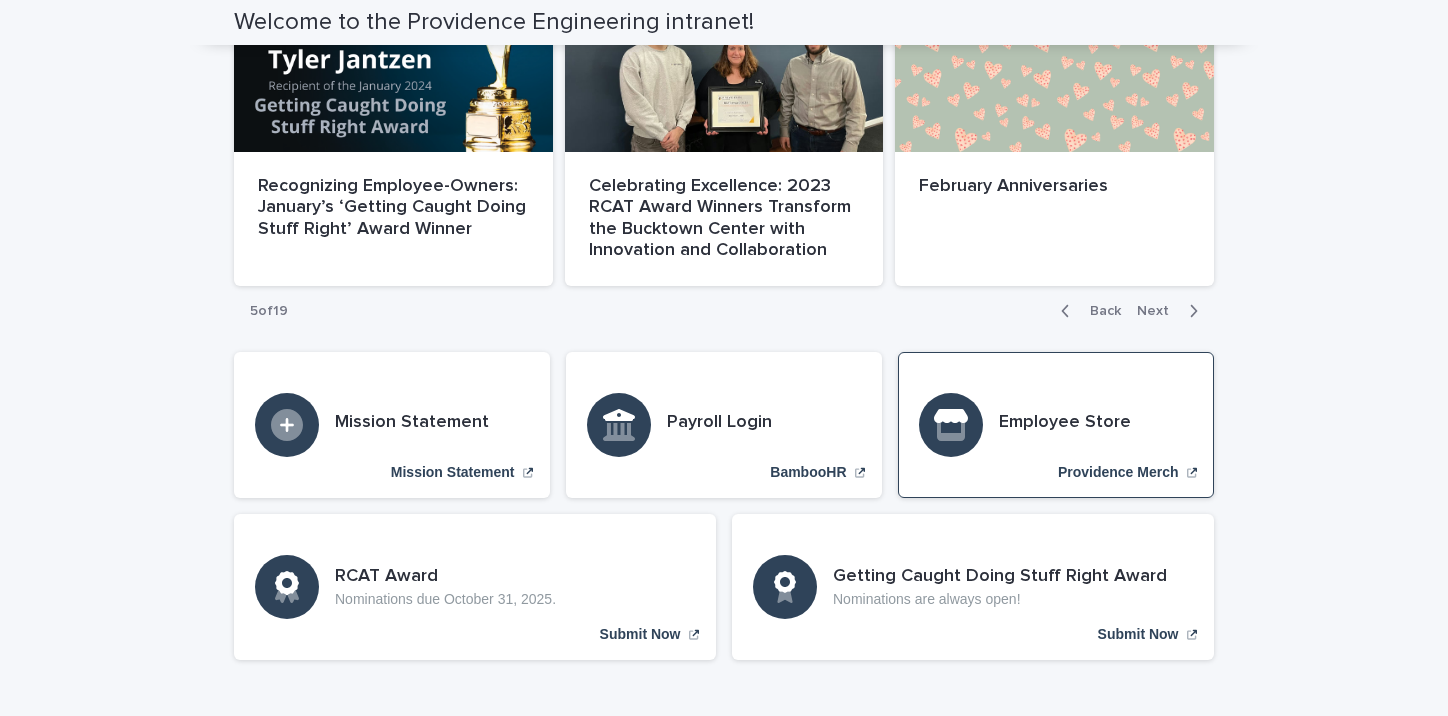 click 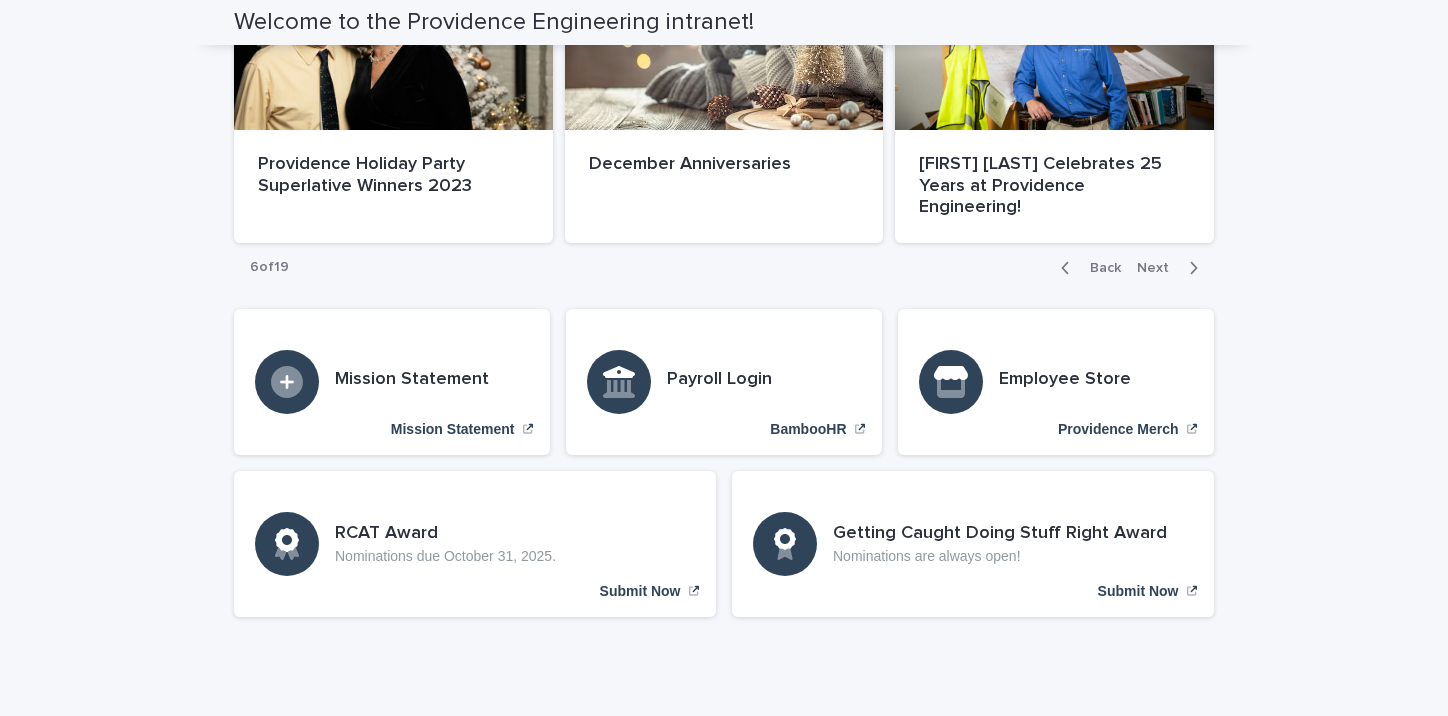 click on "Next" at bounding box center [1171, 268] 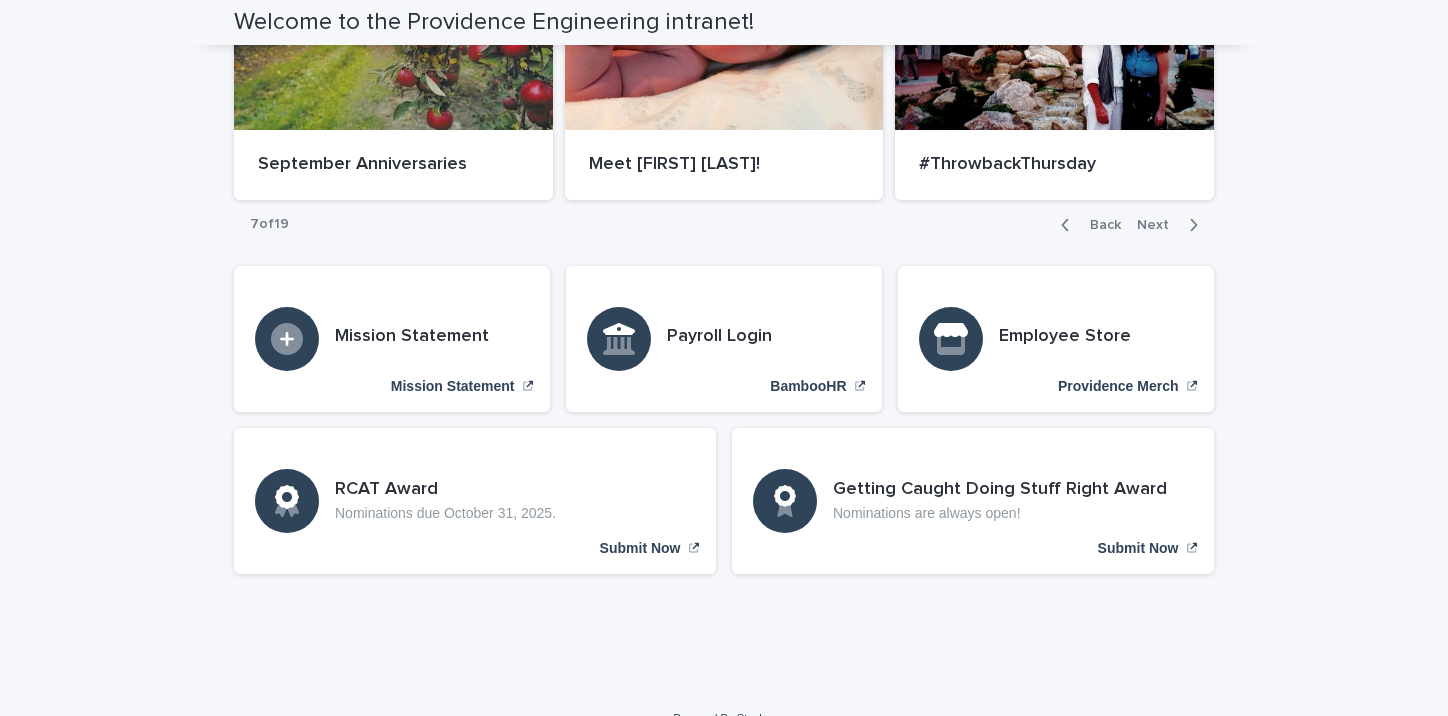 click on "Back Next" at bounding box center [1129, 225] 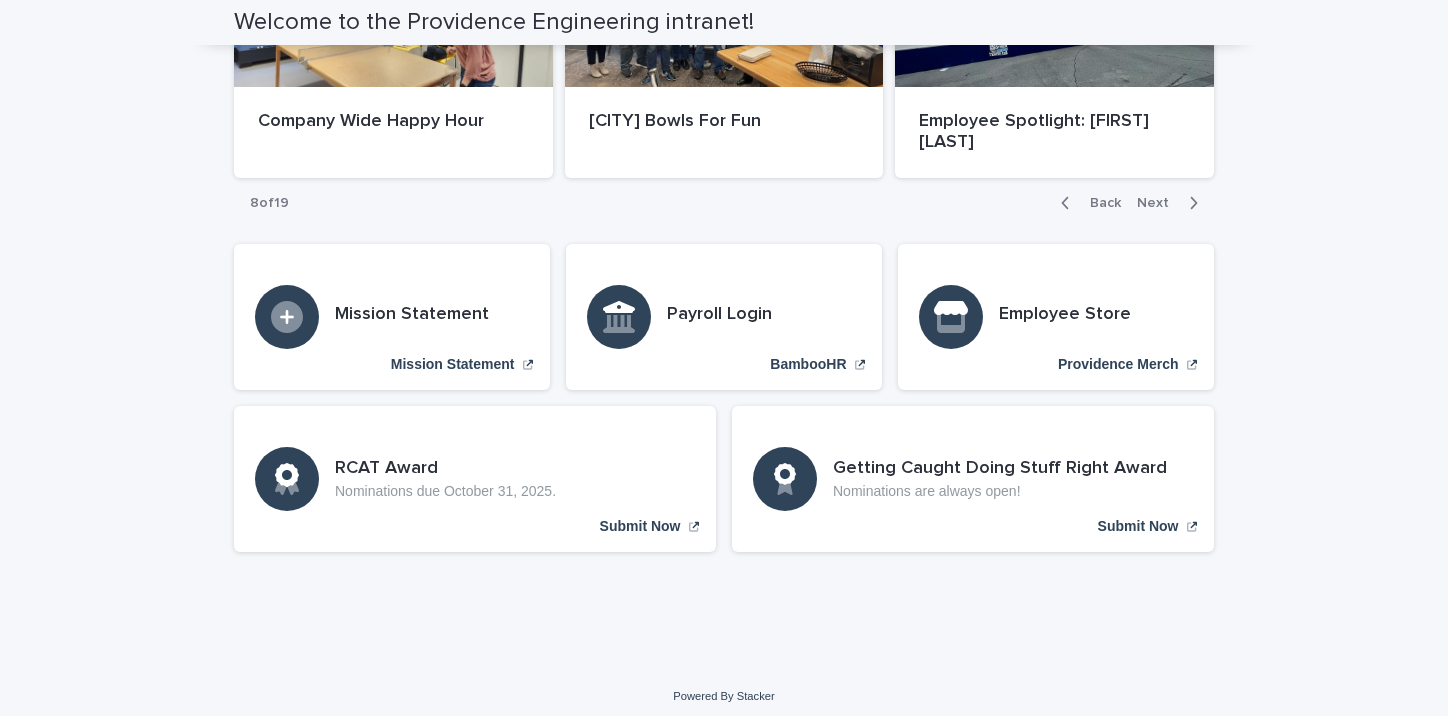 click on "Back Next" at bounding box center [1129, 203] 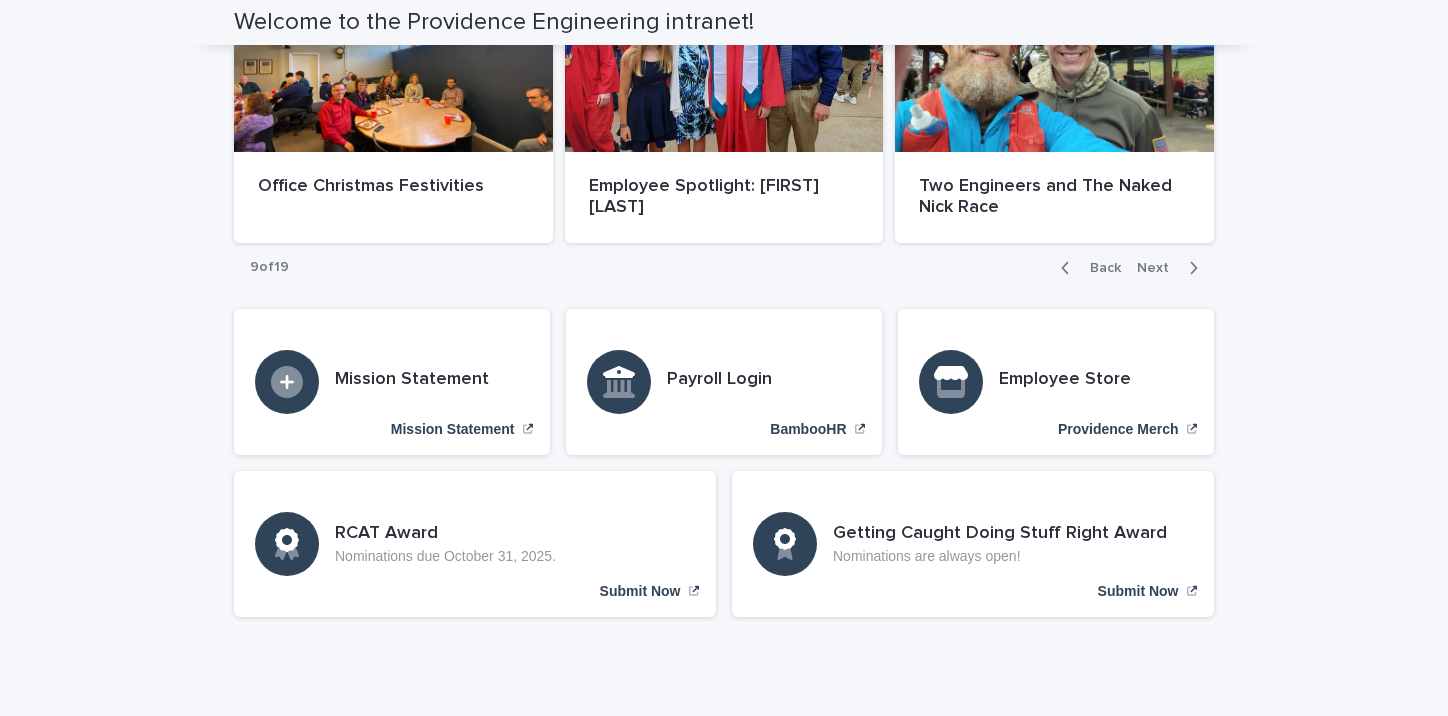 click 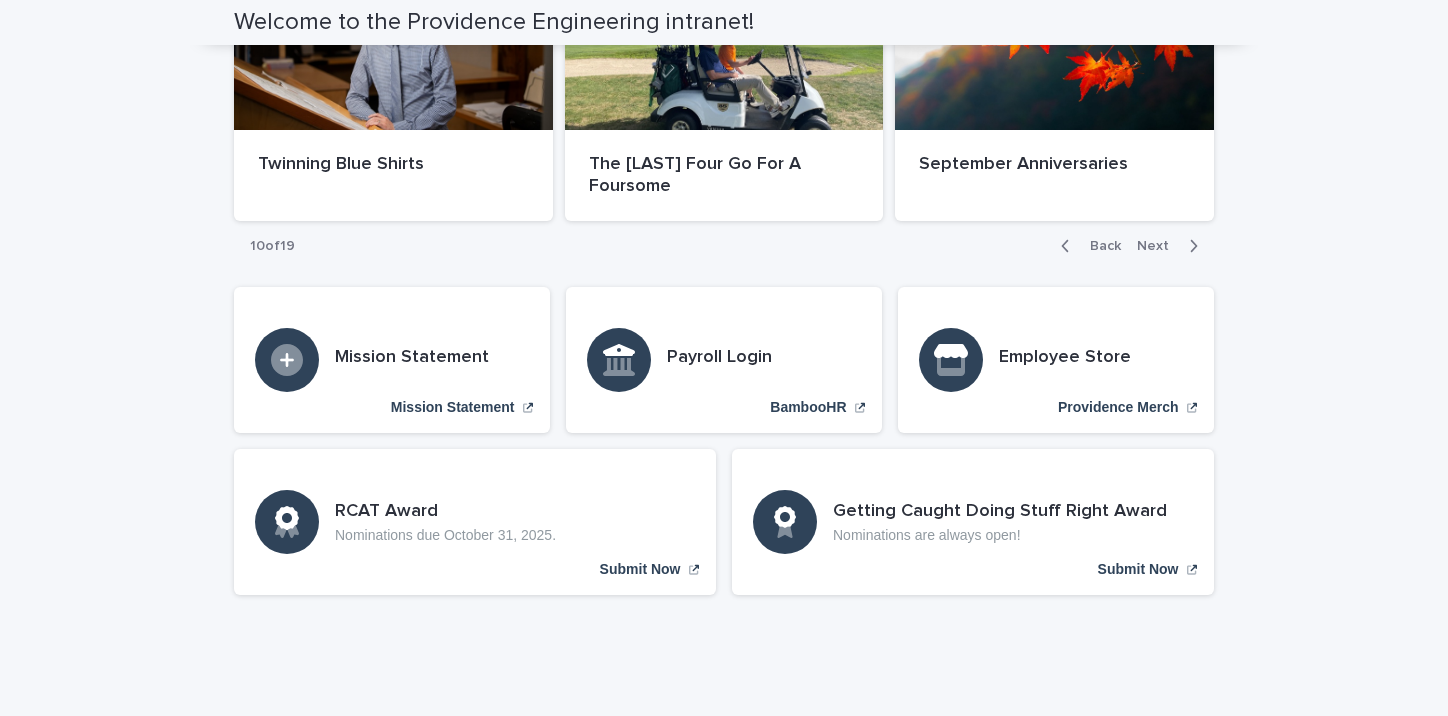 click 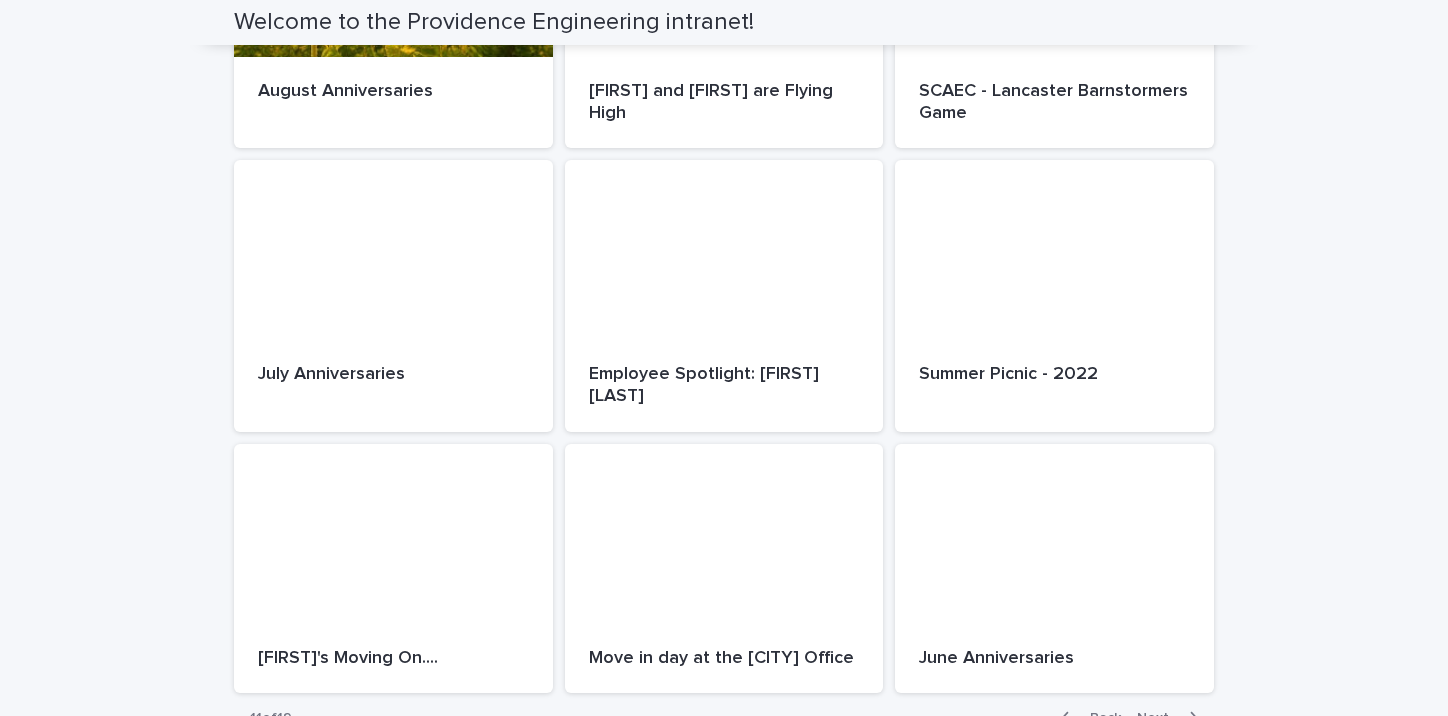 scroll, scrollTop: 914, scrollLeft: 0, axis: vertical 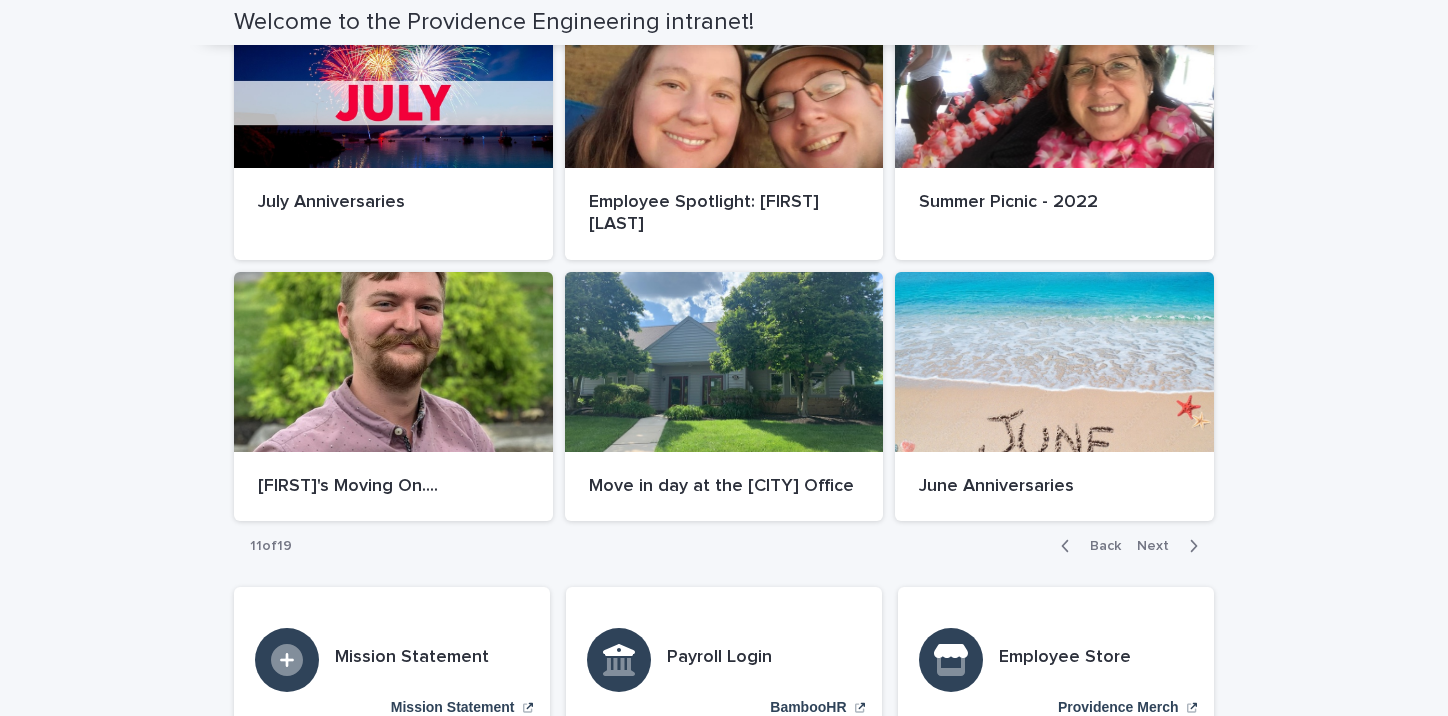 click 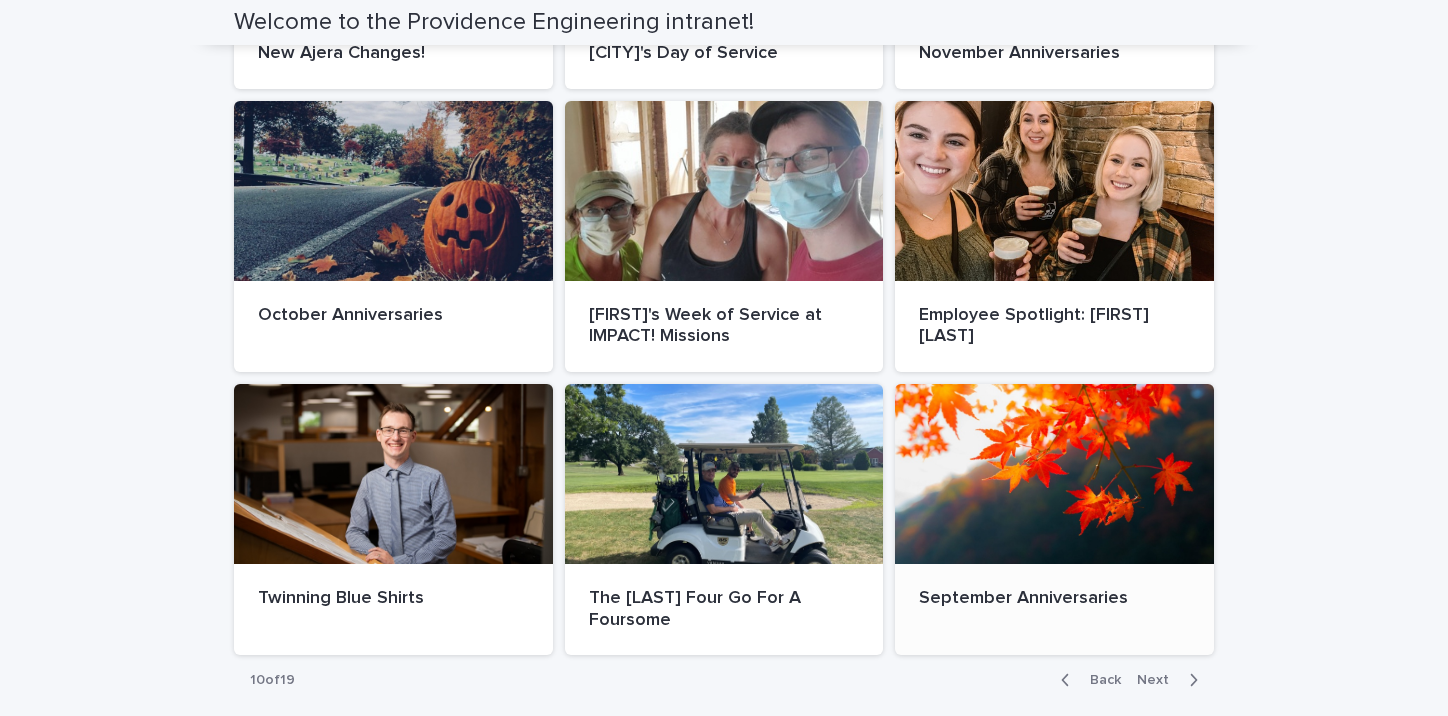 scroll, scrollTop: 814, scrollLeft: 0, axis: vertical 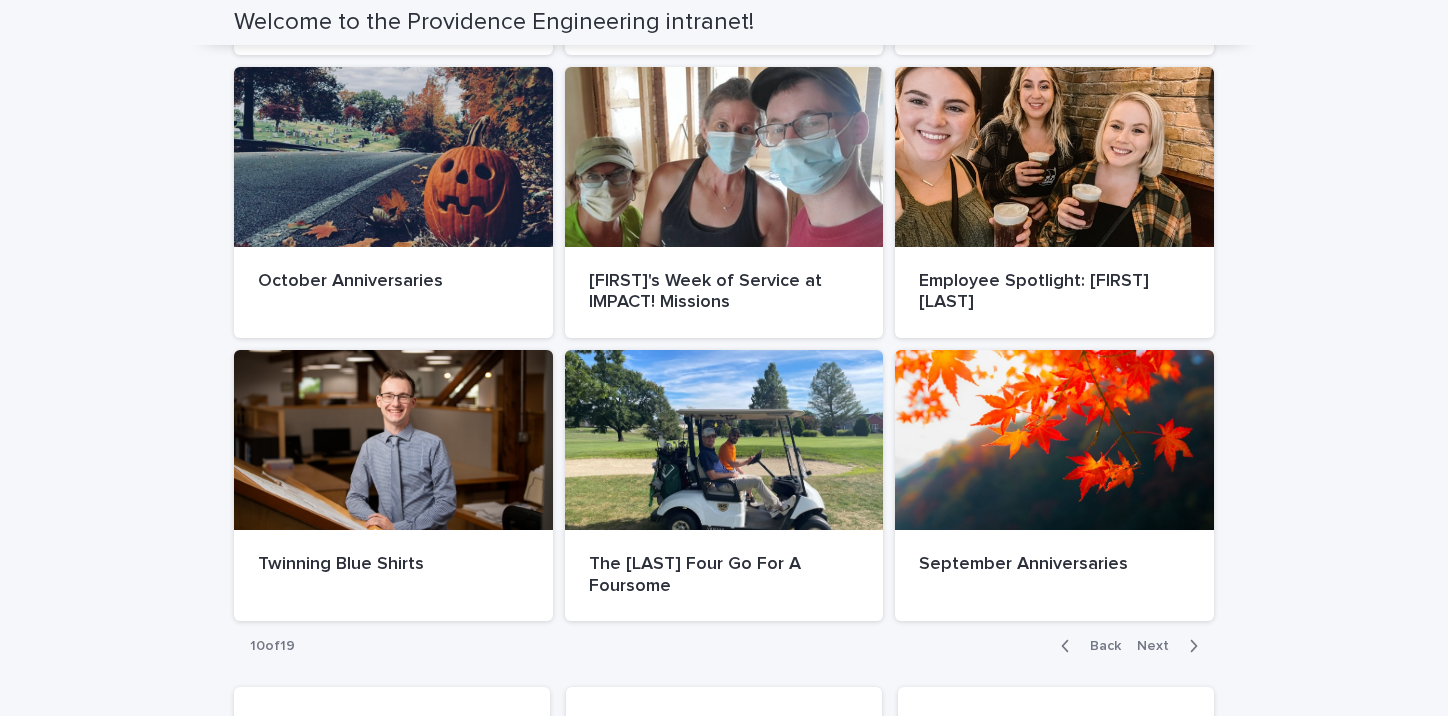 click at bounding box center [1189, 646] 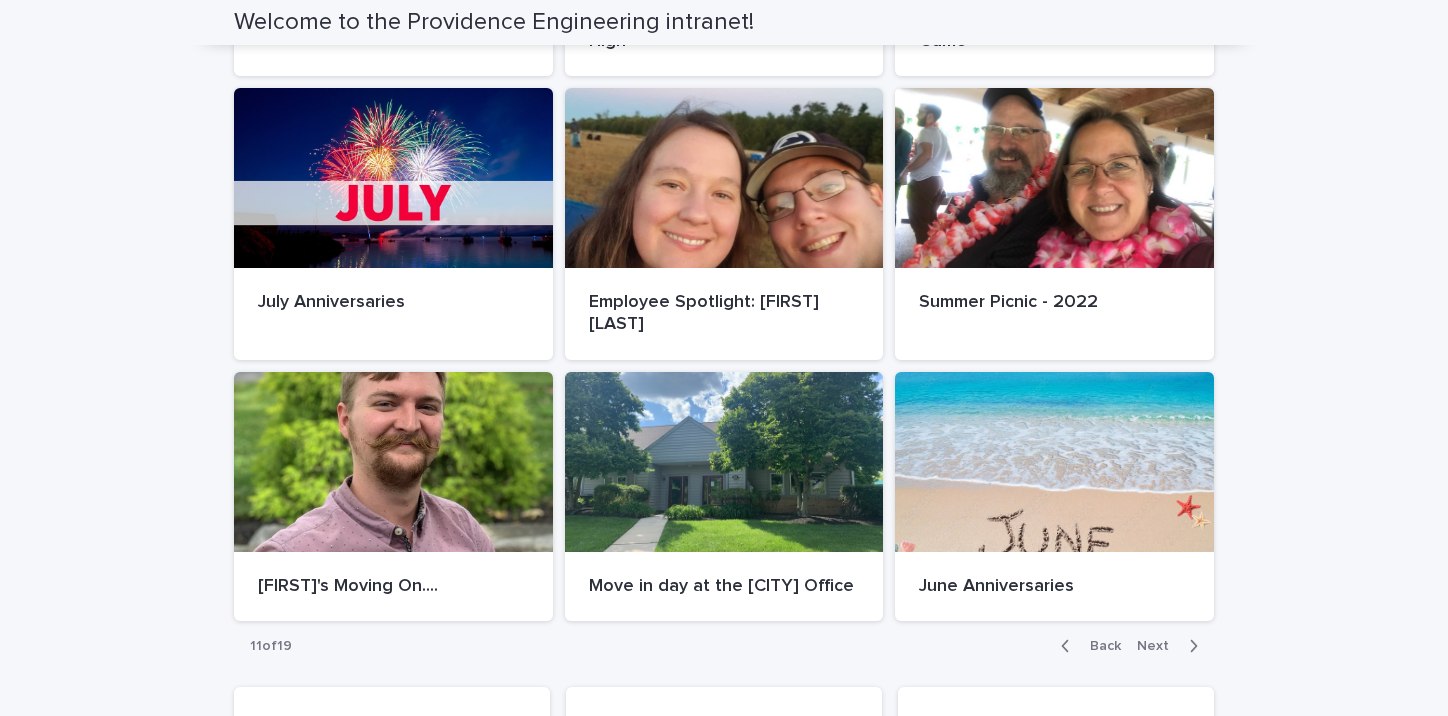 click 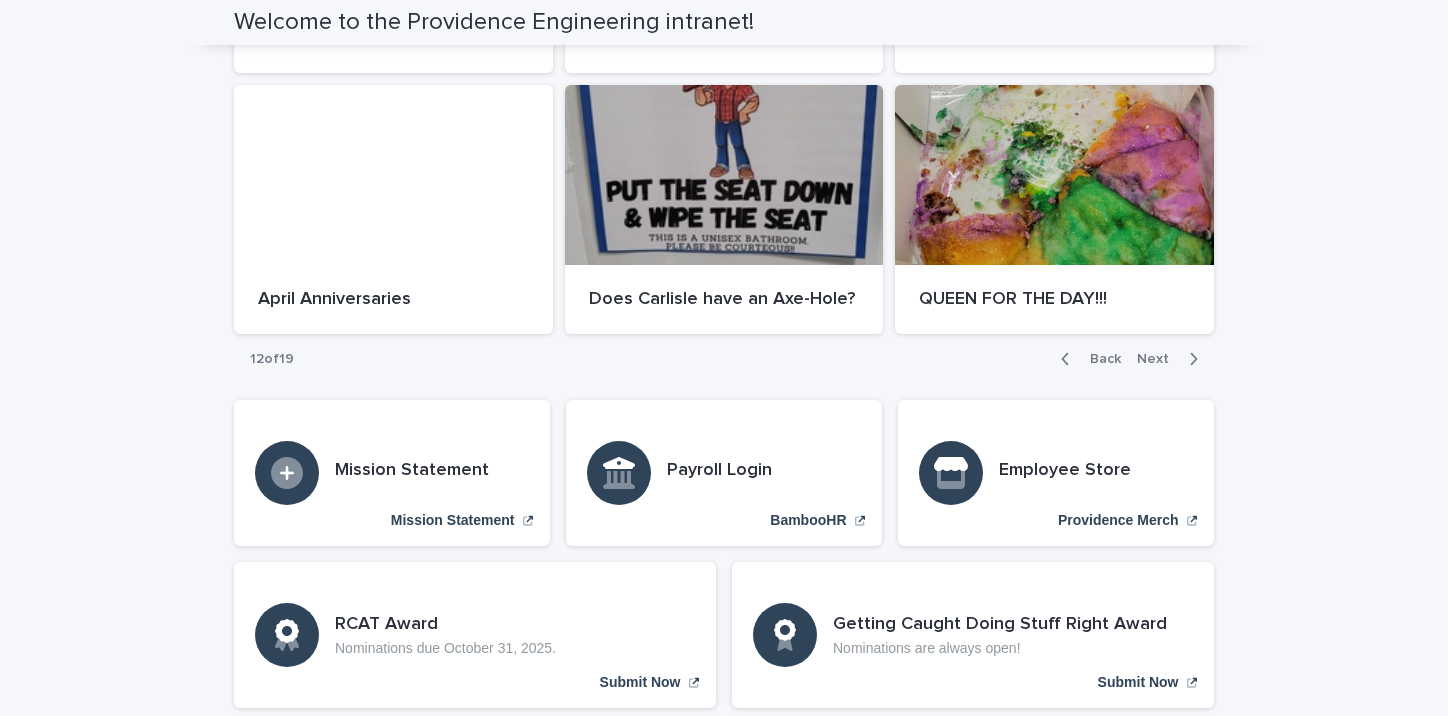 scroll, scrollTop: 1103, scrollLeft: 0, axis: vertical 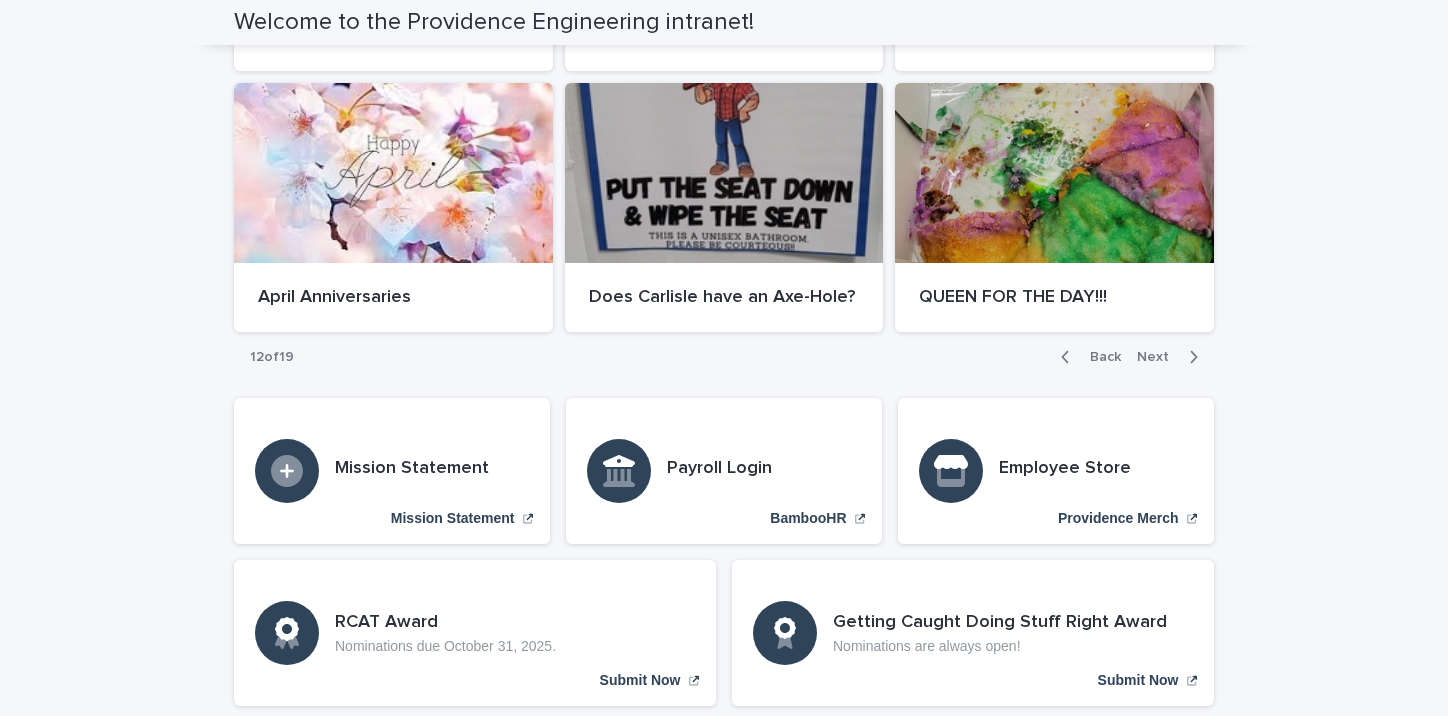 click at bounding box center (1189, 357) 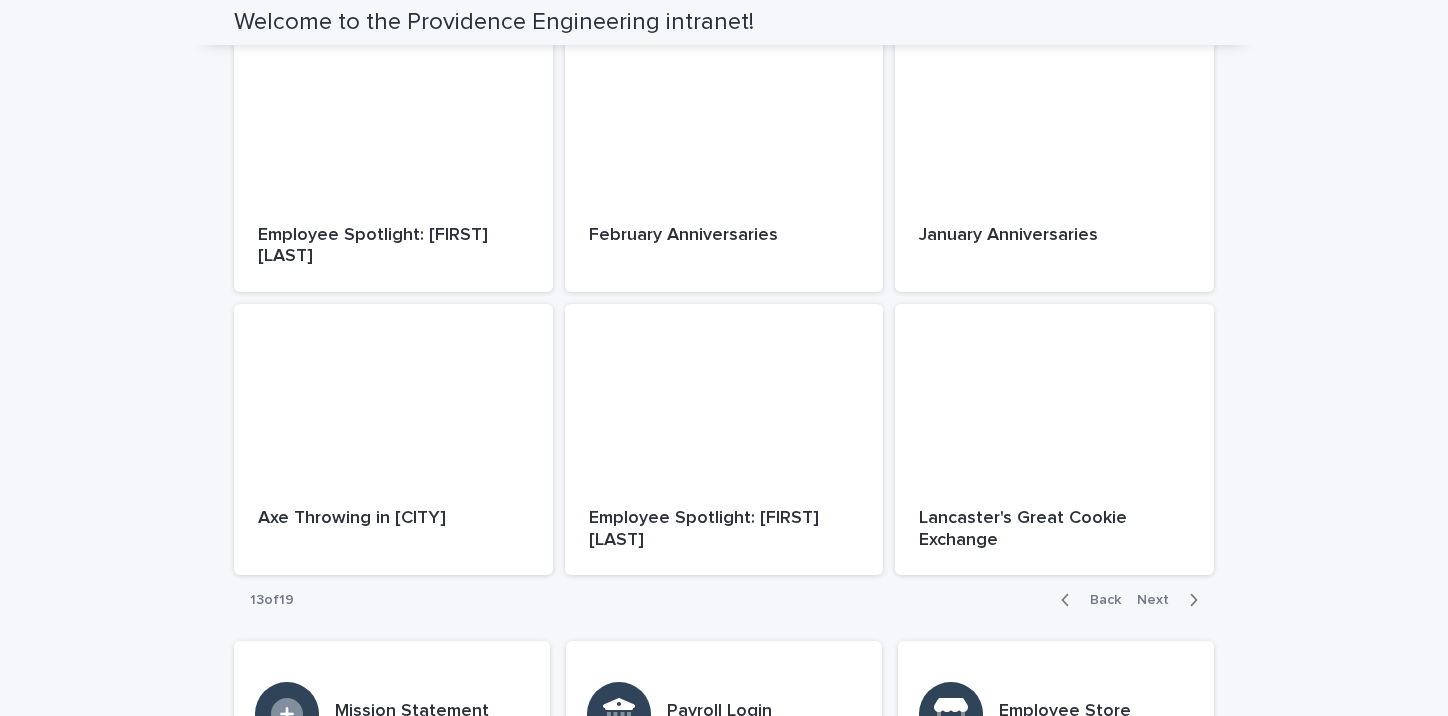scroll, scrollTop: 1003, scrollLeft: 0, axis: vertical 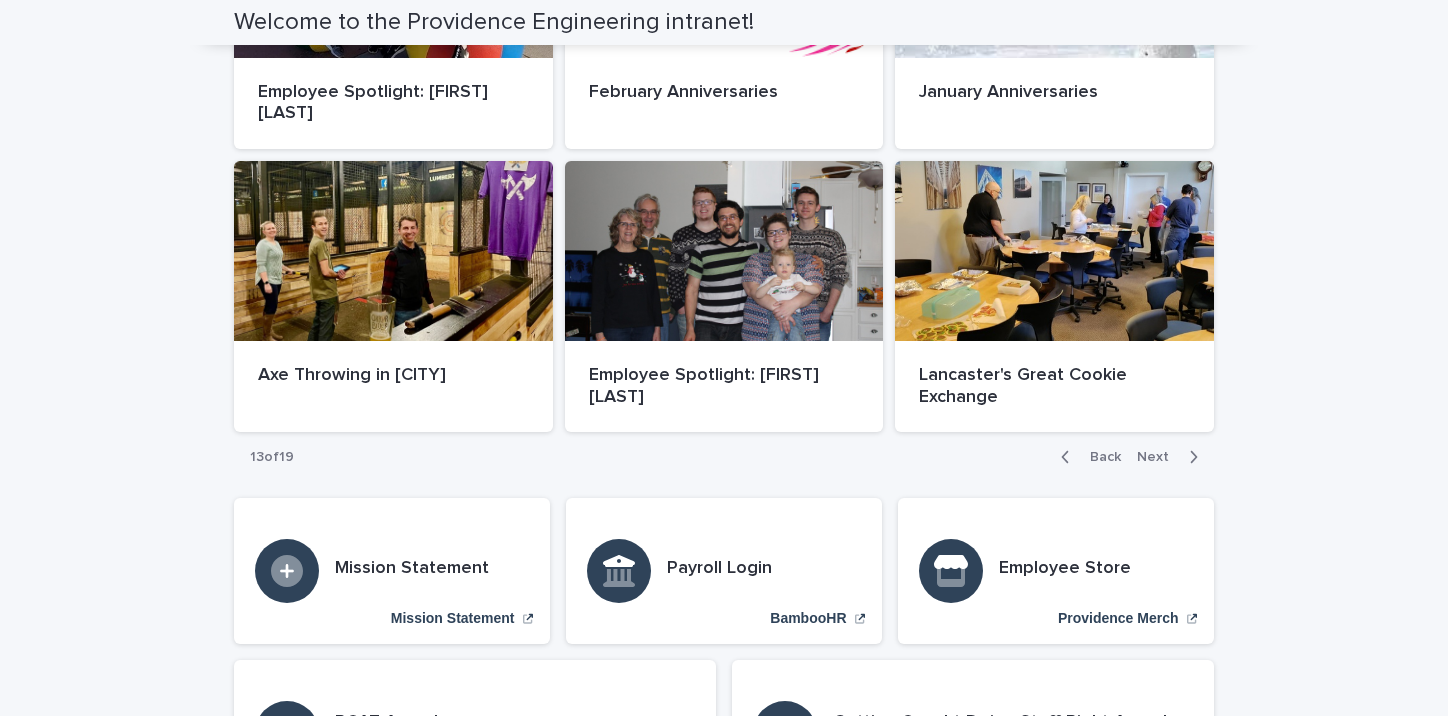 click 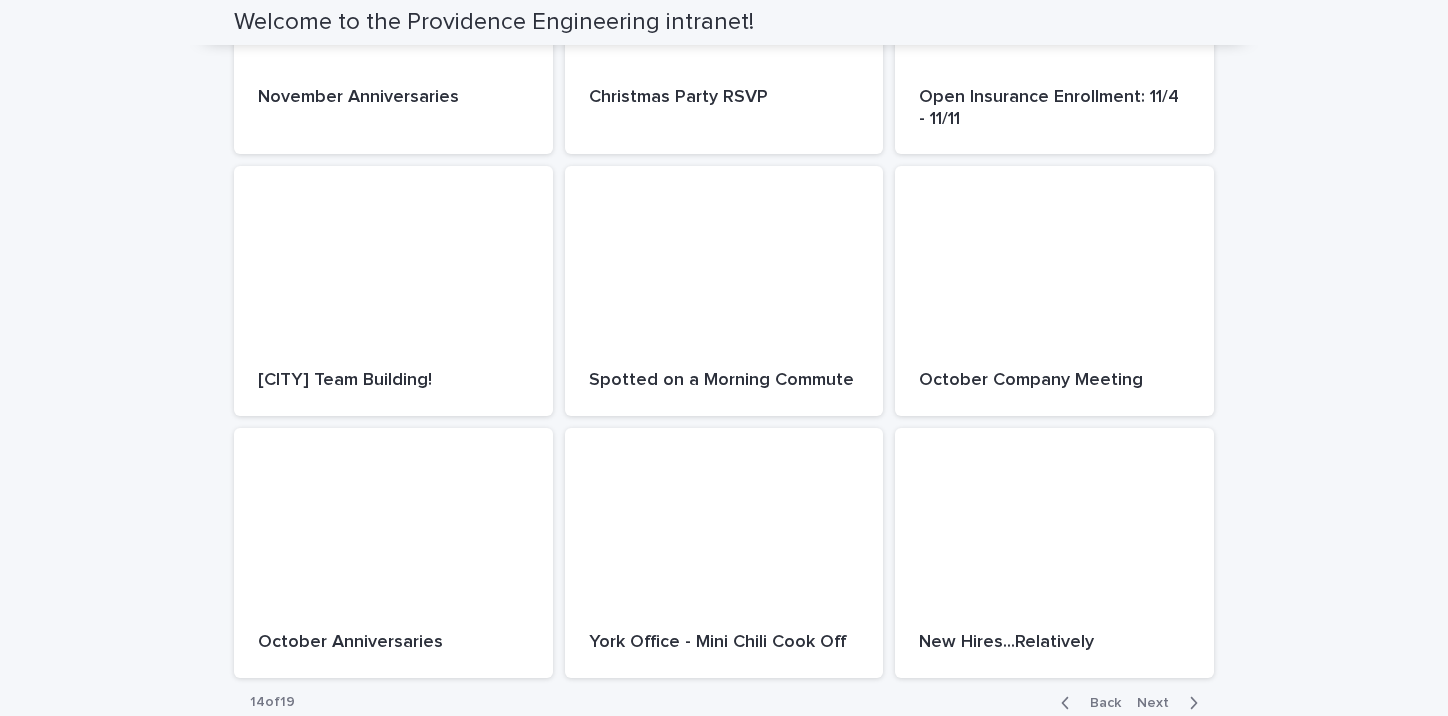 scroll, scrollTop: 1003, scrollLeft: 0, axis: vertical 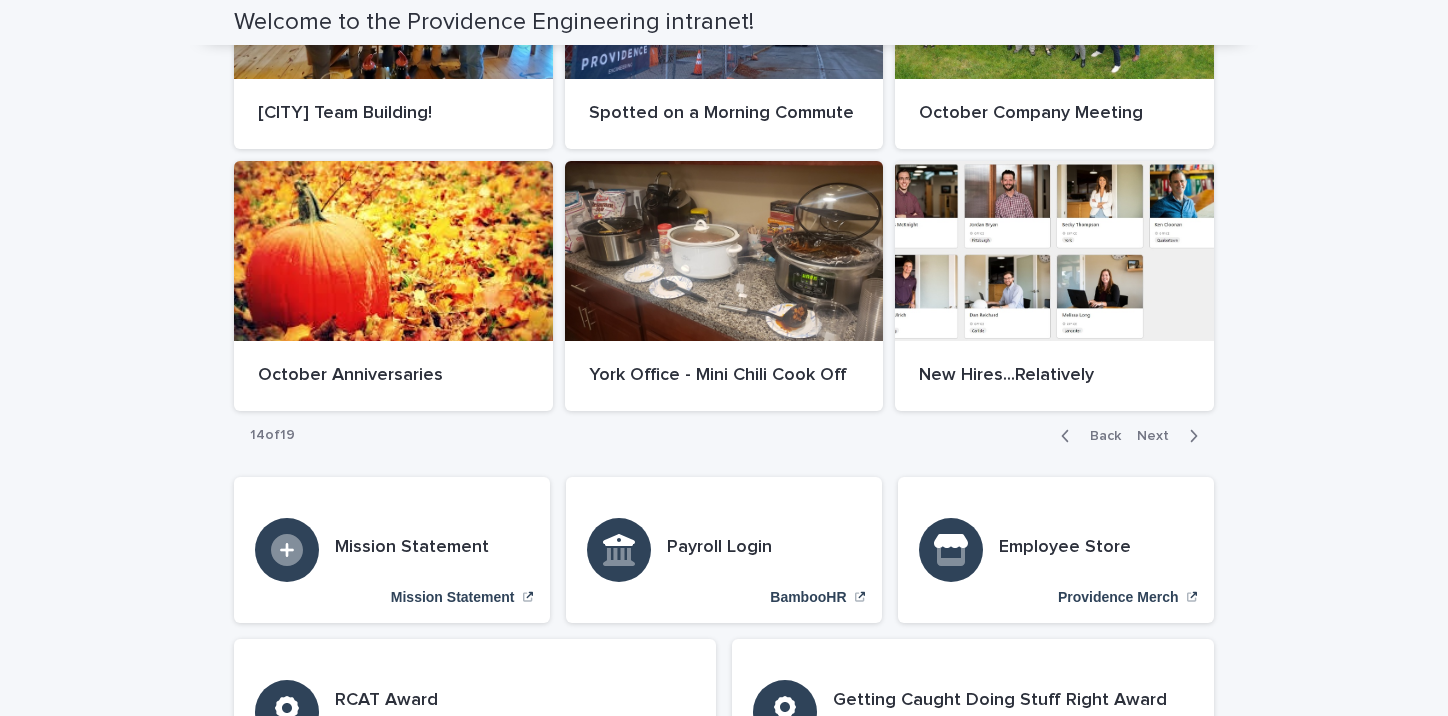 click 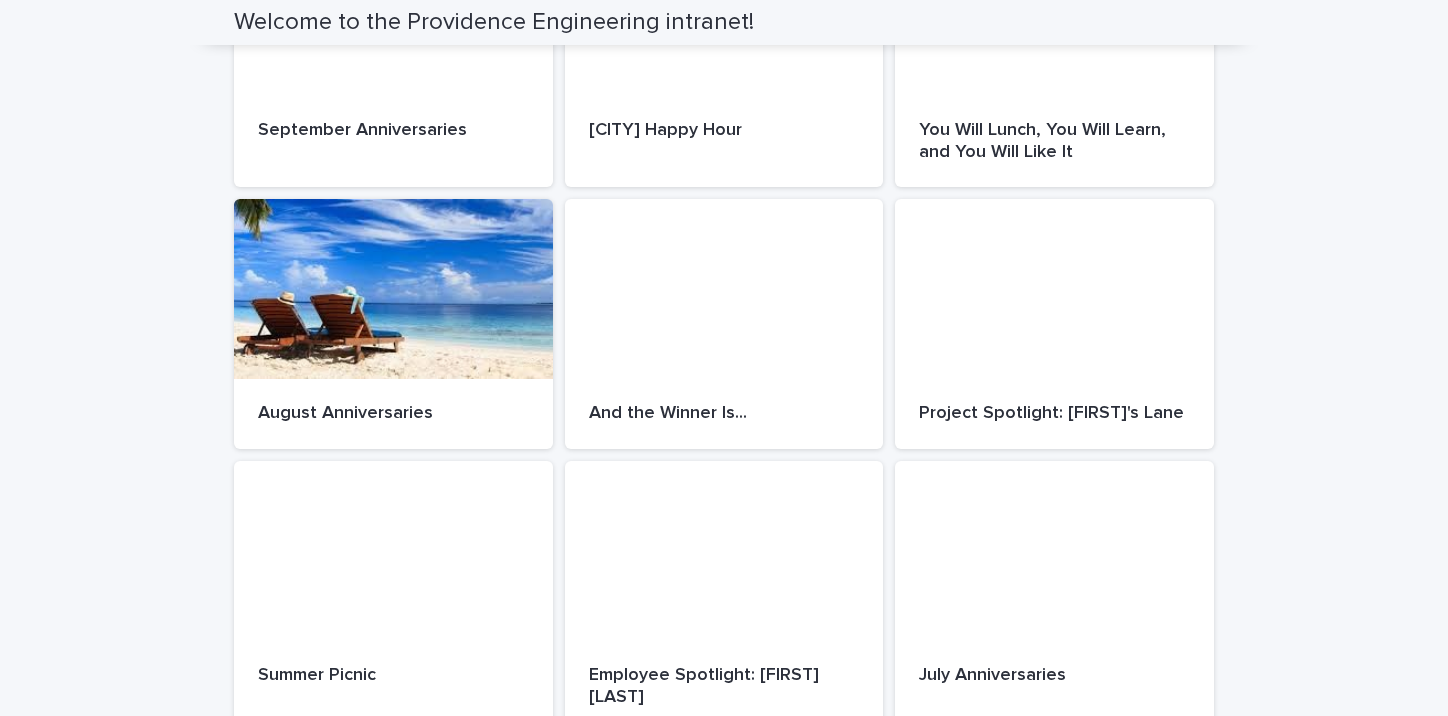 scroll, scrollTop: 303, scrollLeft: 0, axis: vertical 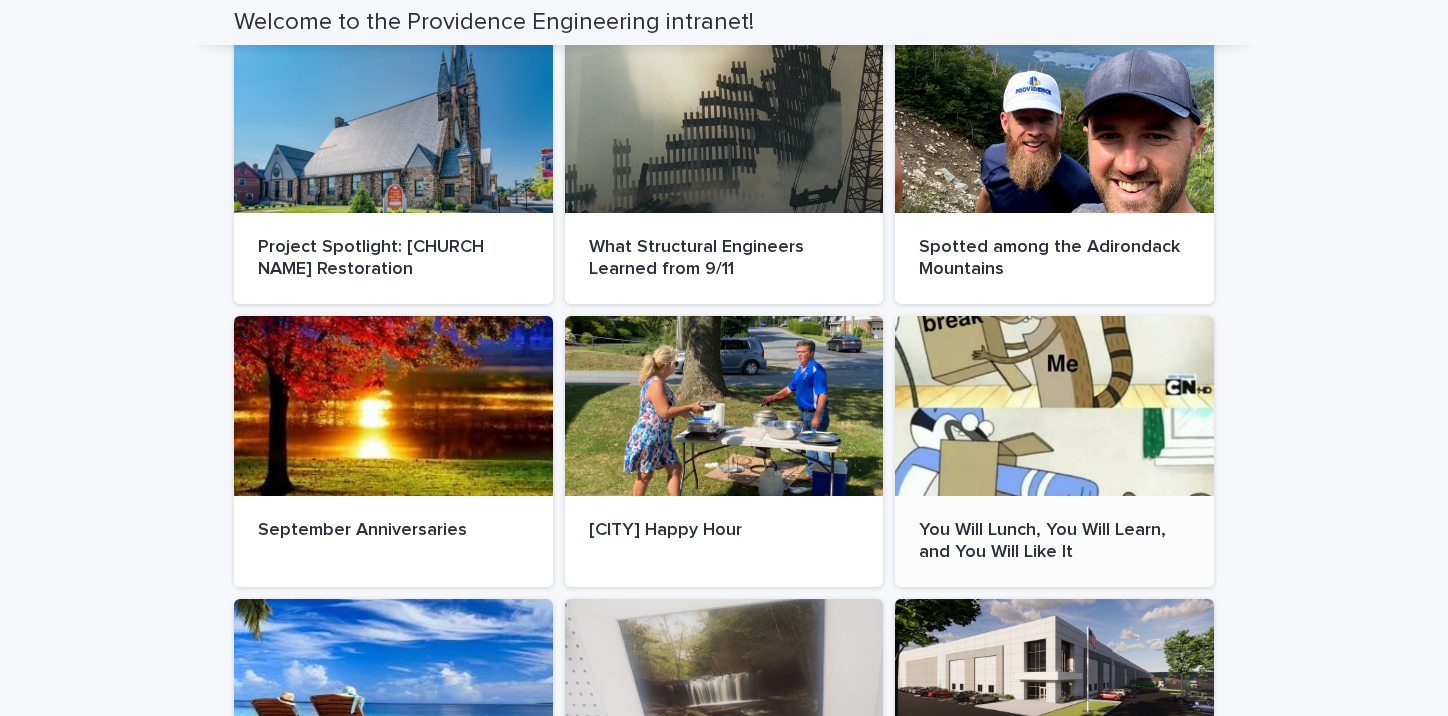 click at bounding box center [1054, 406] 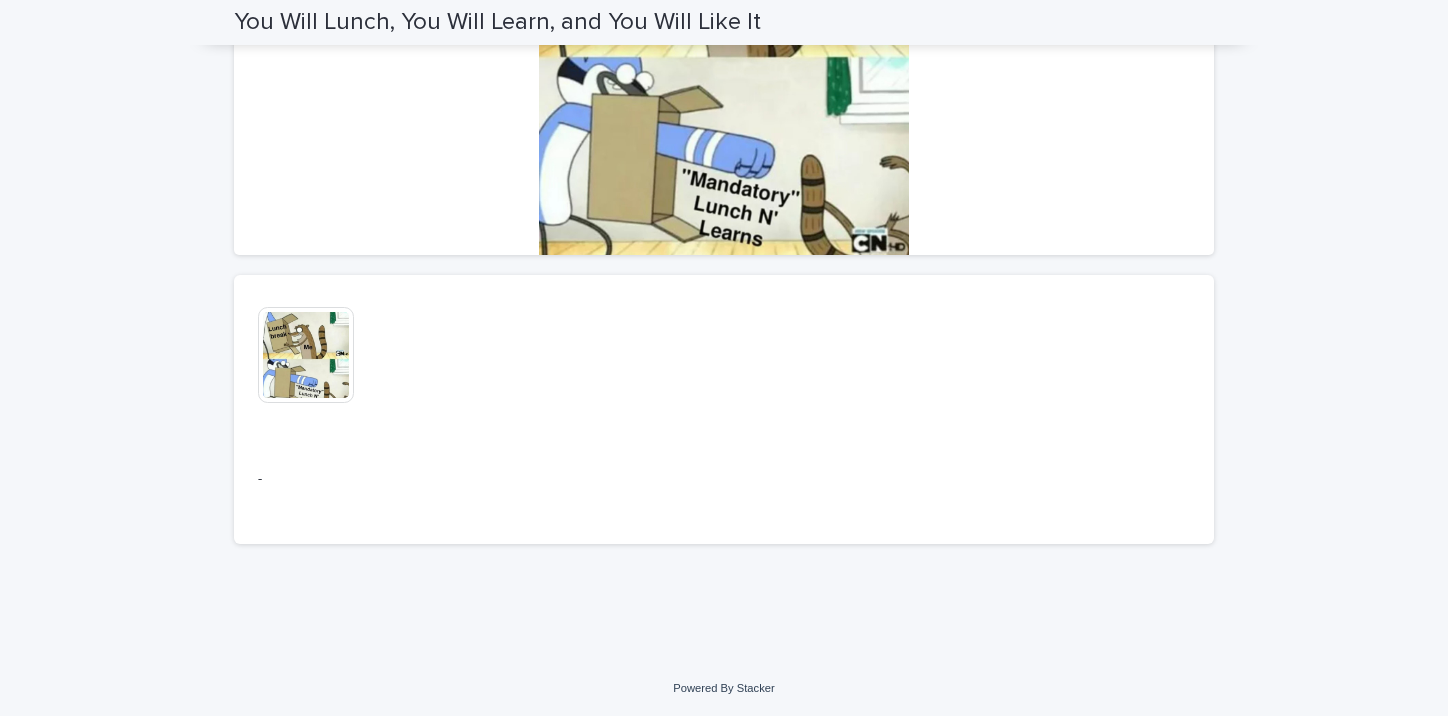 scroll, scrollTop: 33, scrollLeft: 0, axis: vertical 